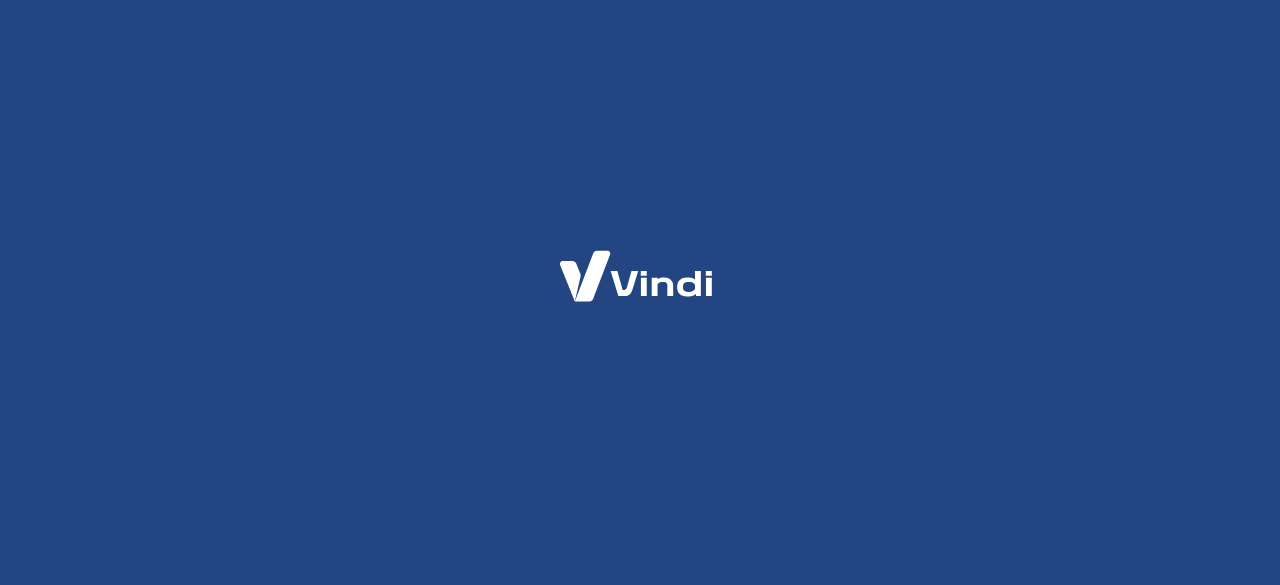 scroll, scrollTop: 0, scrollLeft: 0, axis: both 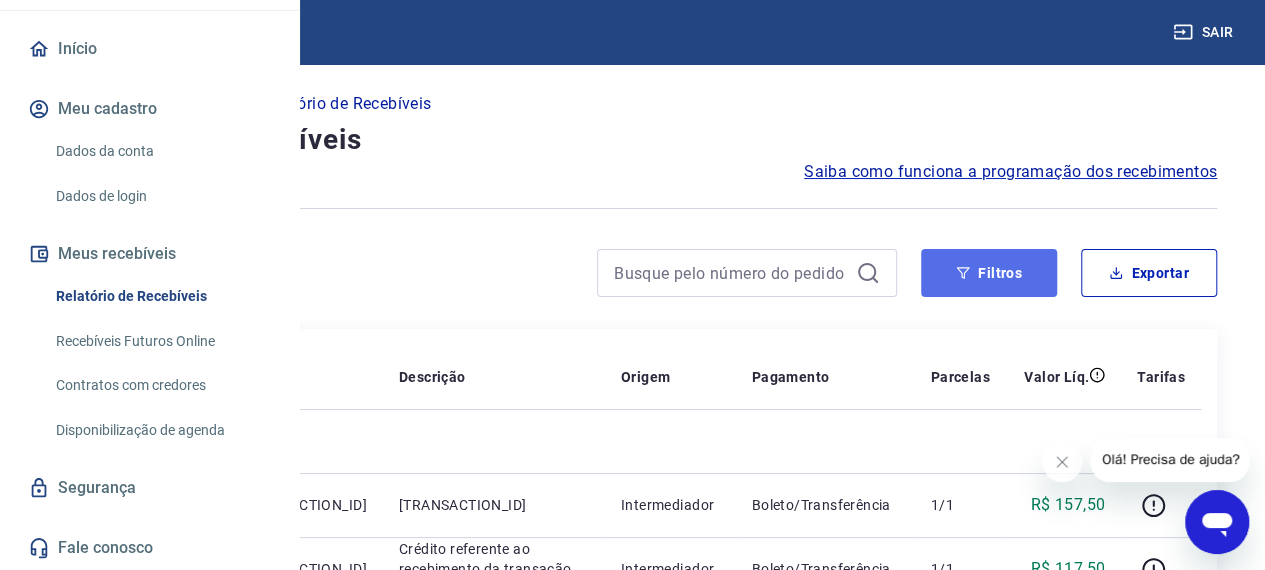 click on "Filtros" at bounding box center (989, 273) 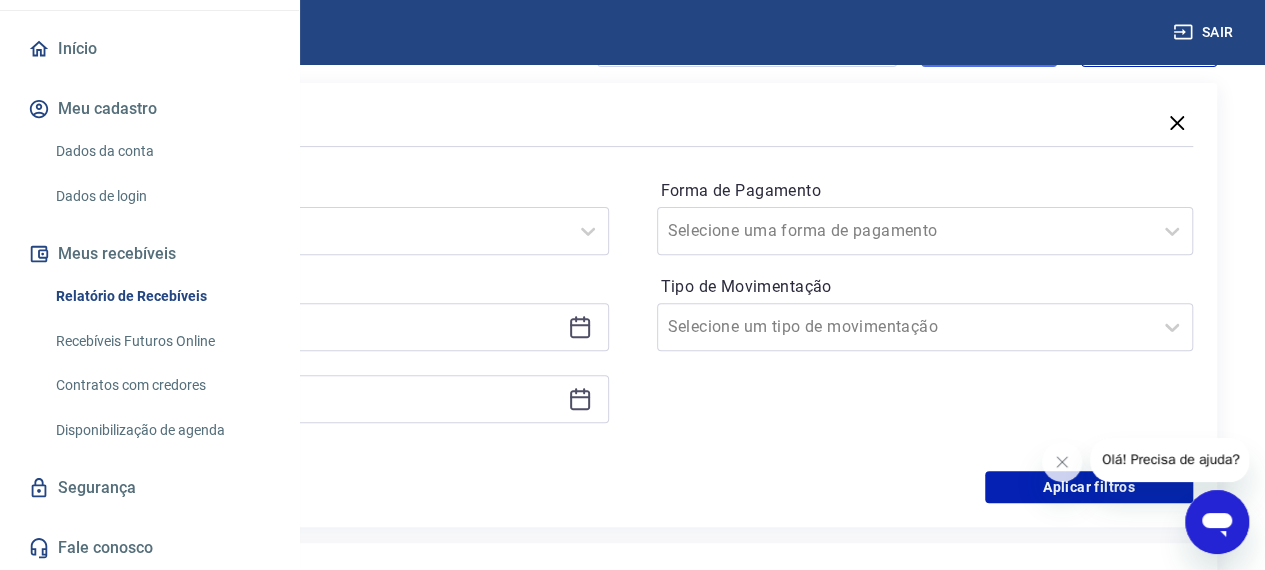 scroll, scrollTop: 235, scrollLeft: 0, axis: vertical 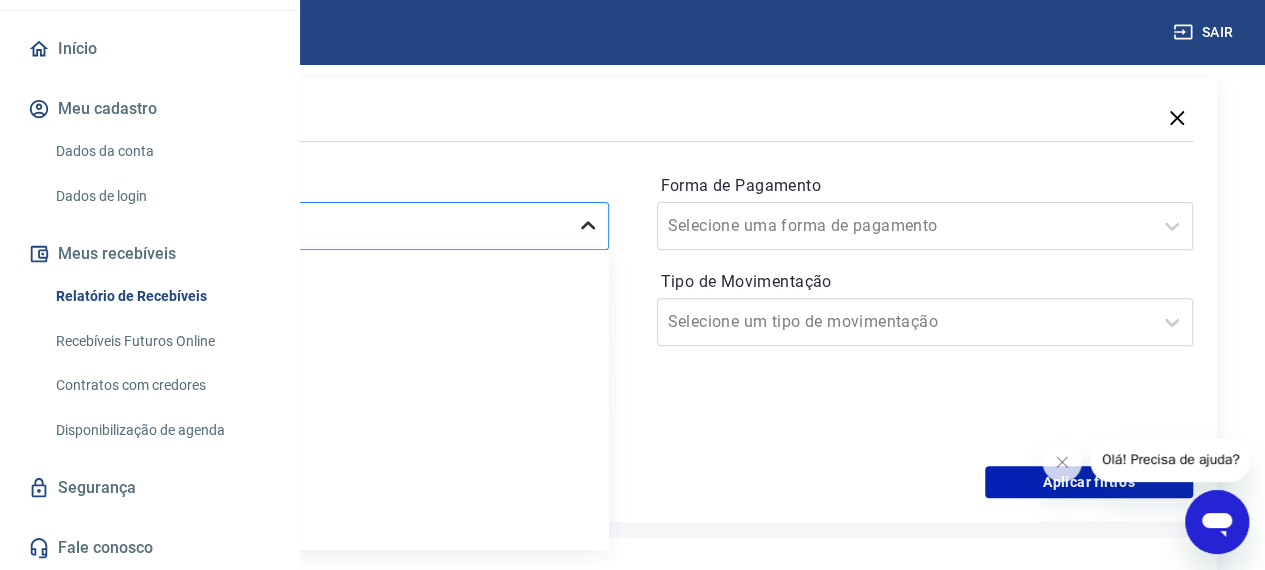 click 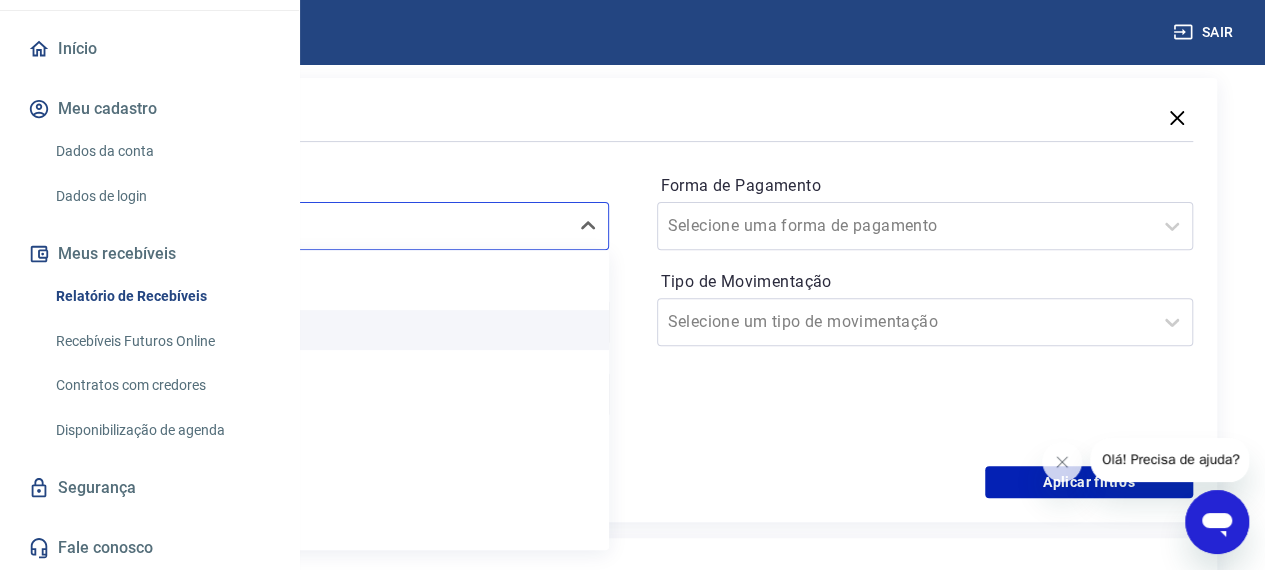 scroll, scrollTop: 44, scrollLeft: 0, axis: vertical 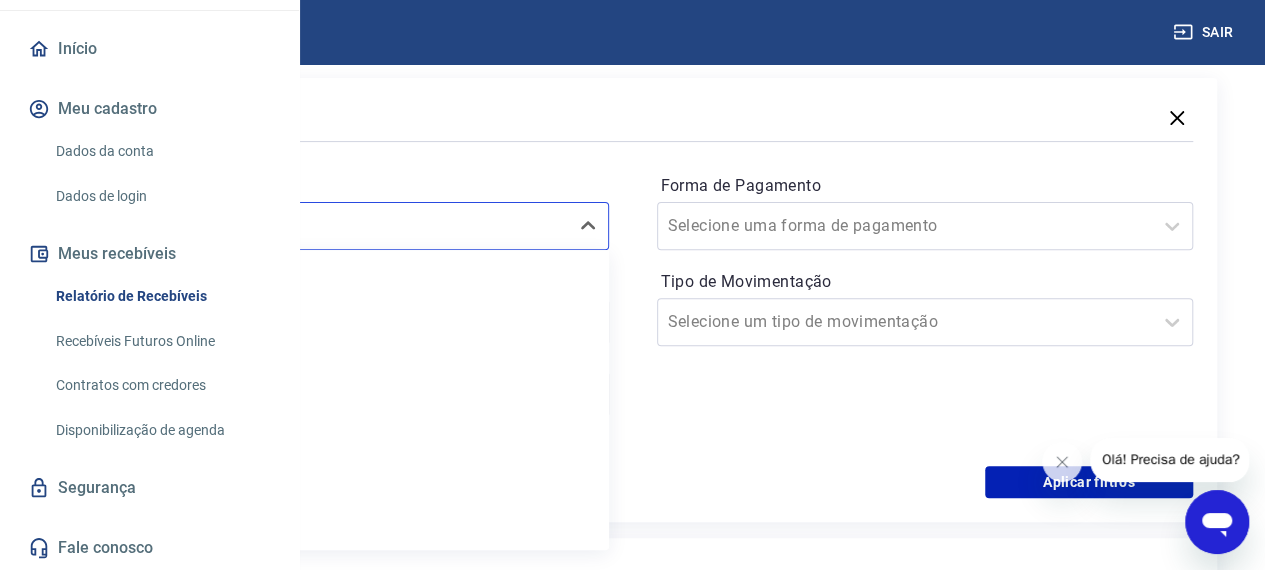 click on "Período option Limpar Filtro focused, 1 of 7. 7 results available. Use Up and Down to choose options, press Enter to select the currently focused option, press Escape to exit the menu, press Tab to select the option and exit the menu. Selecione um período Limpar Filtro Hoje Última semana Últimos 15 dias Últimos 30 dias Últimos 90 dias Últimos 6 meses" at bounding box center (340, 210) 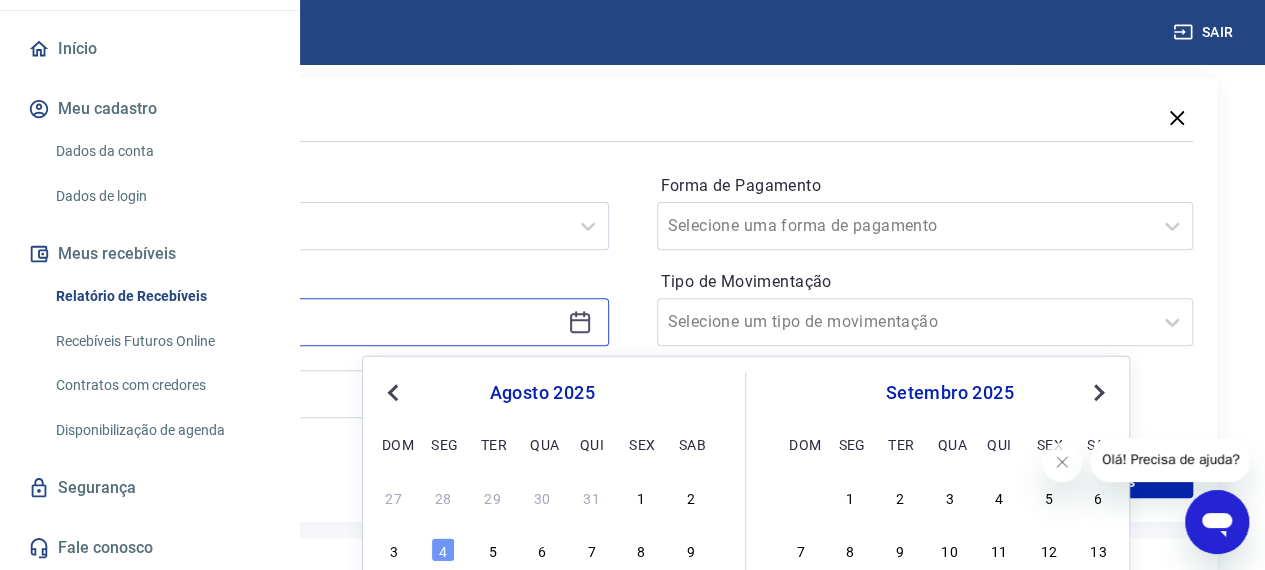click at bounding box center [324, 322] 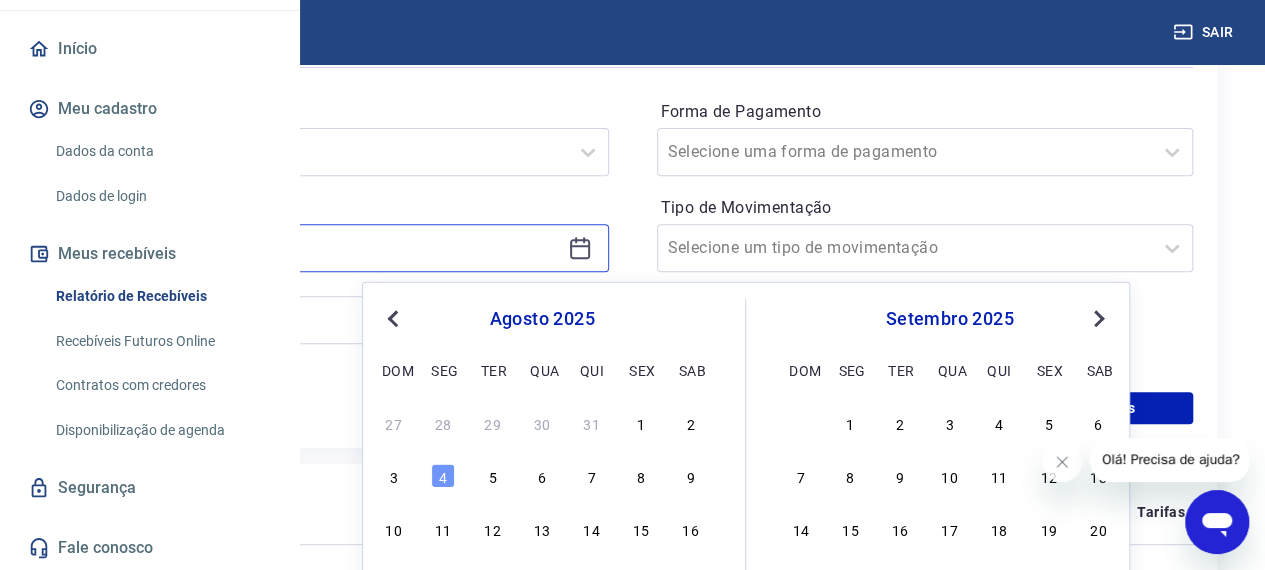 scroll, scrollTop: 314, scrollLeft: 0, axis: vertical 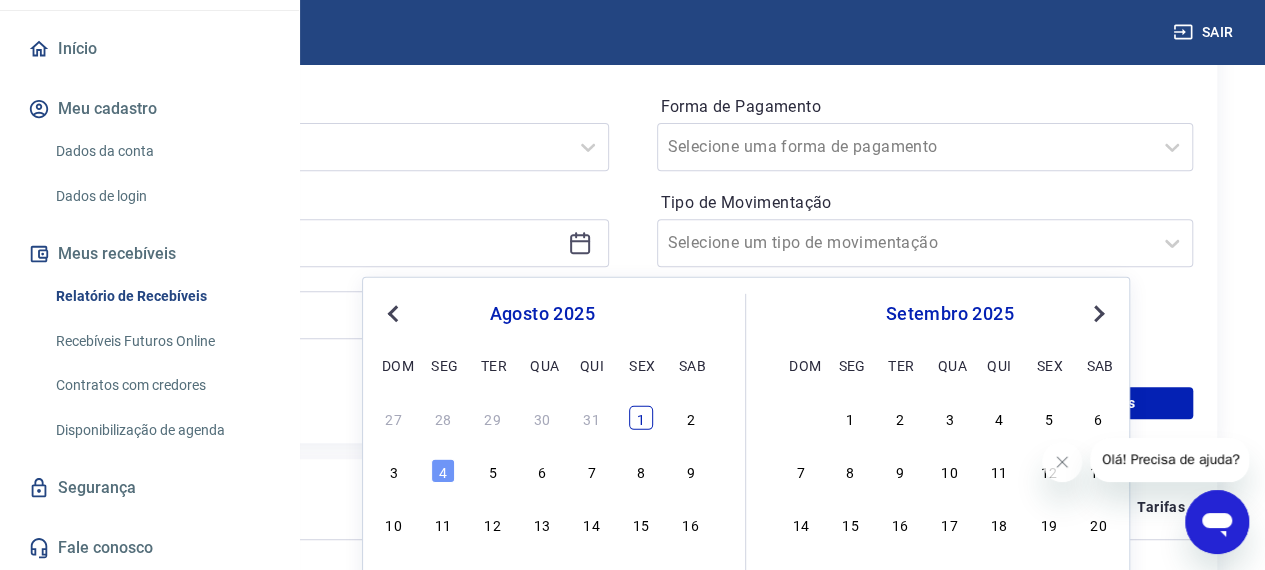 click on "1" at bounding box center [641, 418] 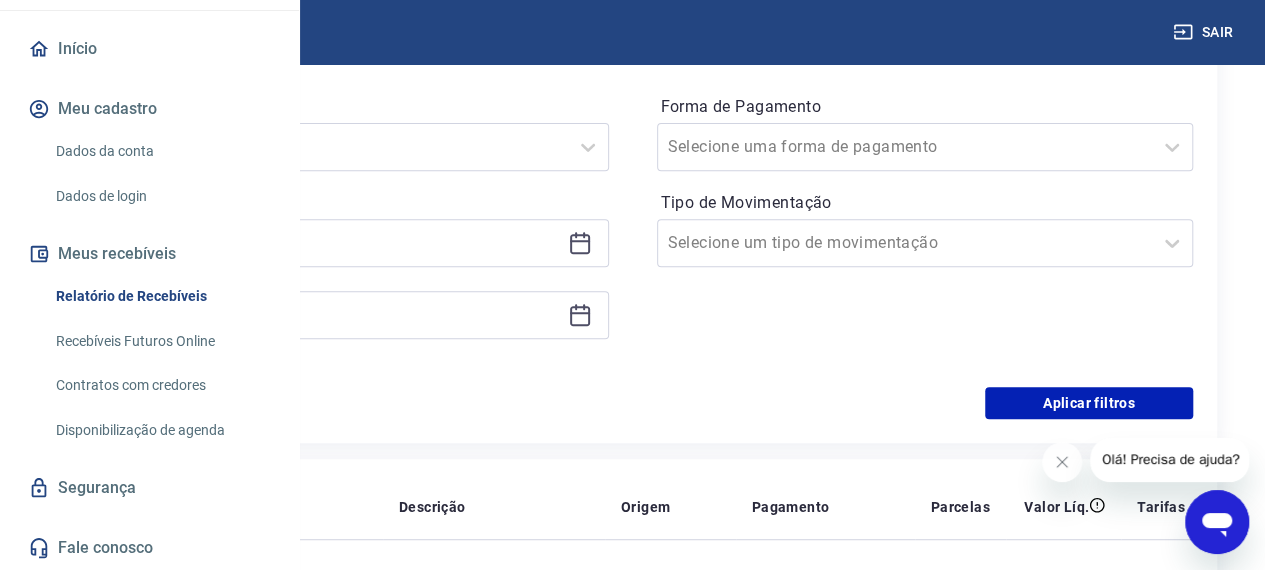 type on "01/08/2025" 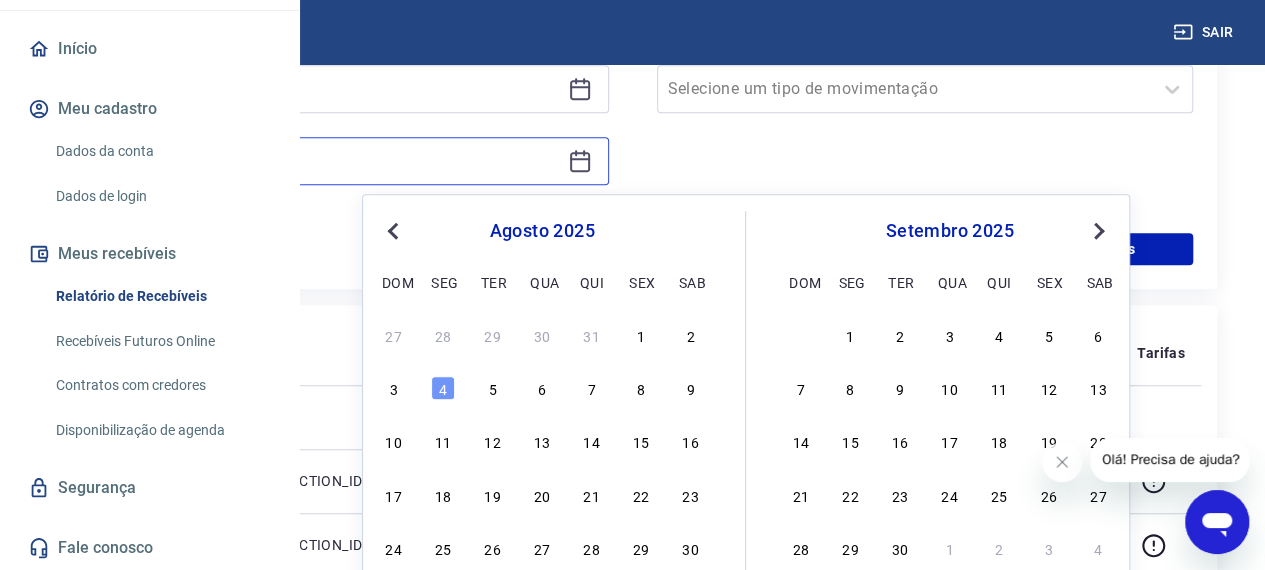 scroll, scrollTop: 469, scrollLeft: 0, axis: vertical 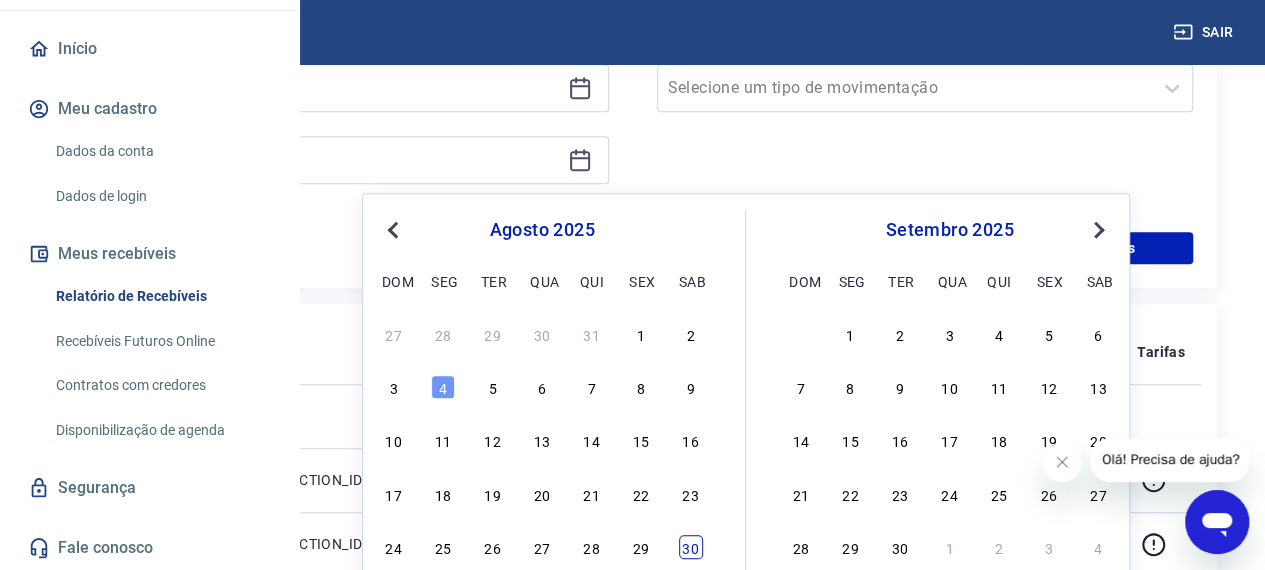 click on "30" at bounding box center [691, 547] 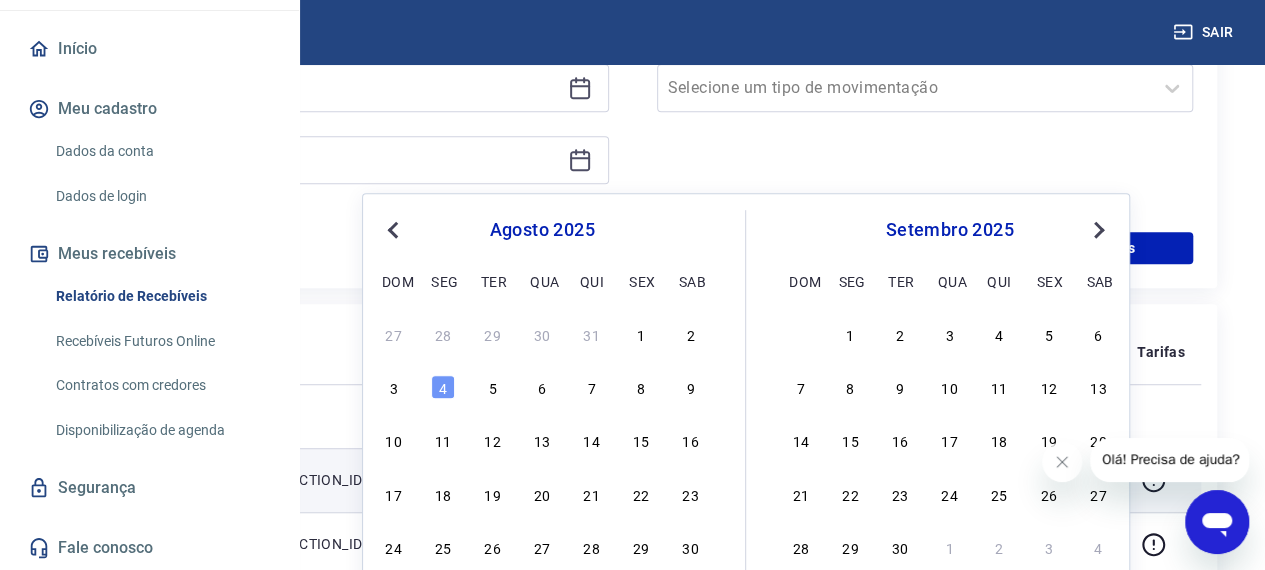 type on "[DATE]" 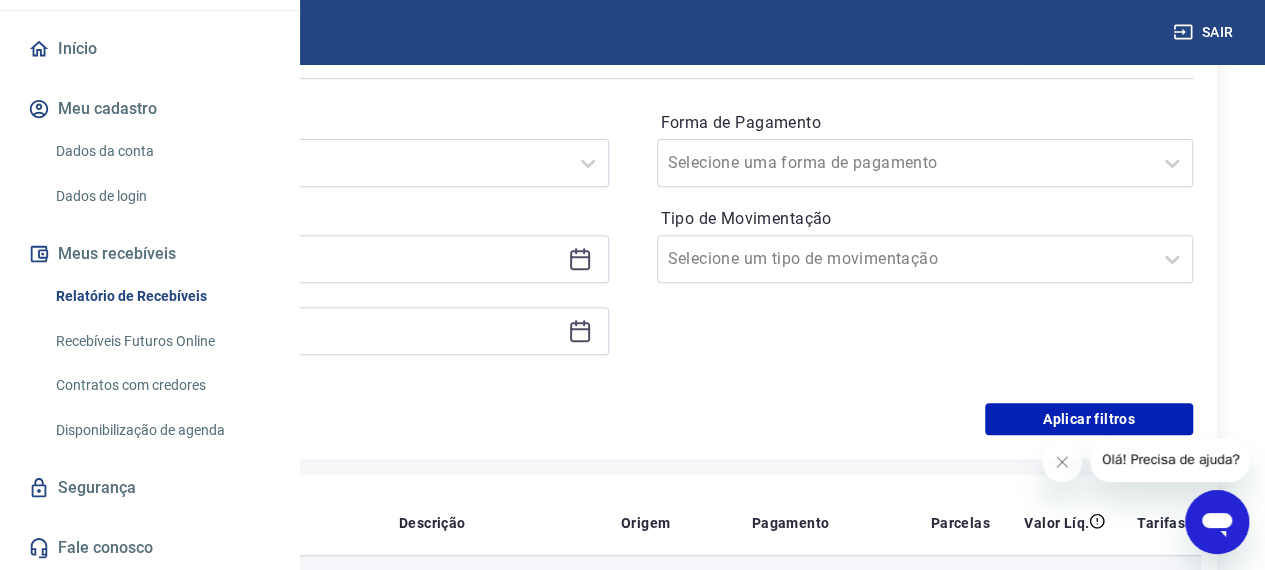 scroll, scrollTop: 297, scrollLeft: 0, axis: vertical 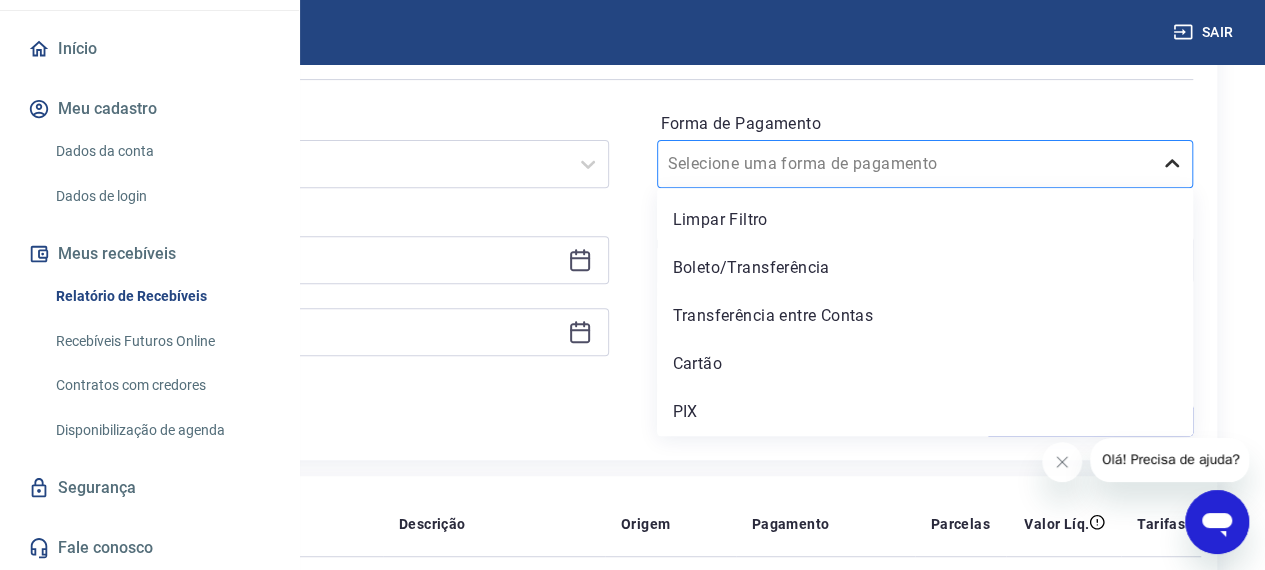 click at bounding box center [1172, 164] 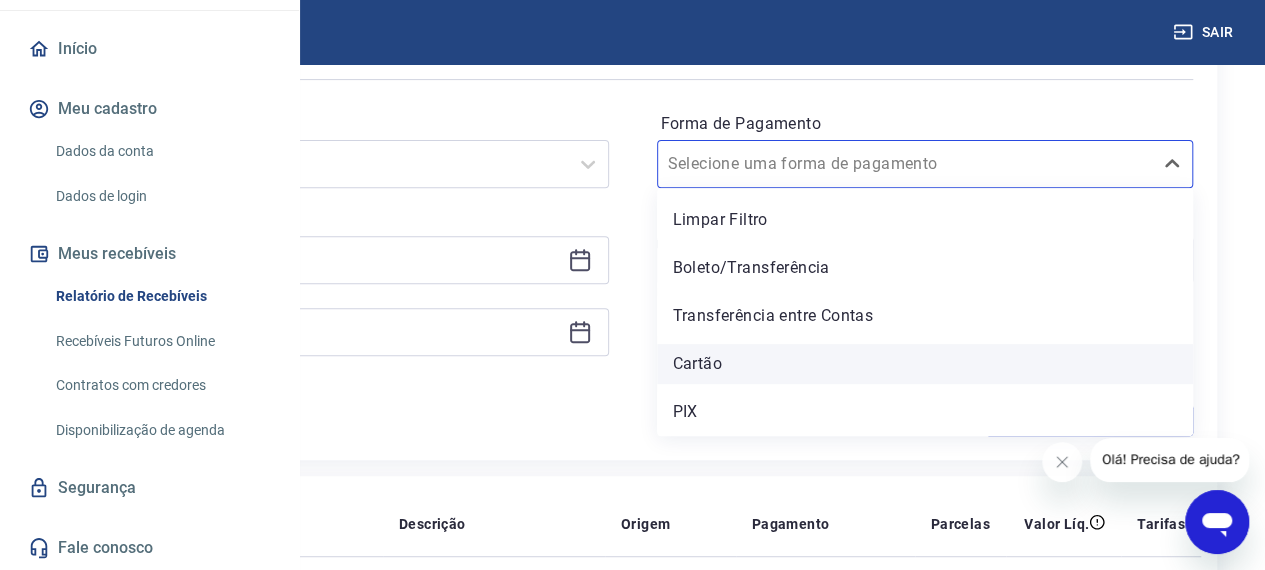 click on "Cartão" at bounding box center [925, 364] 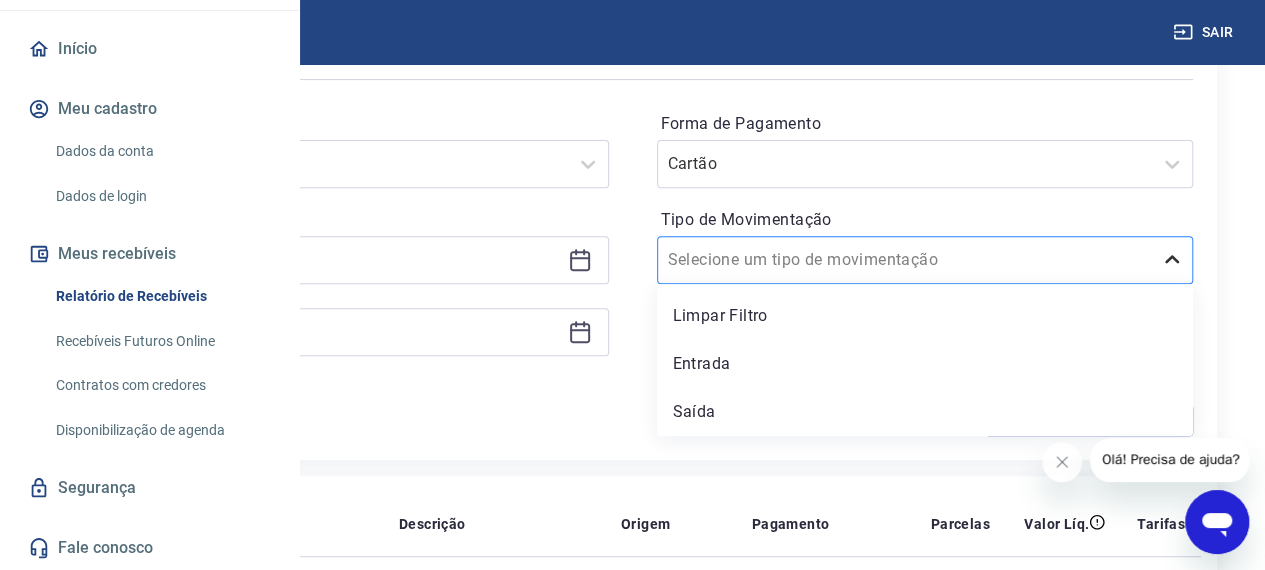 click 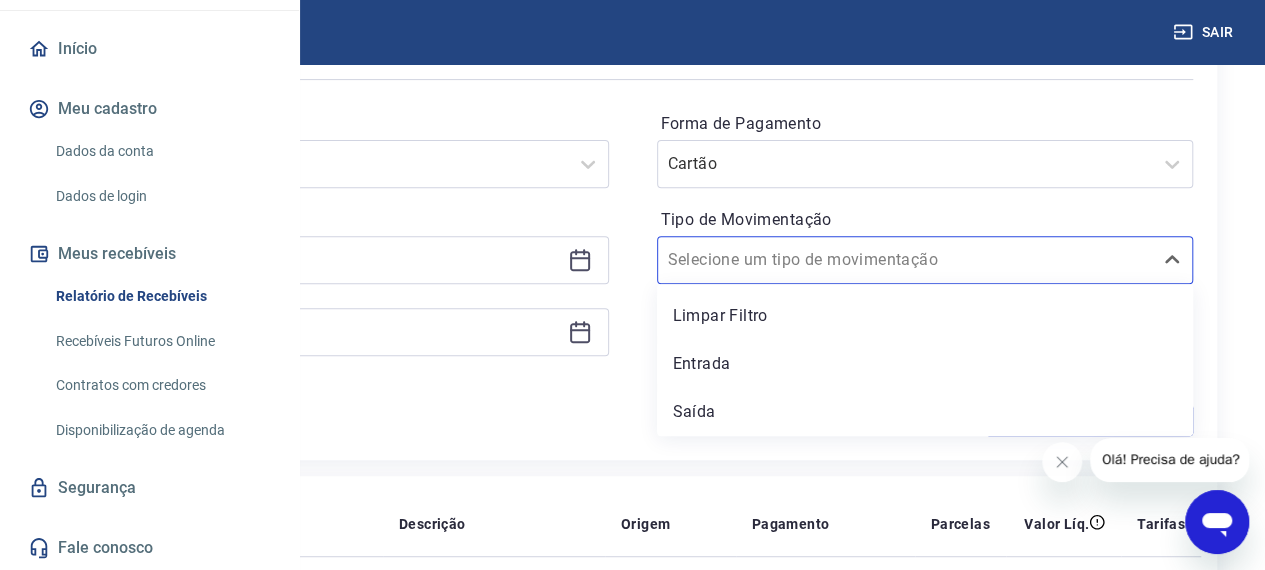 click on "Tipo de Movimentação" at bounding box center (925, 220) 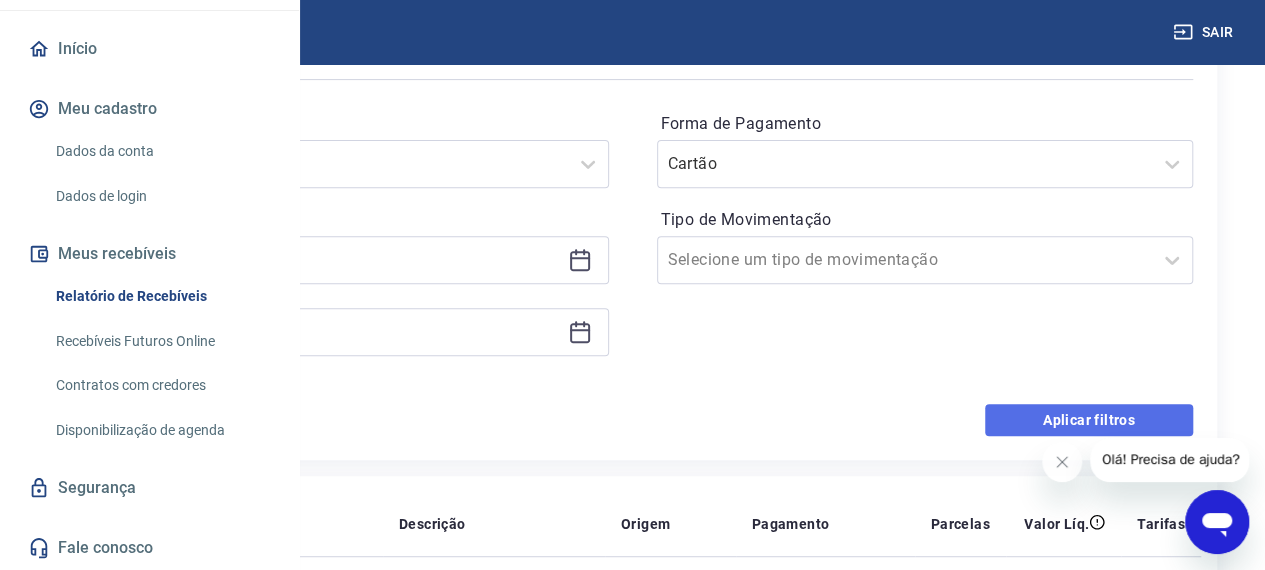 click on "Aplicar filtros" at bounding box center (1089, 420) 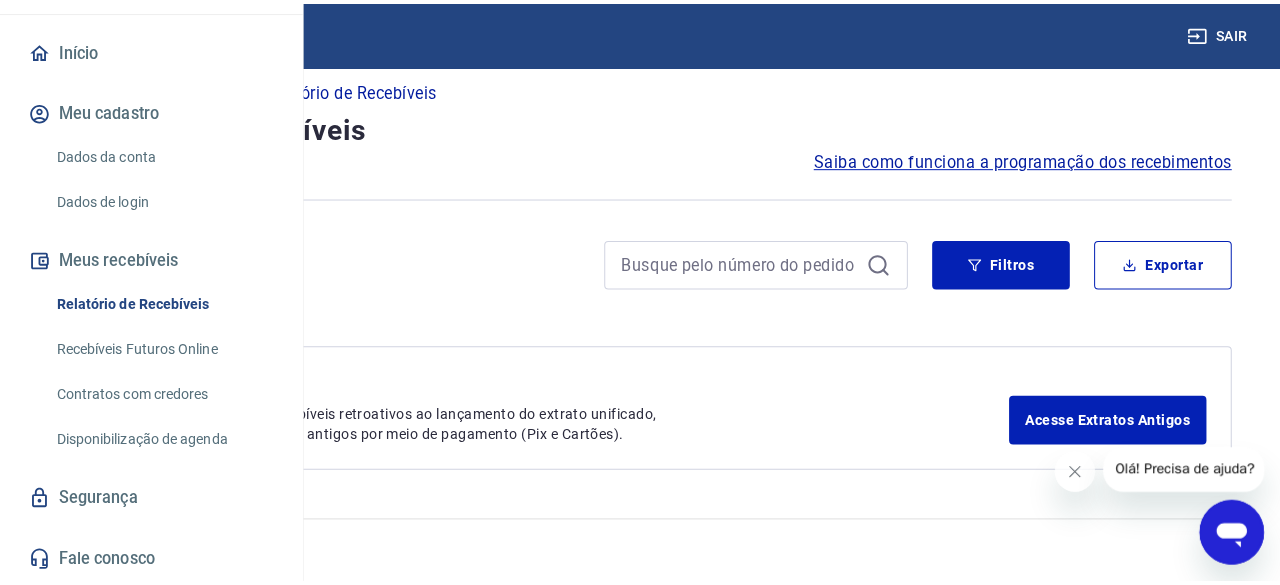 scroll, scrollTop: 0, scrollLeft: 0, axis: both 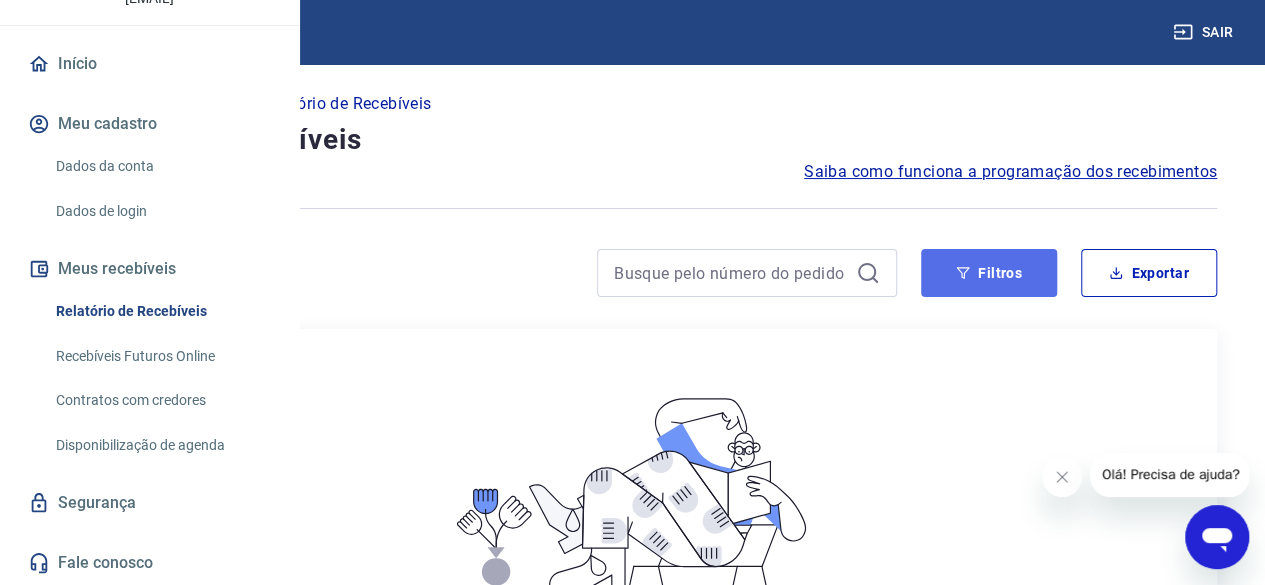 click 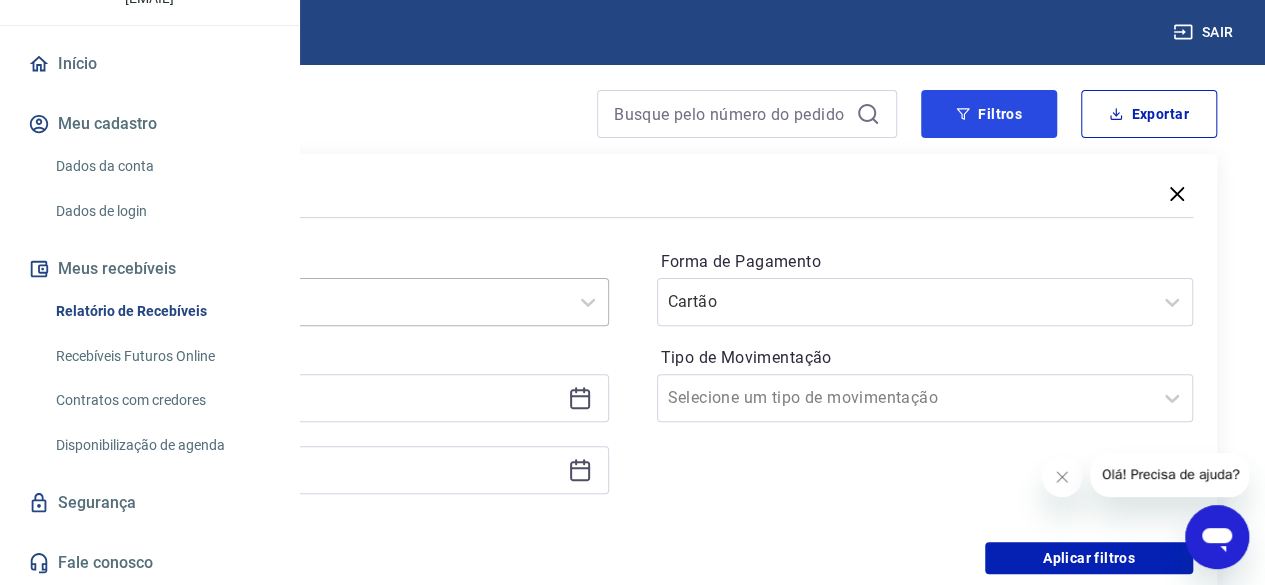 scroll, scrollTop: 160, scrollLeft: 0, axis: vertical 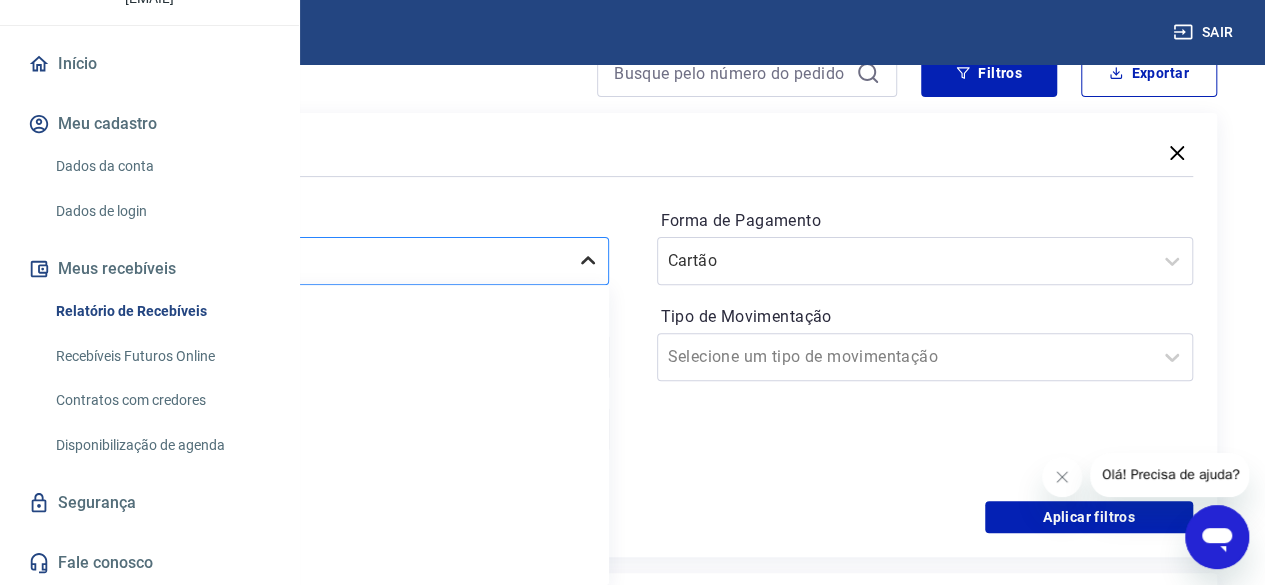 click on "option Limpar Filtro focused, 1 of 7. 7 results available. Use Up and Down to choose options, press Enter to select the currently focused option, press Escape to exit the menu, press Tab to select the option and exit the menu. Selecione um período Limpar Filtro Hoje Última semana Últimos 15 dias Últimos 30 dias Últimos 90 dias Últimos 6 meses" at bounding box center (340, 261) 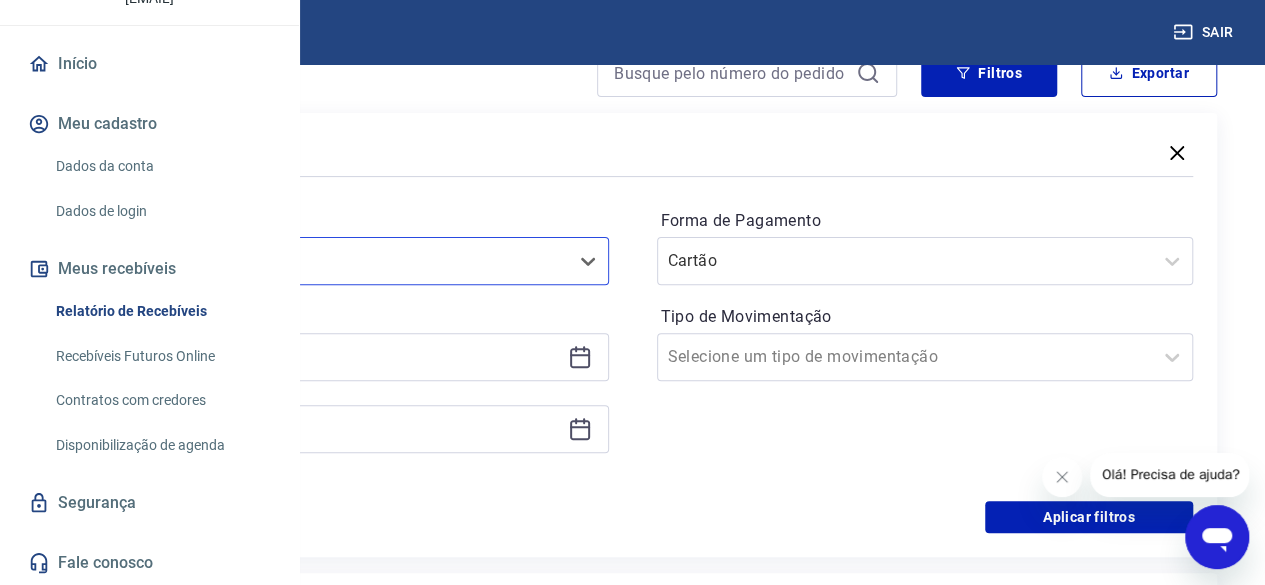 scroll, scrollTop: 0, scrollLeft: 0, axis: both 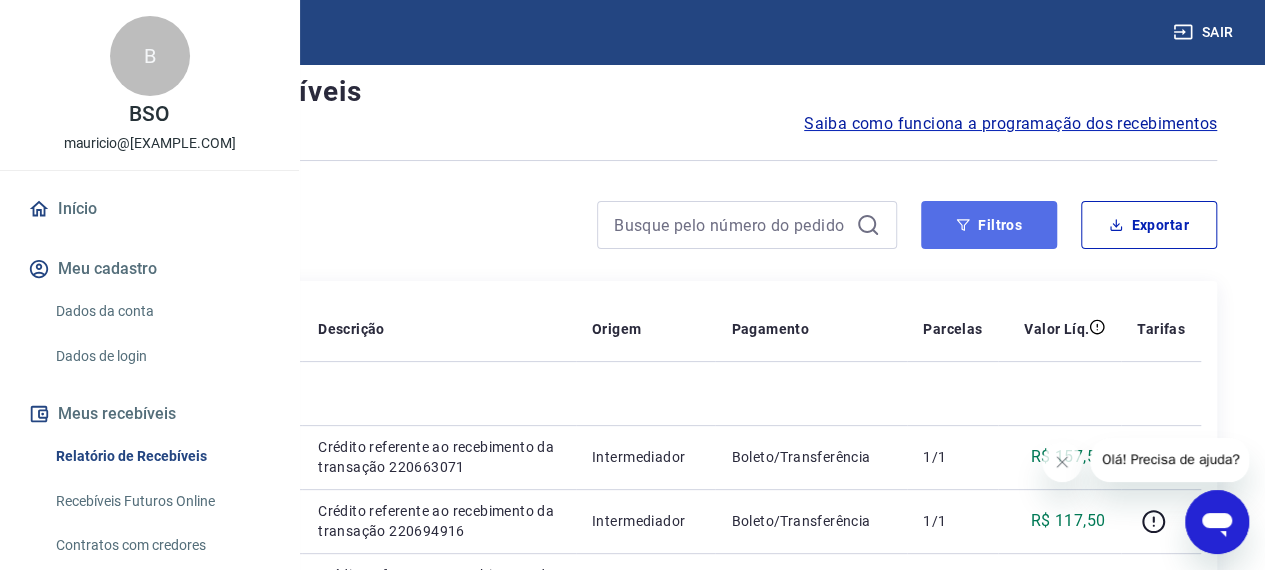 click on "Filtros" at bounding box center [989, 225] 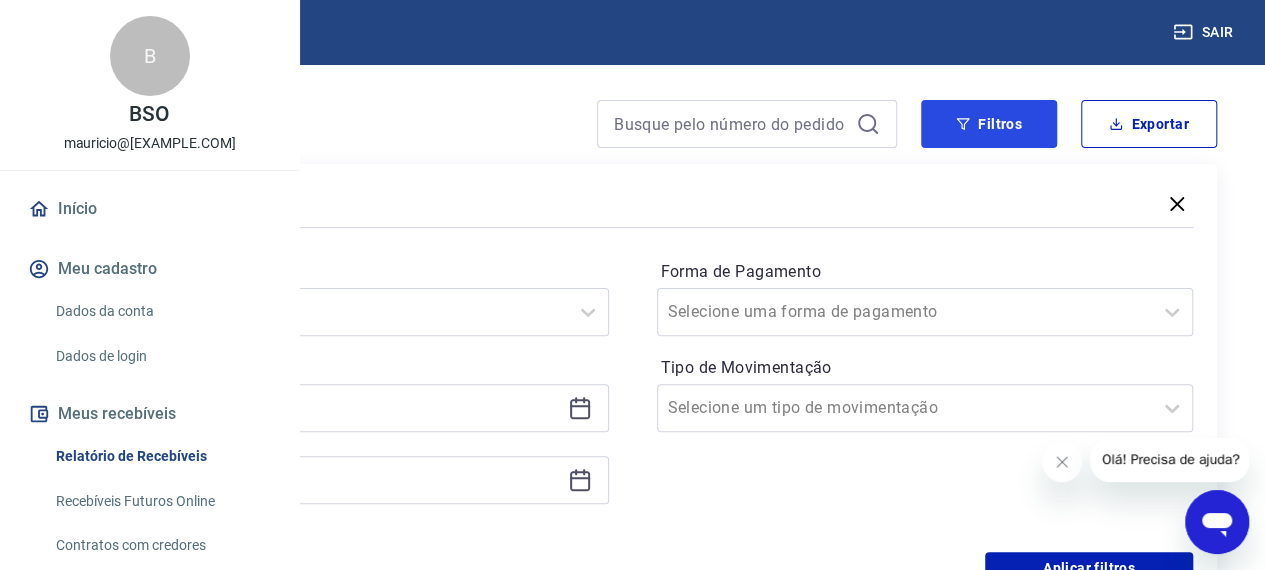 scroll, scrollTop: 166, scrollLeft: 0, axis: vertical 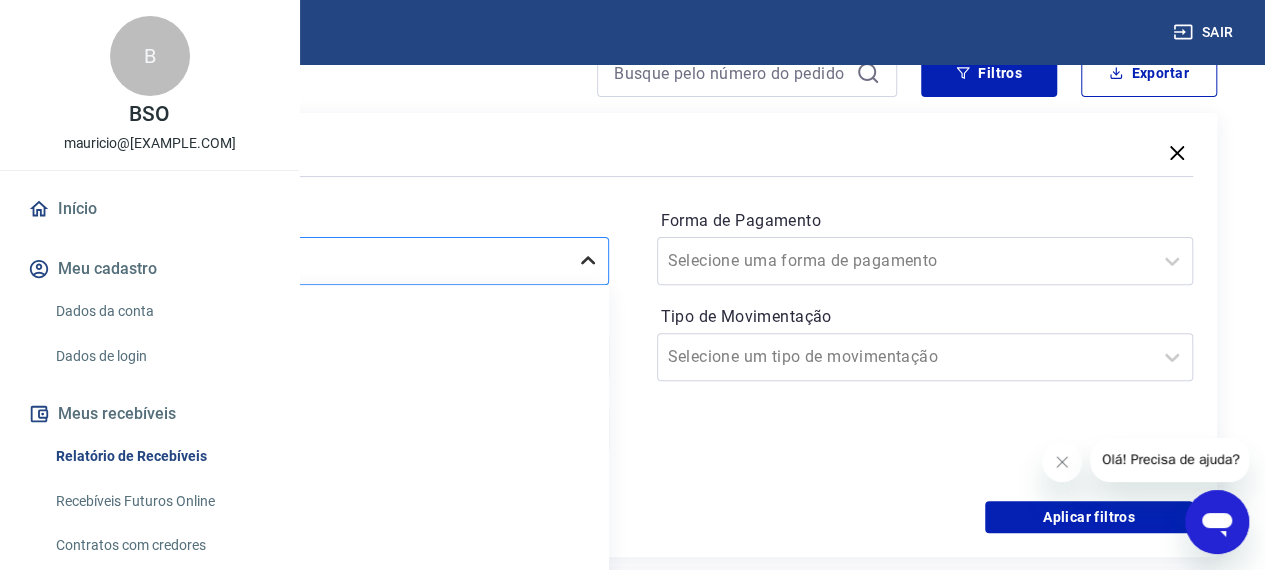 click on "option Limpar Filtro focused, 1 of 7. 7 results available. Use Up and Down to choose options, press Enter to select the currently focused option, press Escape to exit the menu, press Tab to select the option and exit the menu. Selecione um período Limpar Filtro Hoje Última semana Últimos 15 dias Últimos 30 dias Últimos 90 dias Últimos 6 meses" at bounding box center (340, 261) 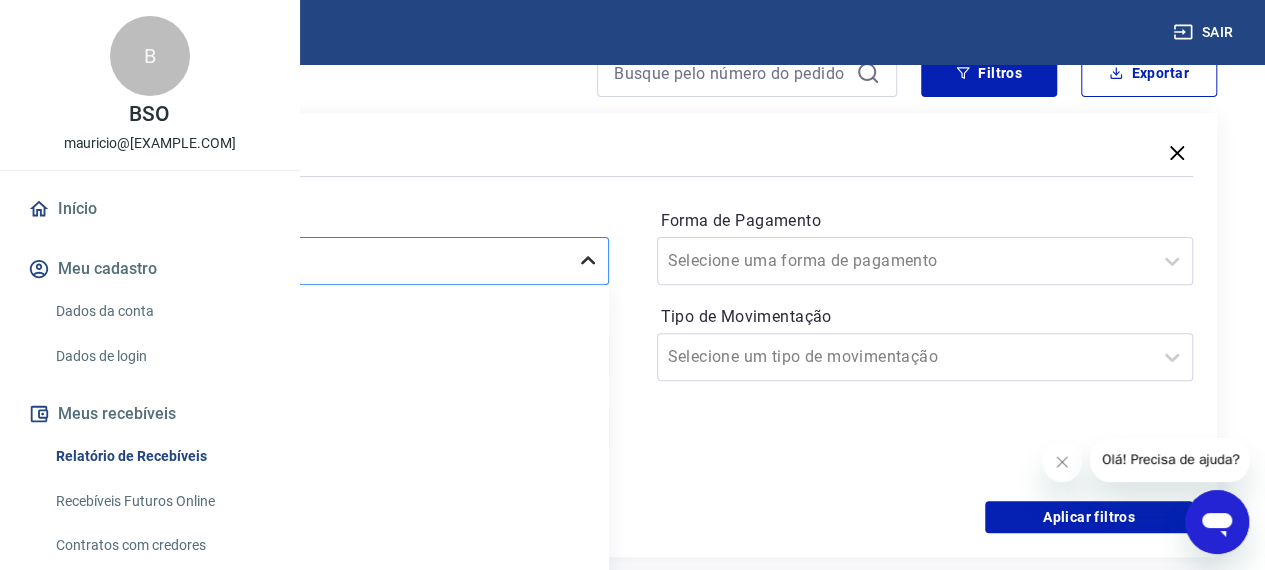 scroll, scrollTop: 44, scrollLeft: 0, axis: vertical 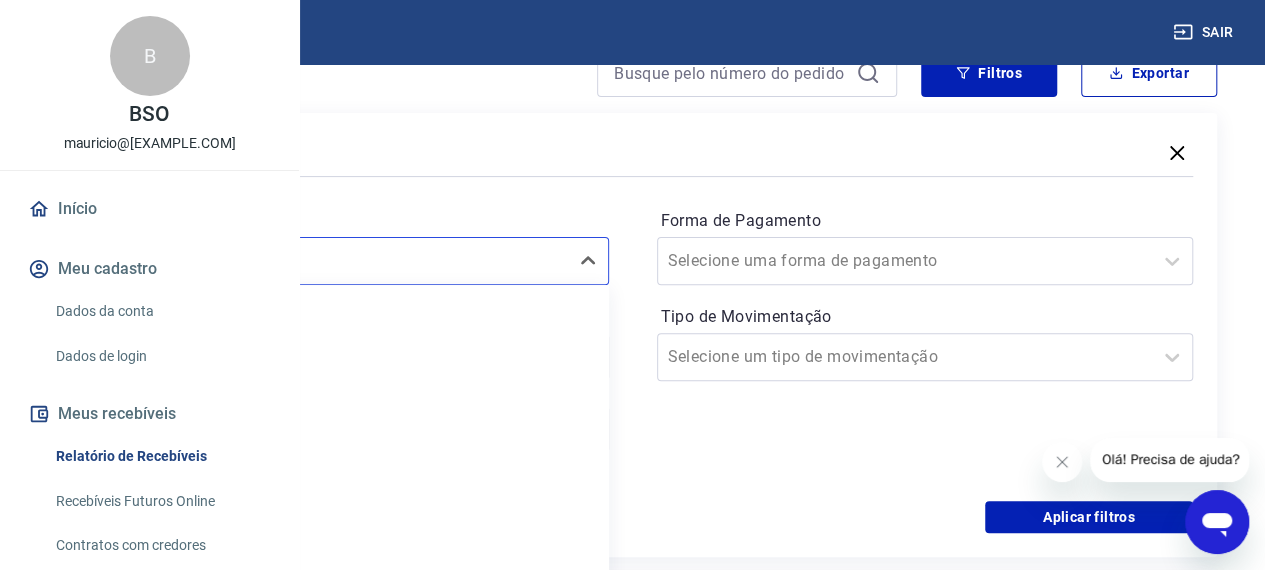 click on "Período option Hoje focused, 2 of 7. 7 results available. Use Up and Down to choose options, press Enter to select the currently focused option, press Escape to exit the menu, press Tab to select the option and exit the menu. Selecione um período Limpar Filtro Hoje Última semana Últimos 15 dias Últimos 30 dias Últimos 90 dias Últimos 6 meses Período personalizado Forma de Pagamento Selecione uma forma de pagamento Tipo de Movimentação Selecione um tipo de movimentação" at bounding box center (632, 341) 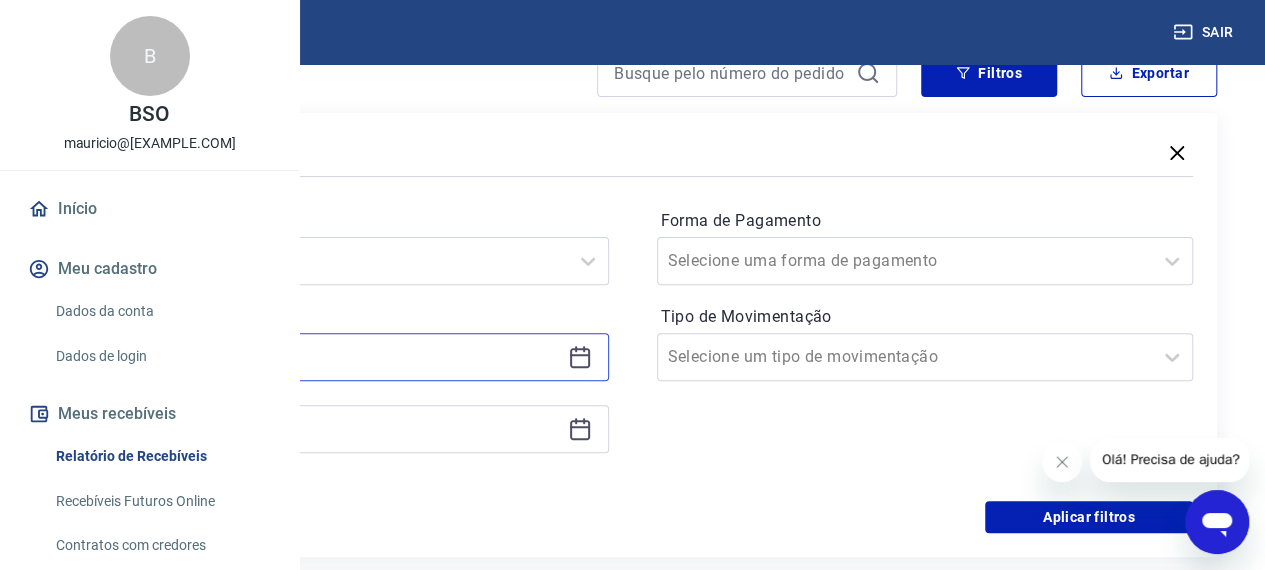 click at bounding box center [324, 357] 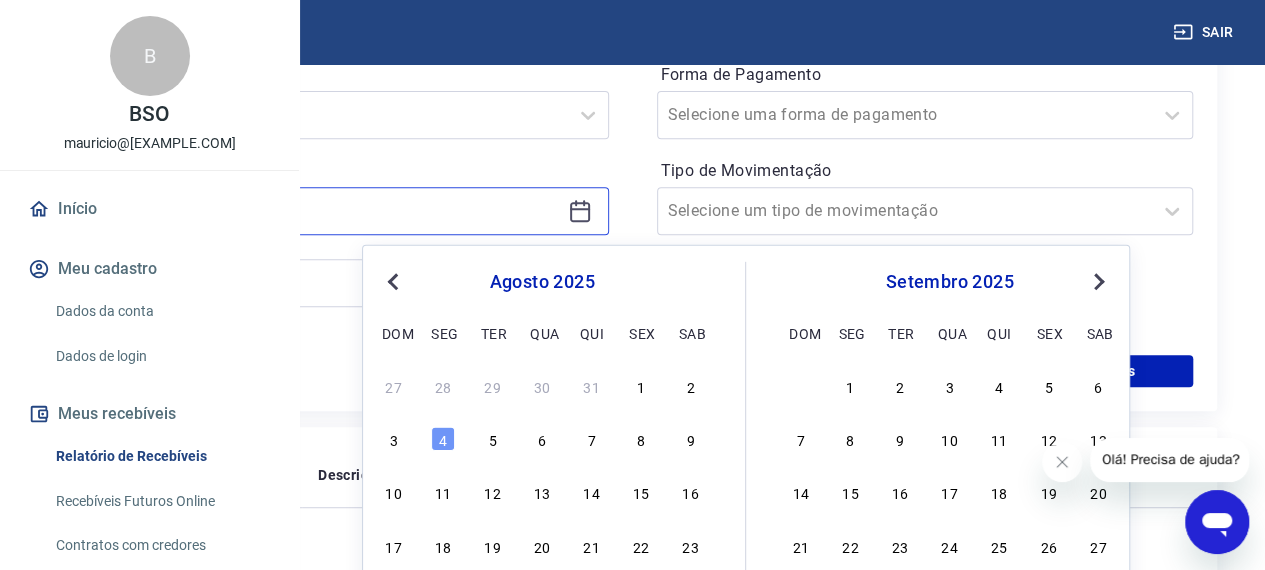 scroll, scrollTop: 346, scrollLeft: 0, axis: vertical 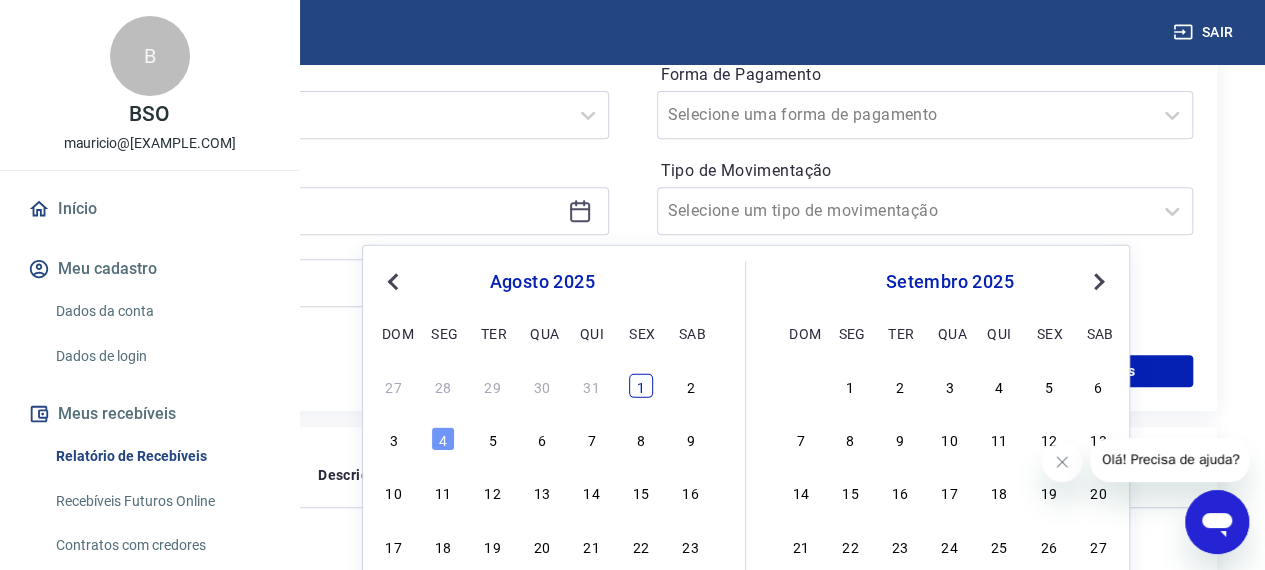 click on "1" at bounding box center [641, 386] 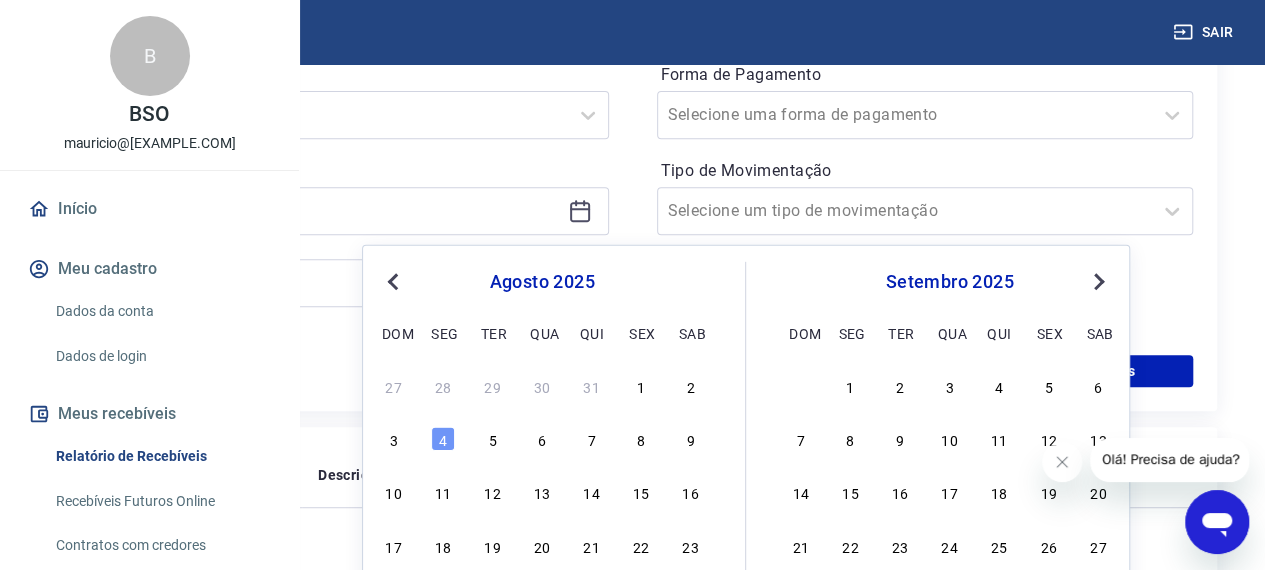 type on "01/08/2025" 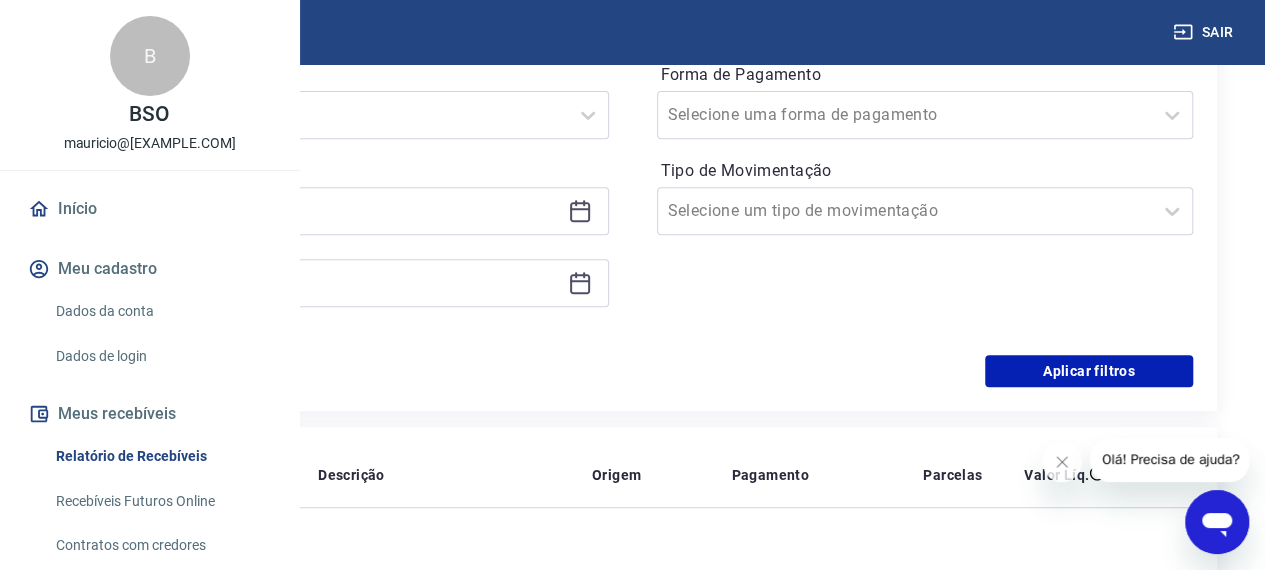 scroll, scrollTop: 366, scrollLeft: 0, axis: vertical 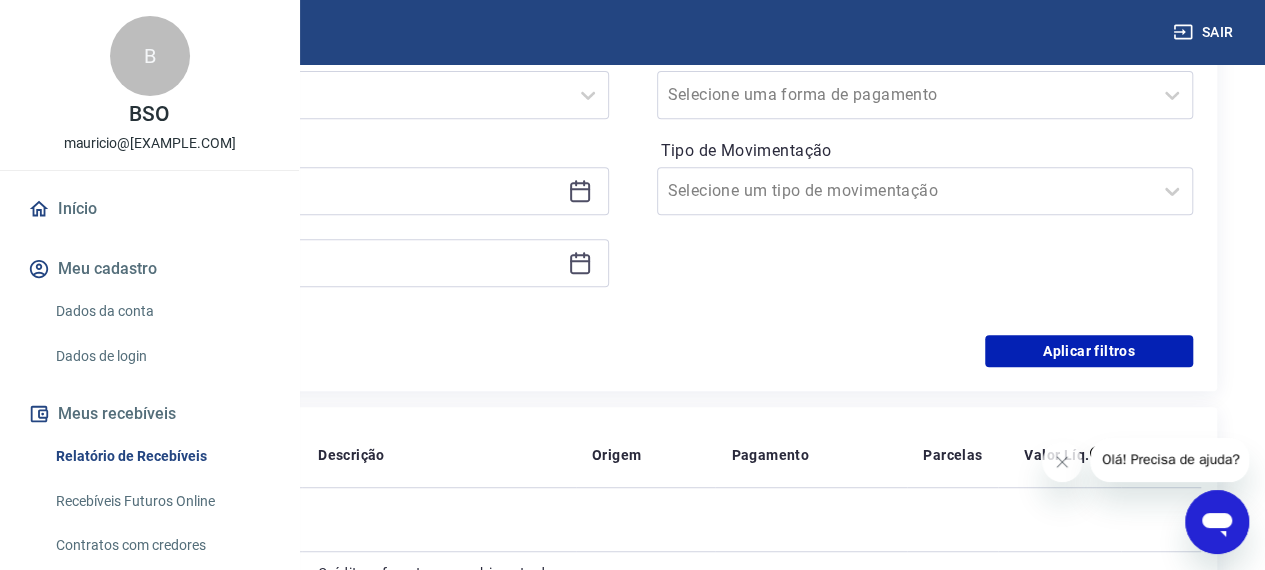 click 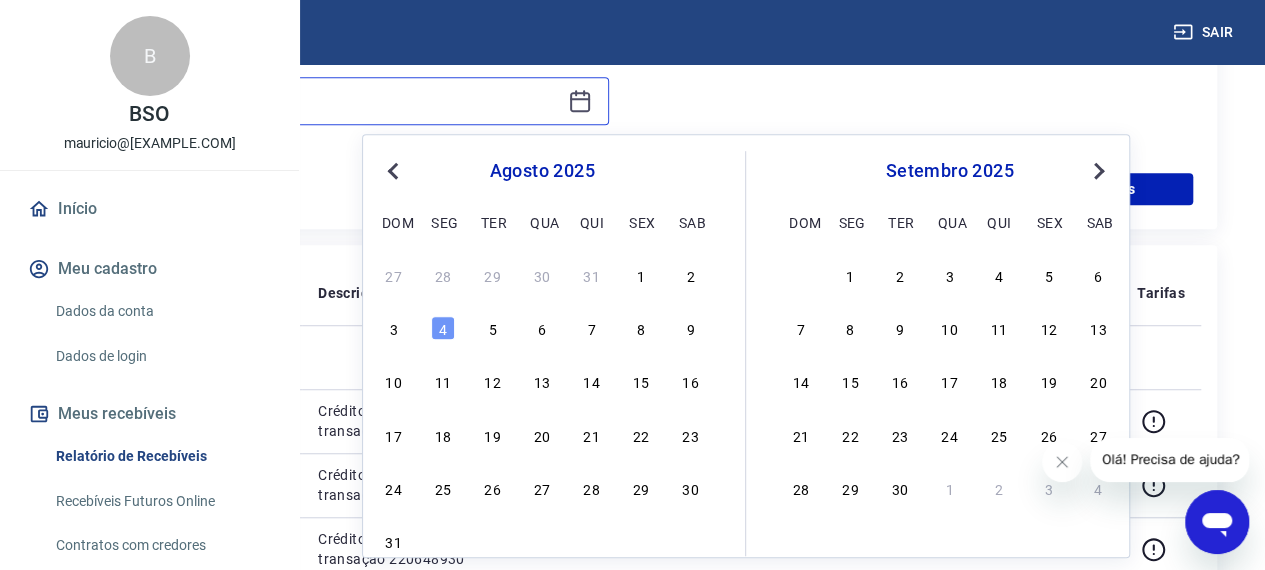 scroll, scrollTop: 532, scrollLeft: 0, axis: vertical 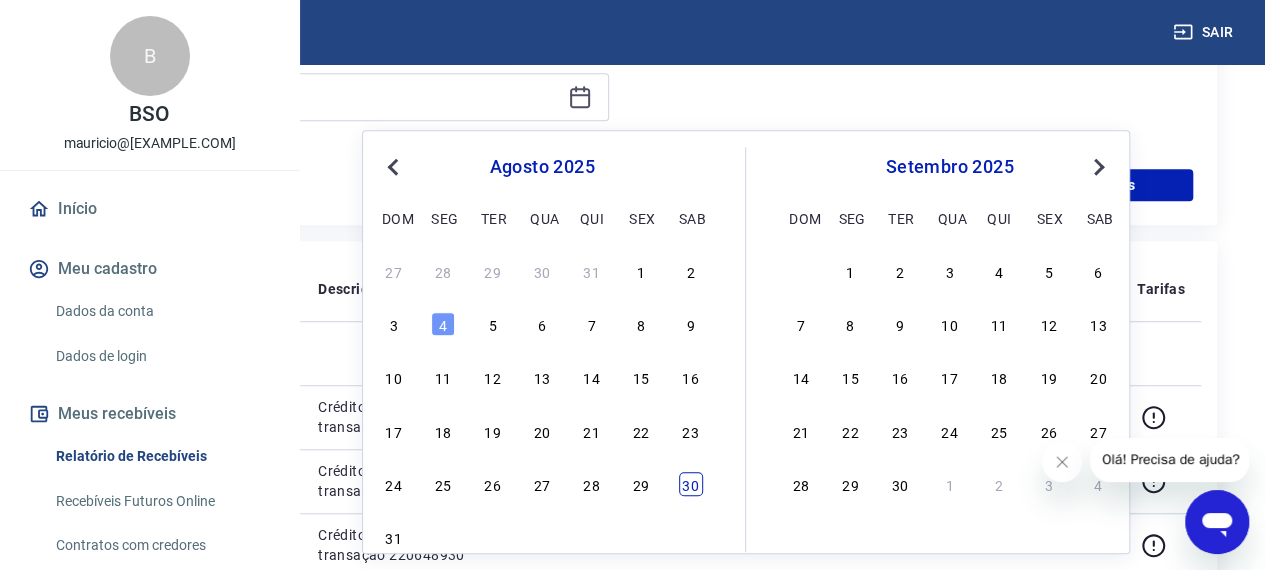 click on "30" at bounding box center (691, 484) 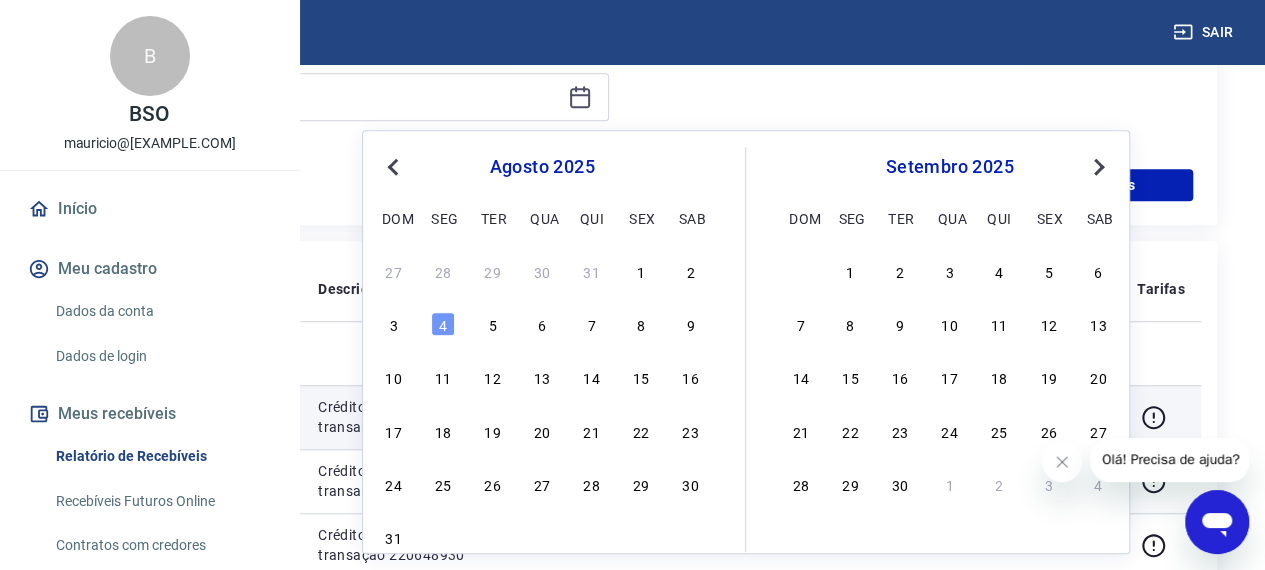 type on "[DATE]" 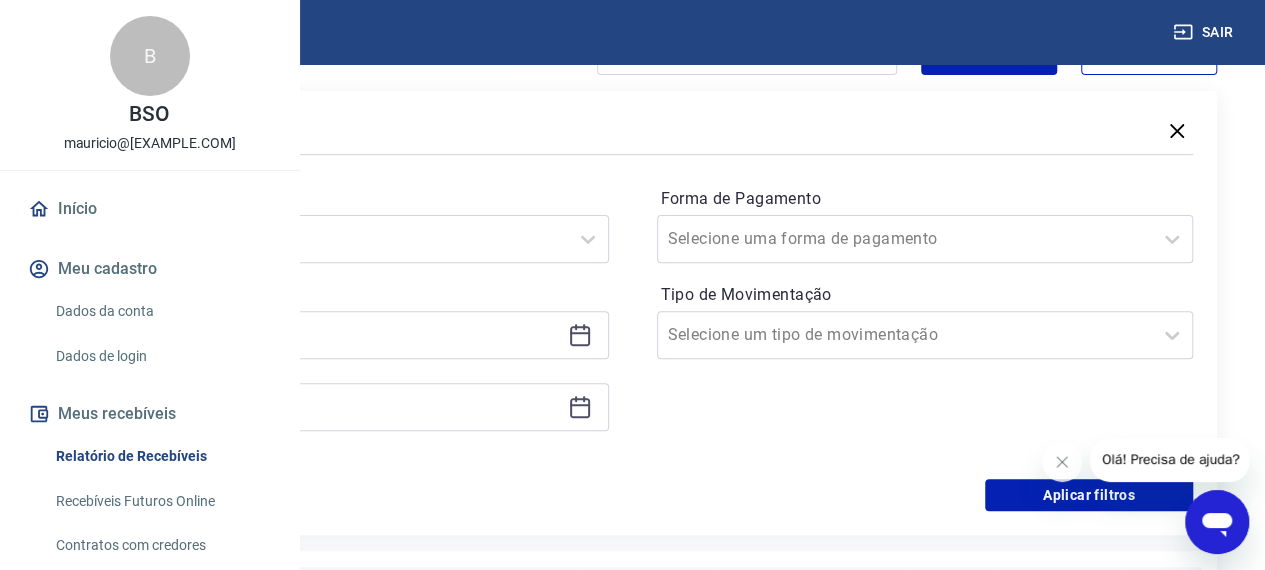 scroll, scrollTop: 206, scrollLeft: 0, axis: vertical 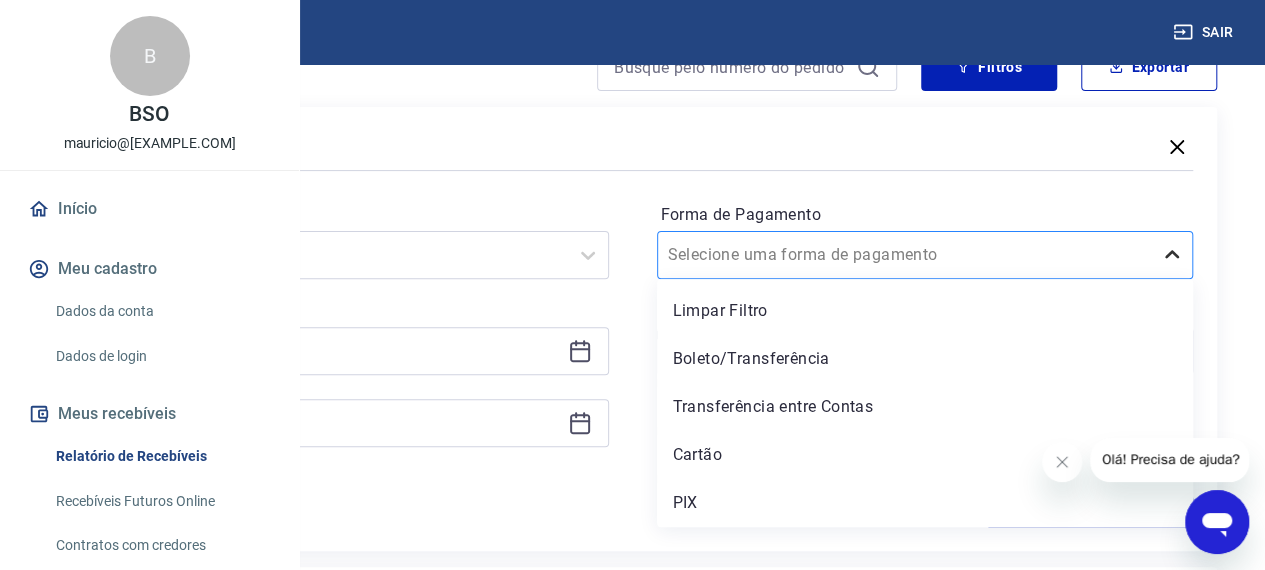 click 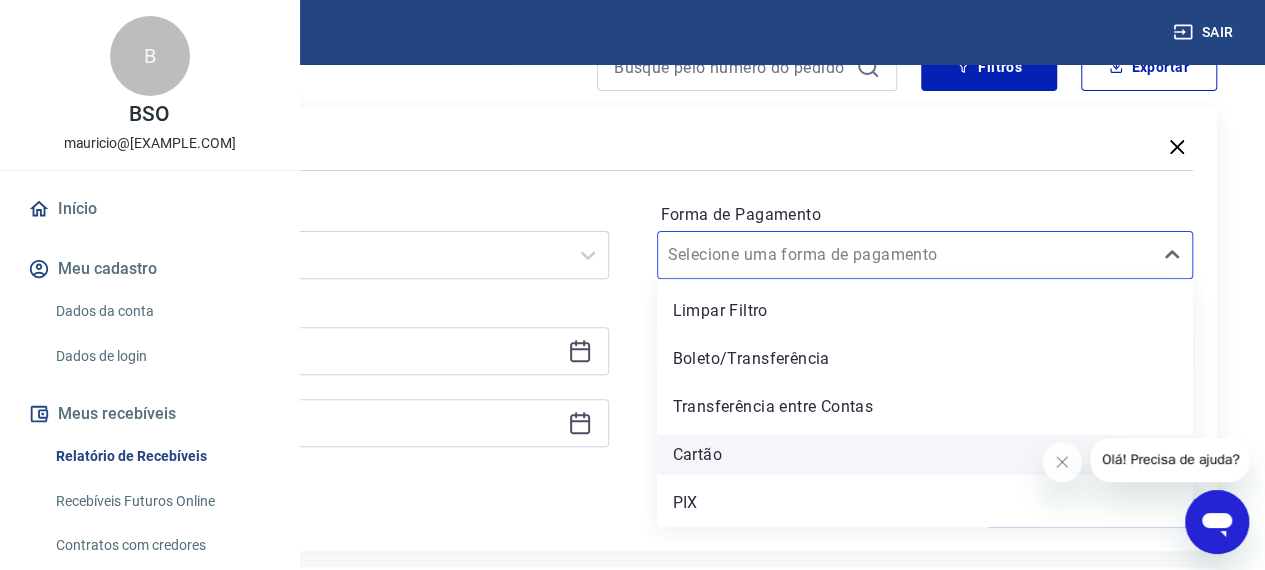 click on "Cartão" at bounding box center [925, 455] 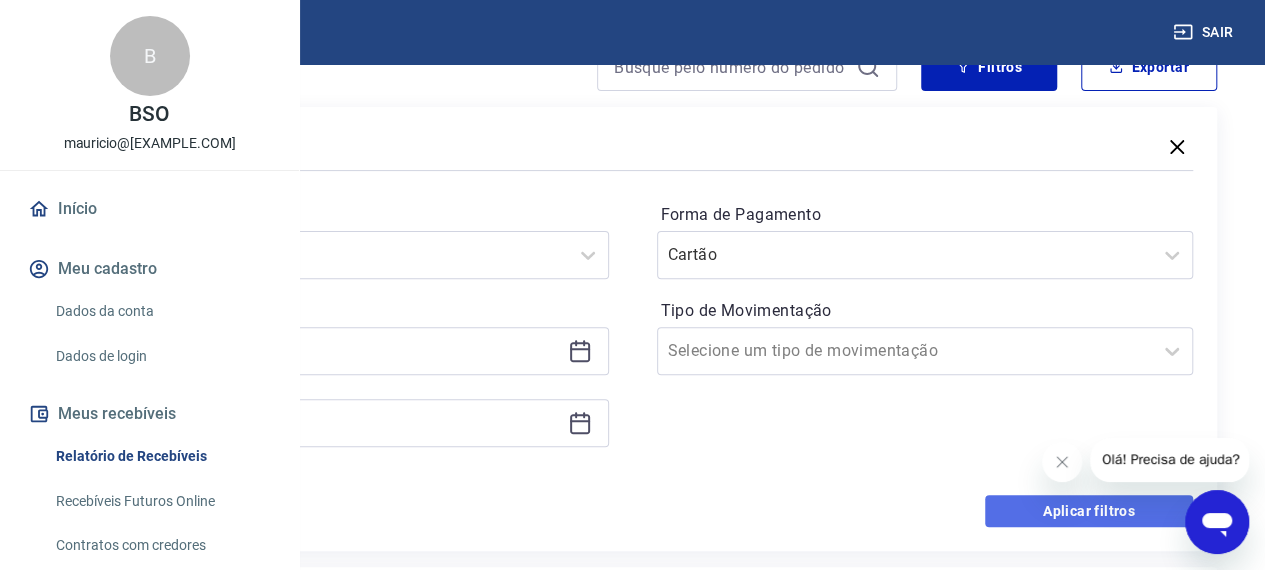 click on "Aplicar filtros" at bounding box center (1089, 511) 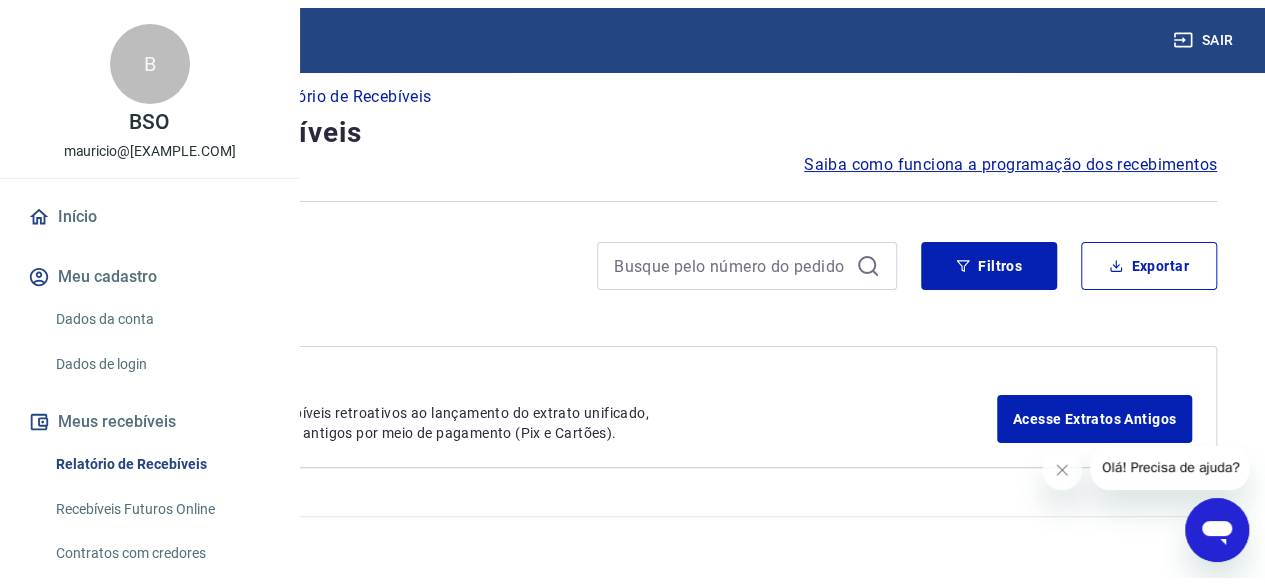 scroll, scrollTop: 0, scrollLeft: 0, axis: both 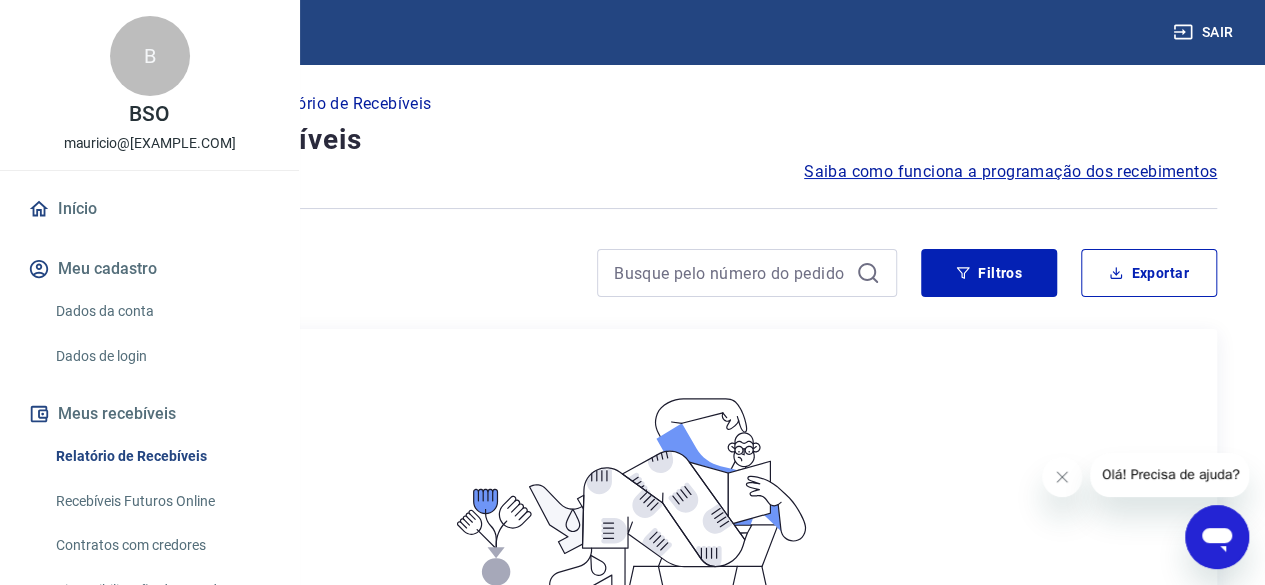 click 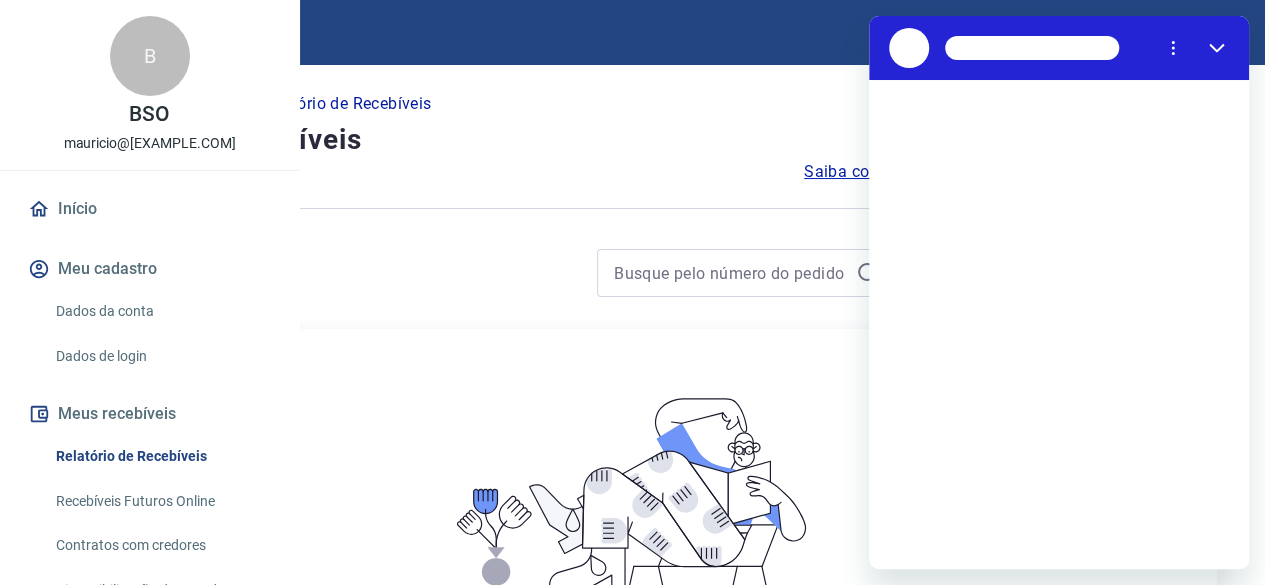 scroll, scrollTop: 0, scrollLeft: 0, axis: both 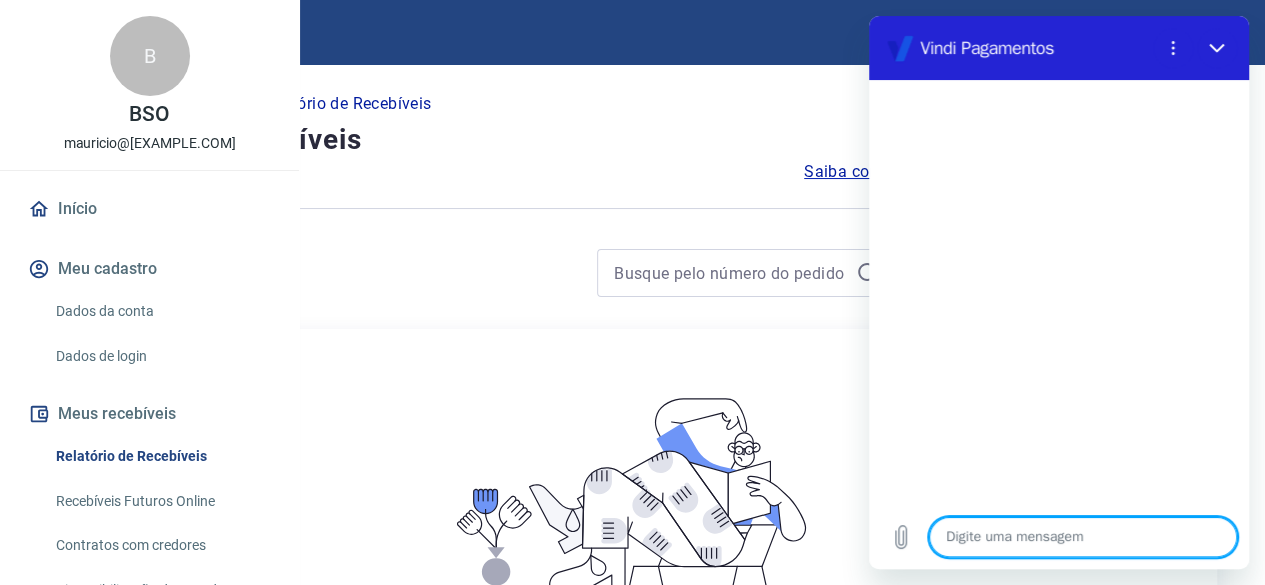 type on "b" 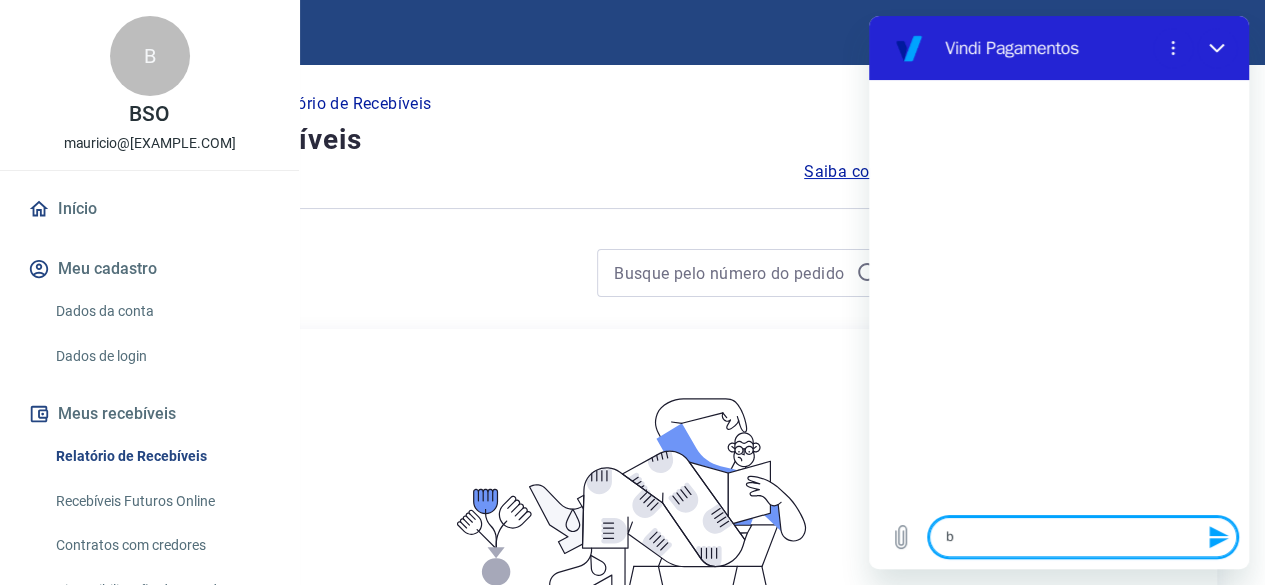 type on "bo" 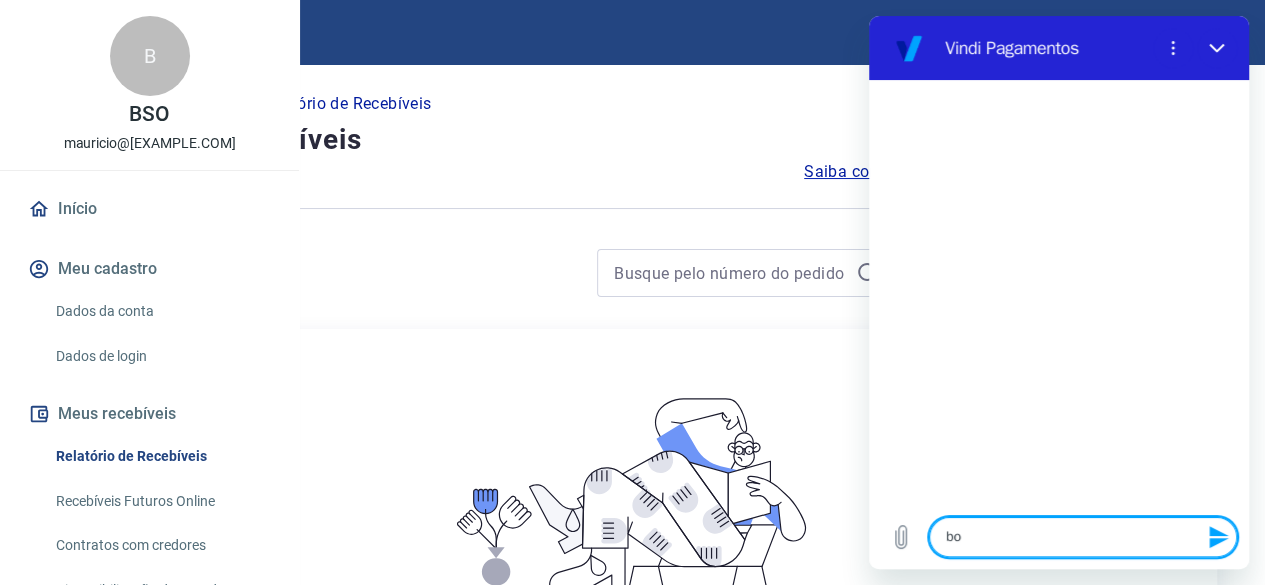 type on "bom" 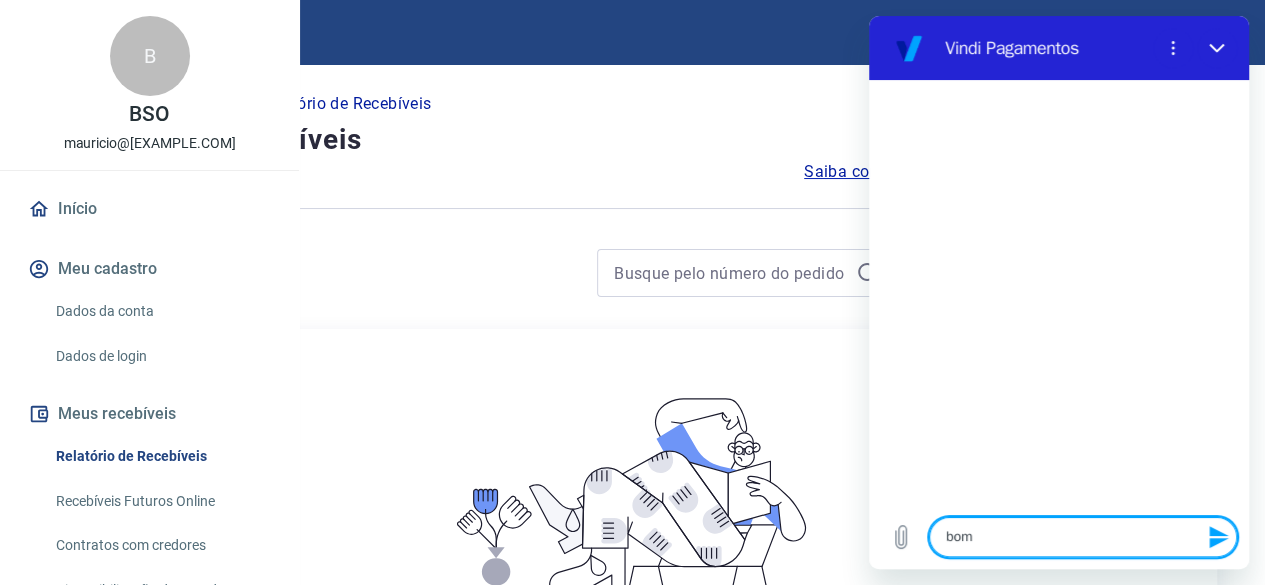type on "bom" 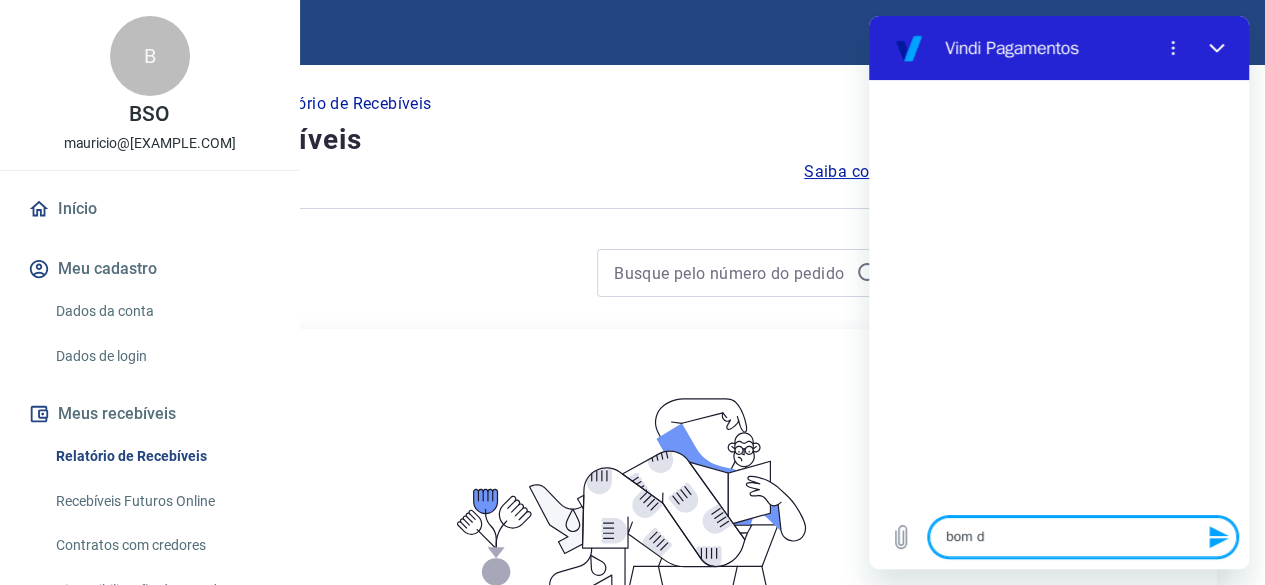 type on "bom di" 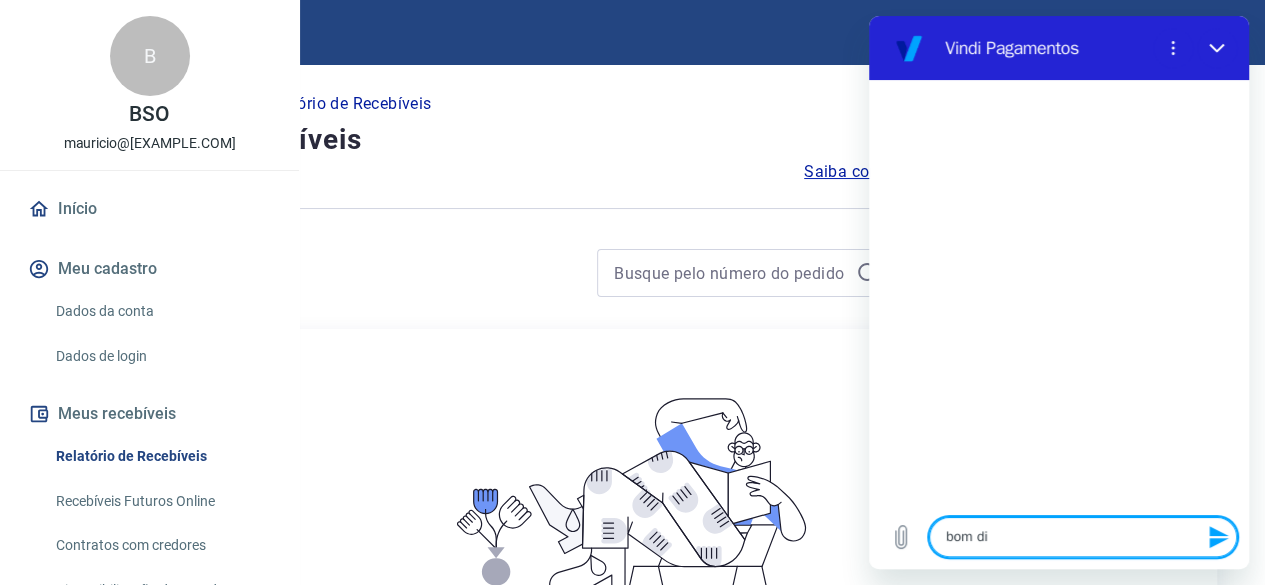 type on "bom dia" 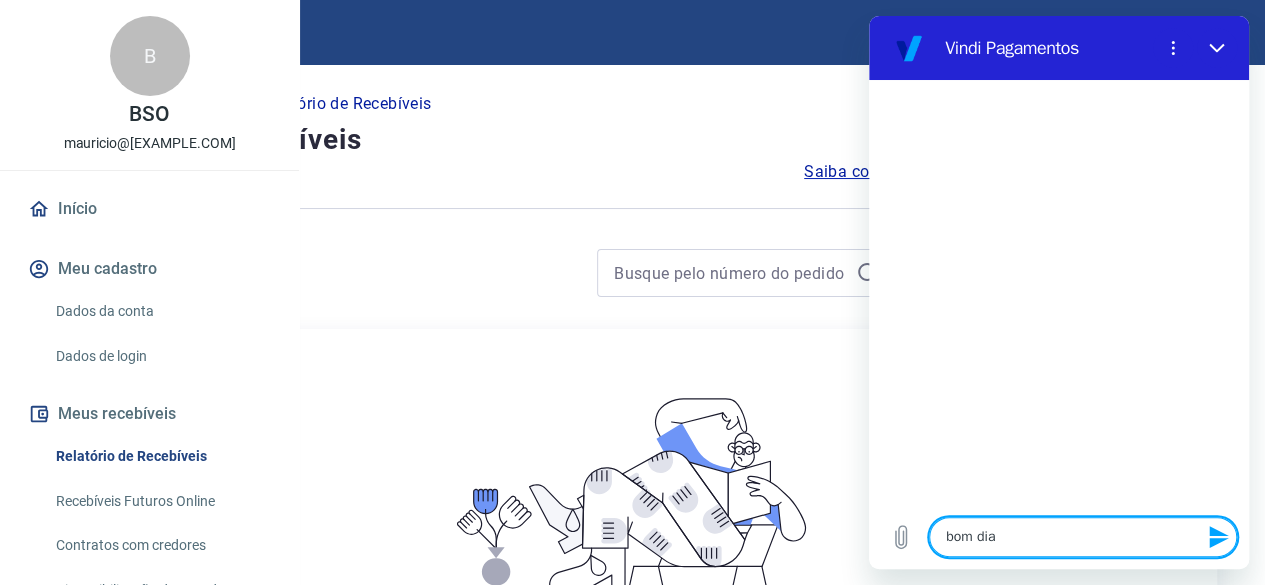type 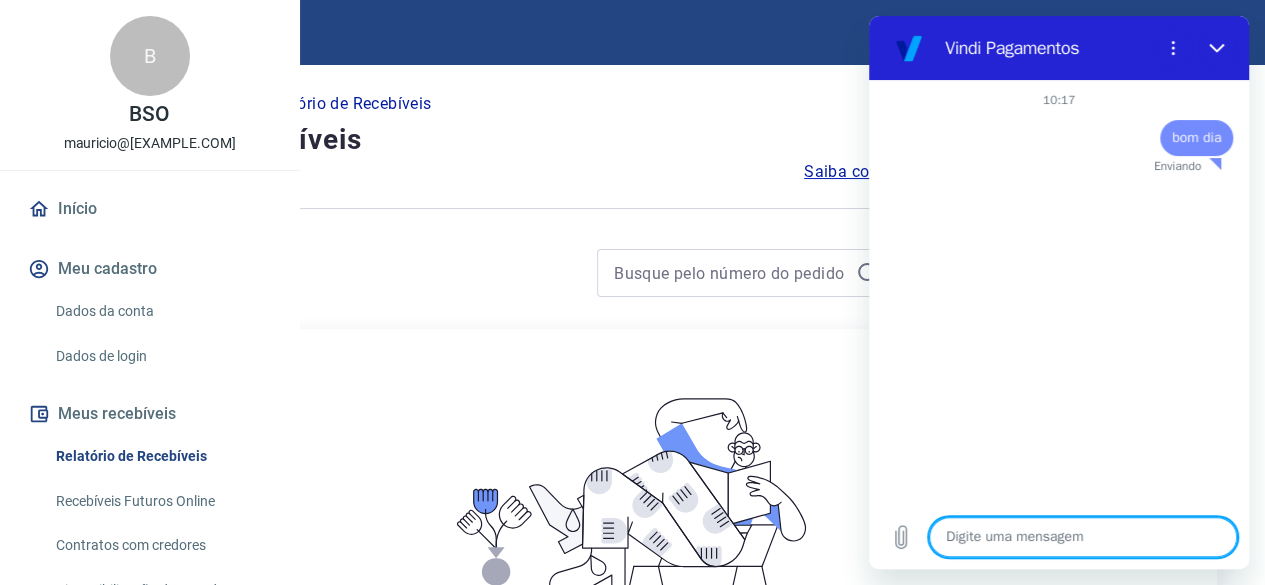 type on "x" 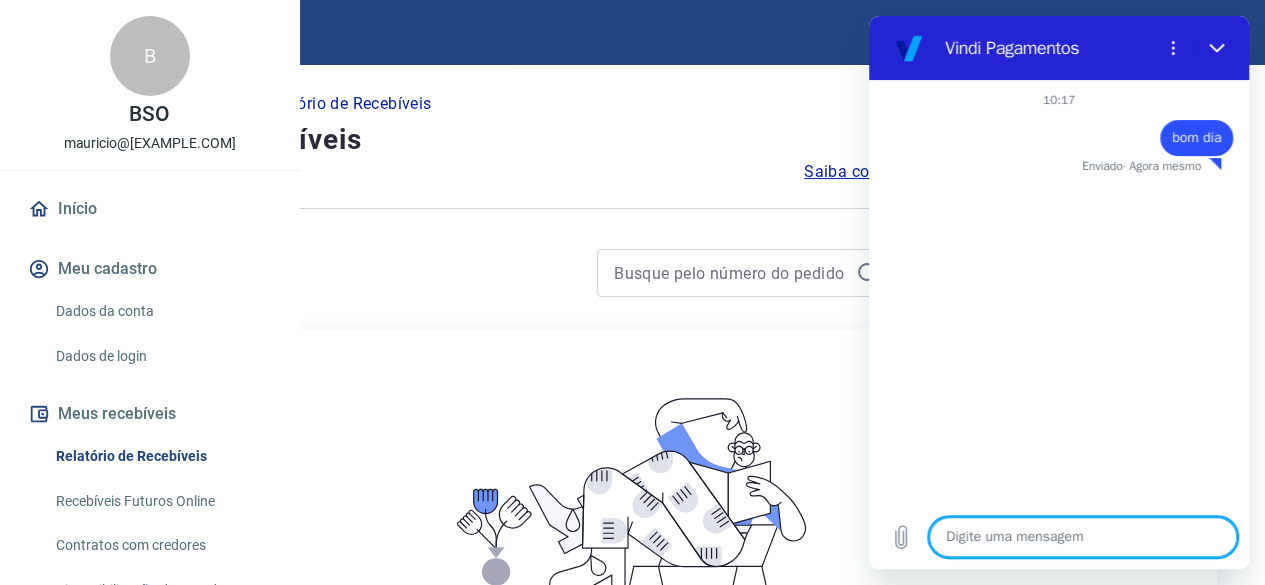 type on "p" 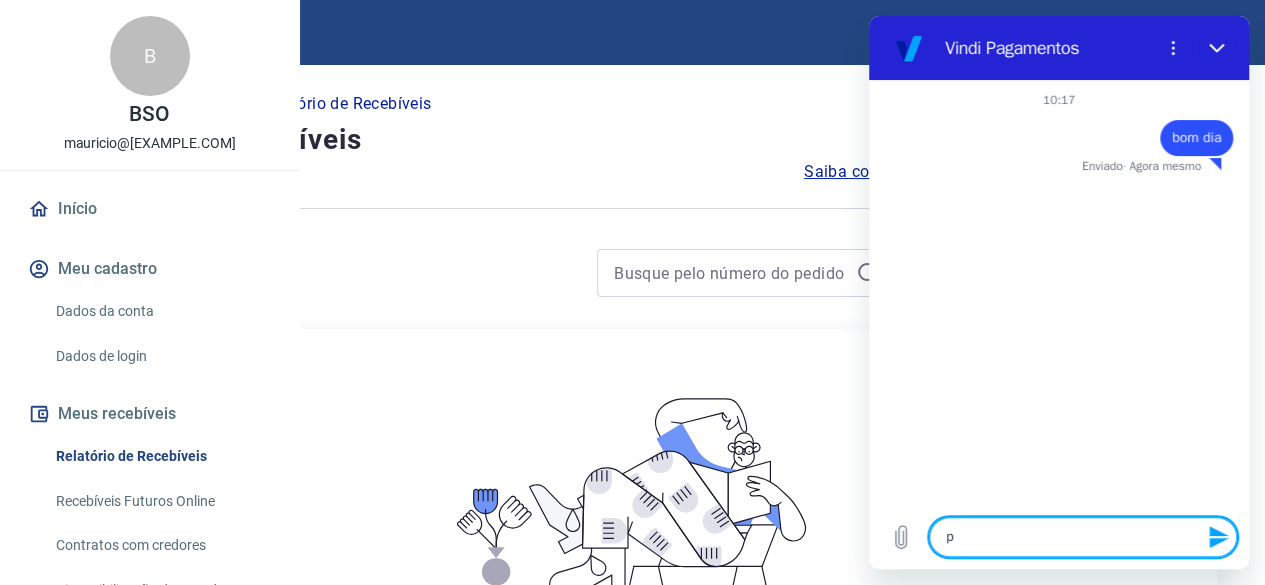type on "pr" 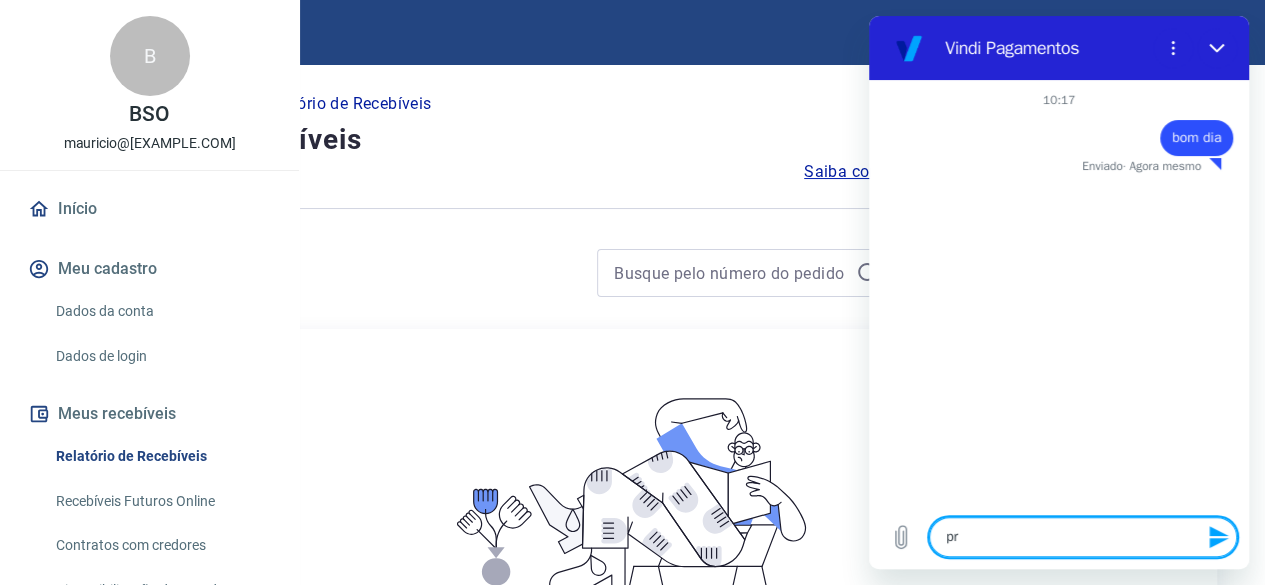 type on "pre" 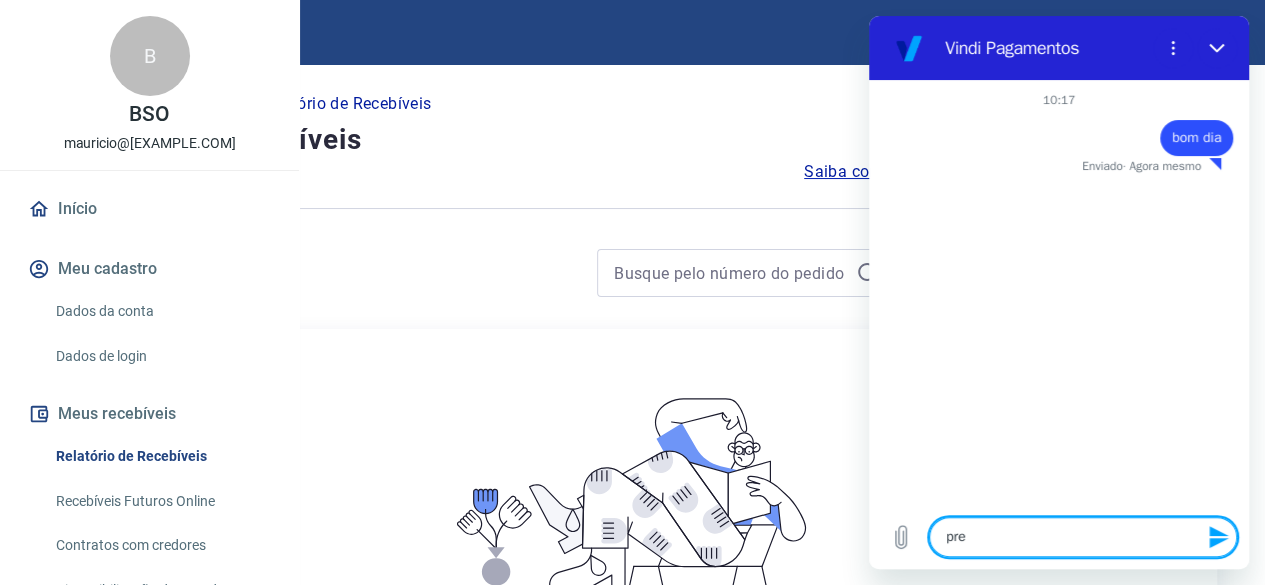 type on "prec" 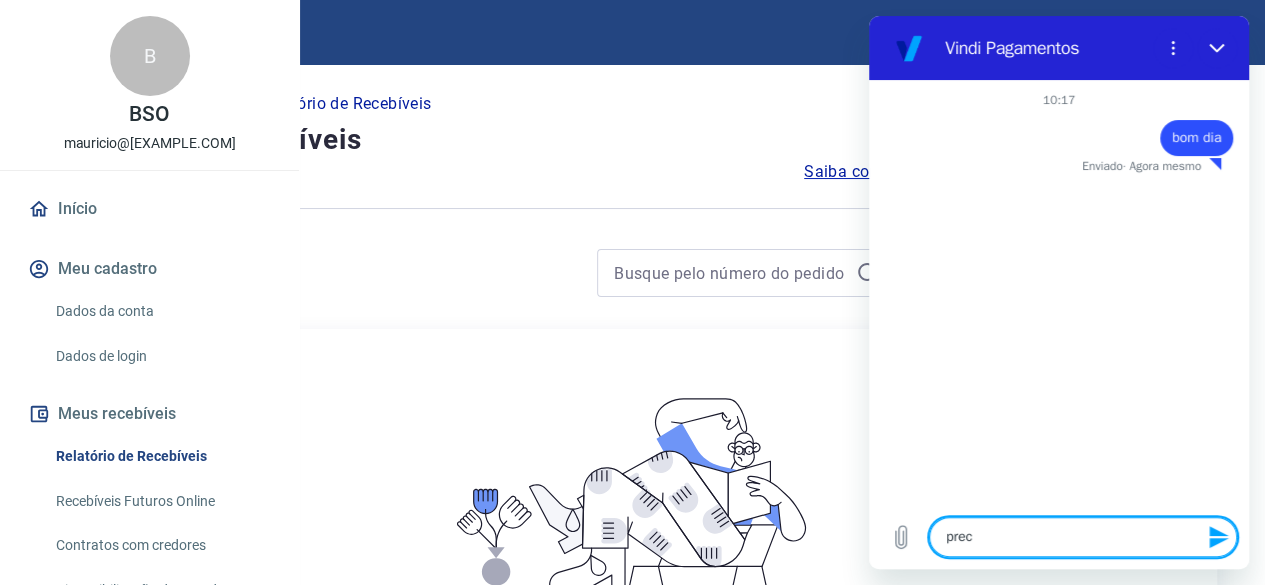 type on "preci" 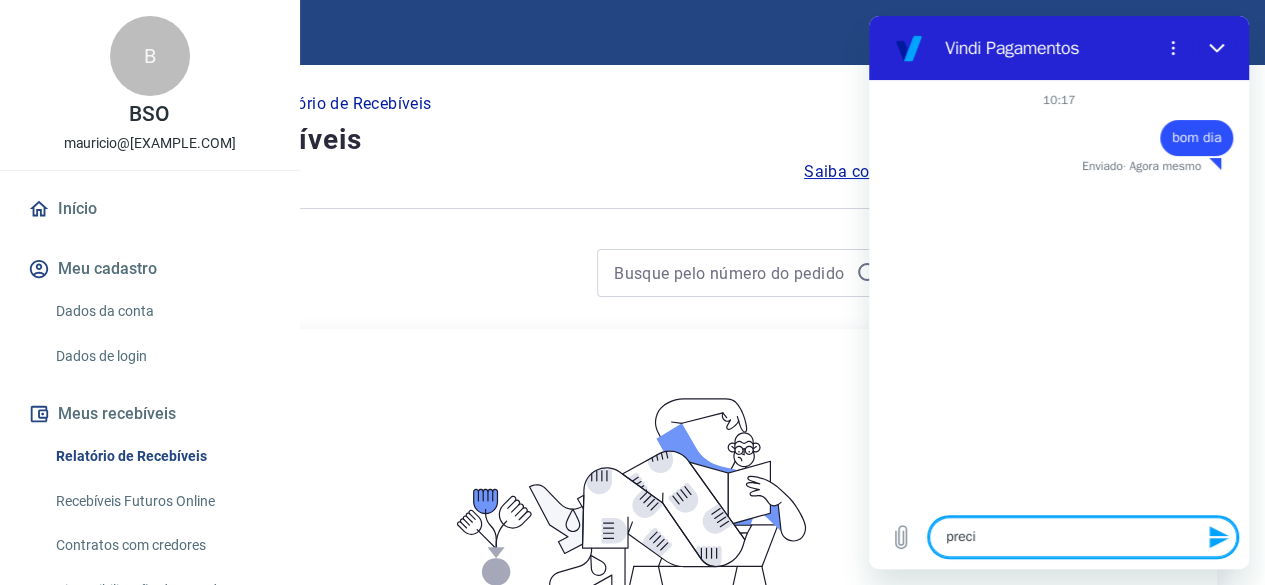 type on "precis" 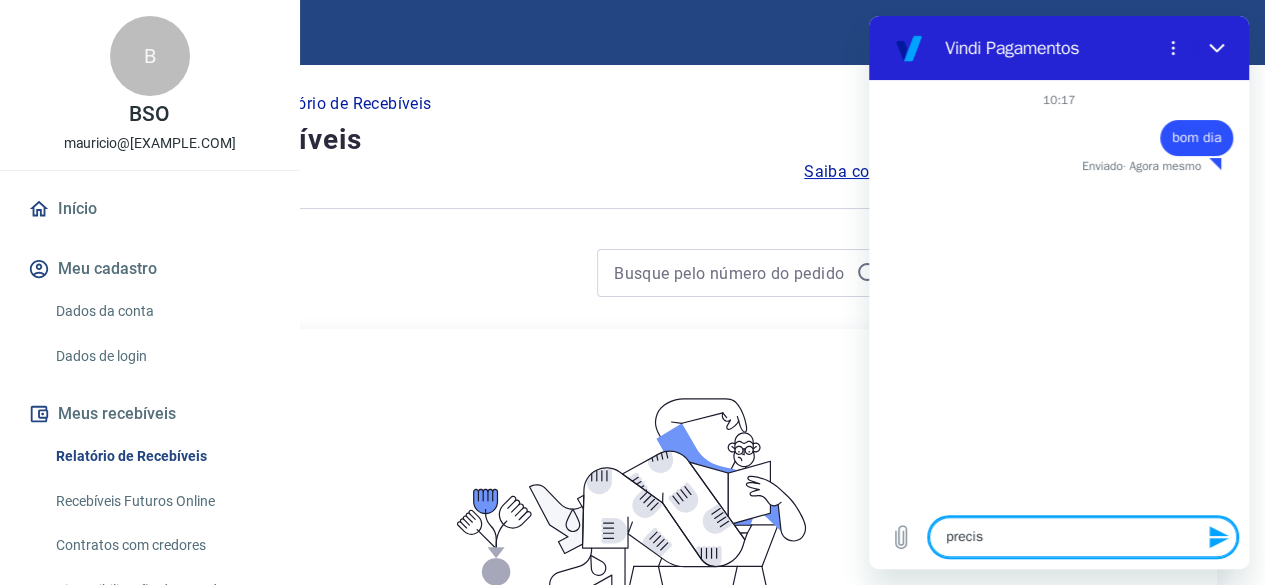 type on "precisa" 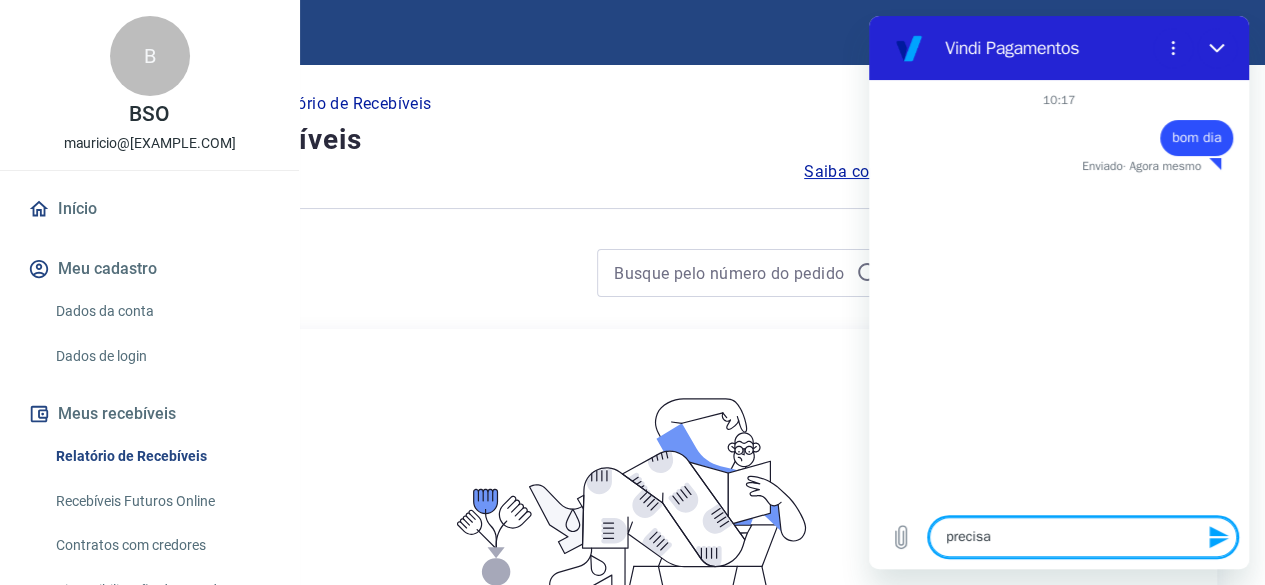 type on "precisao" 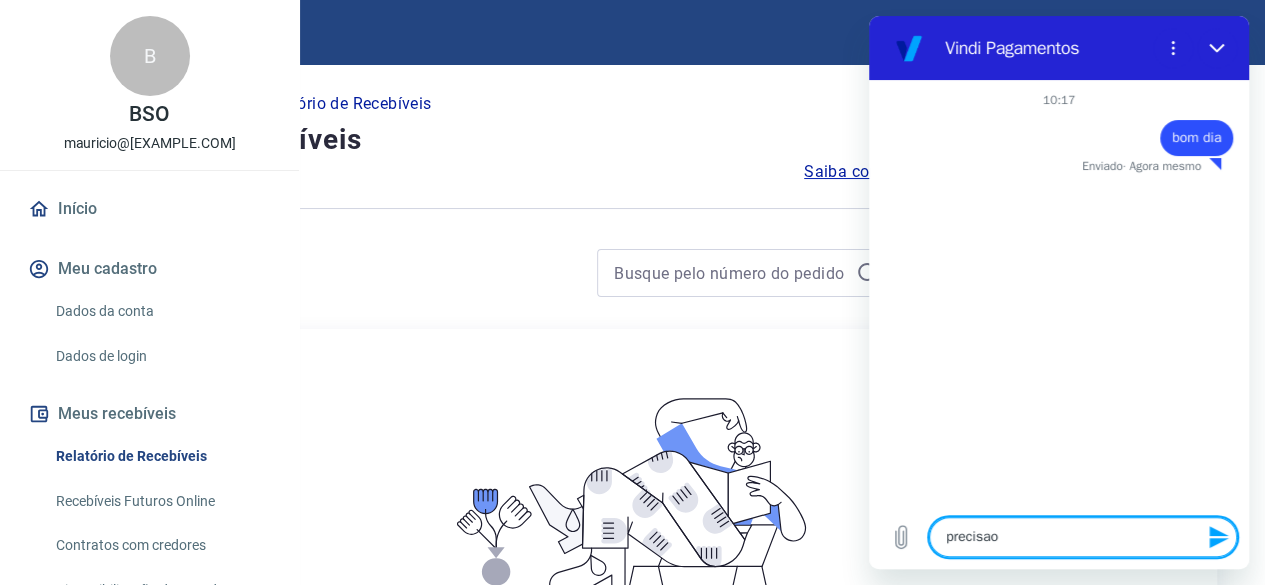 type on "precisao" 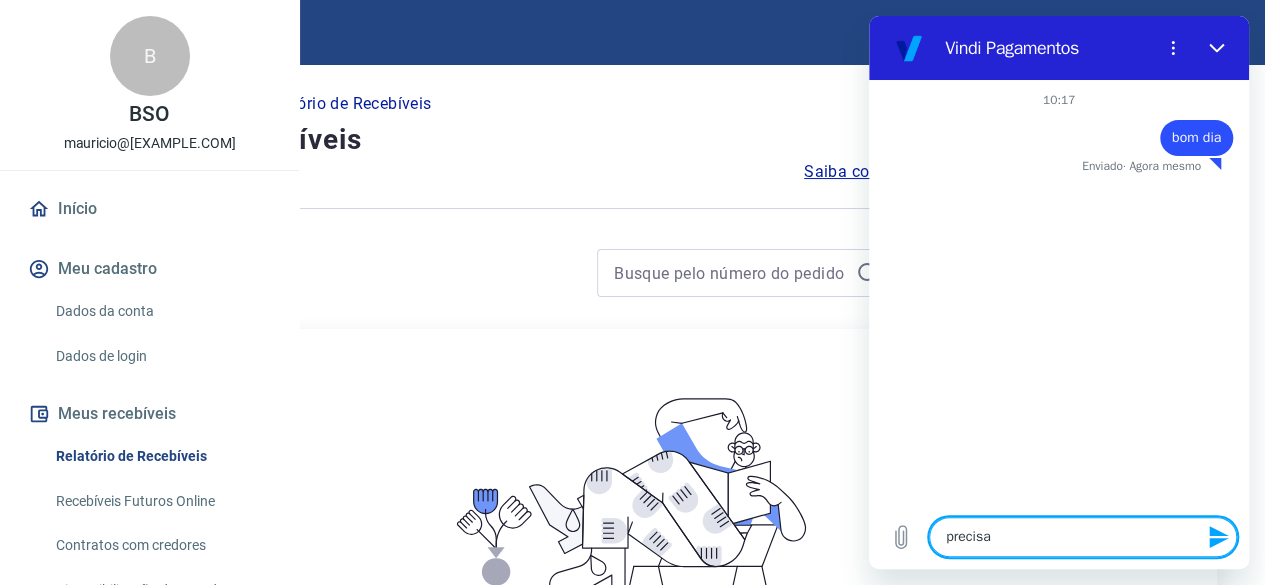 type on "x" 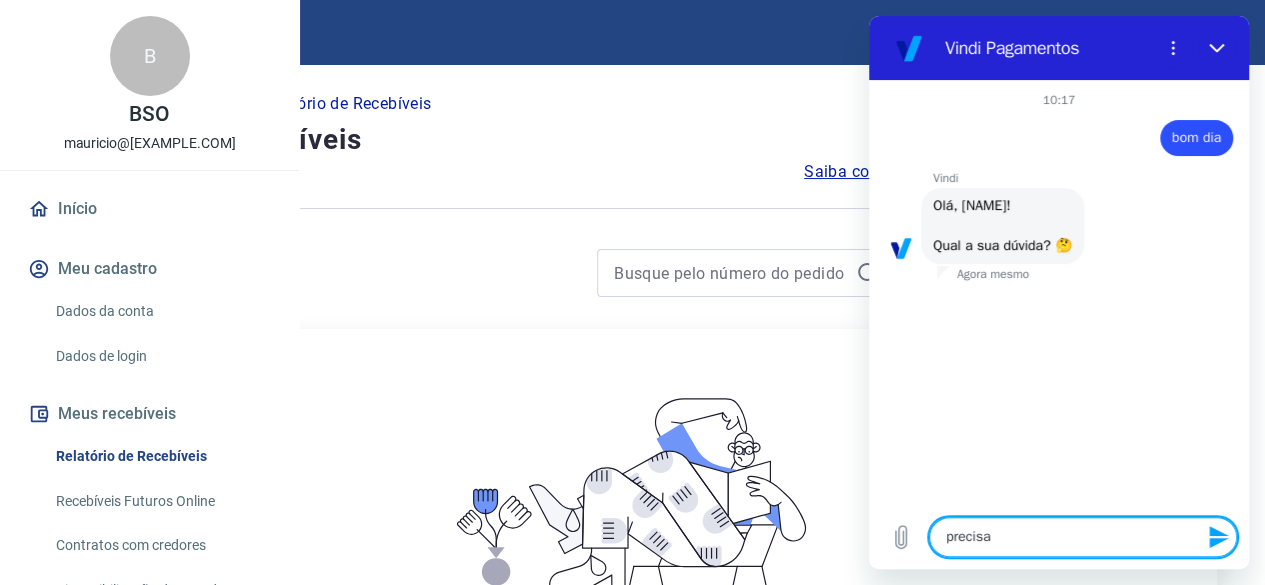 type on "precis" 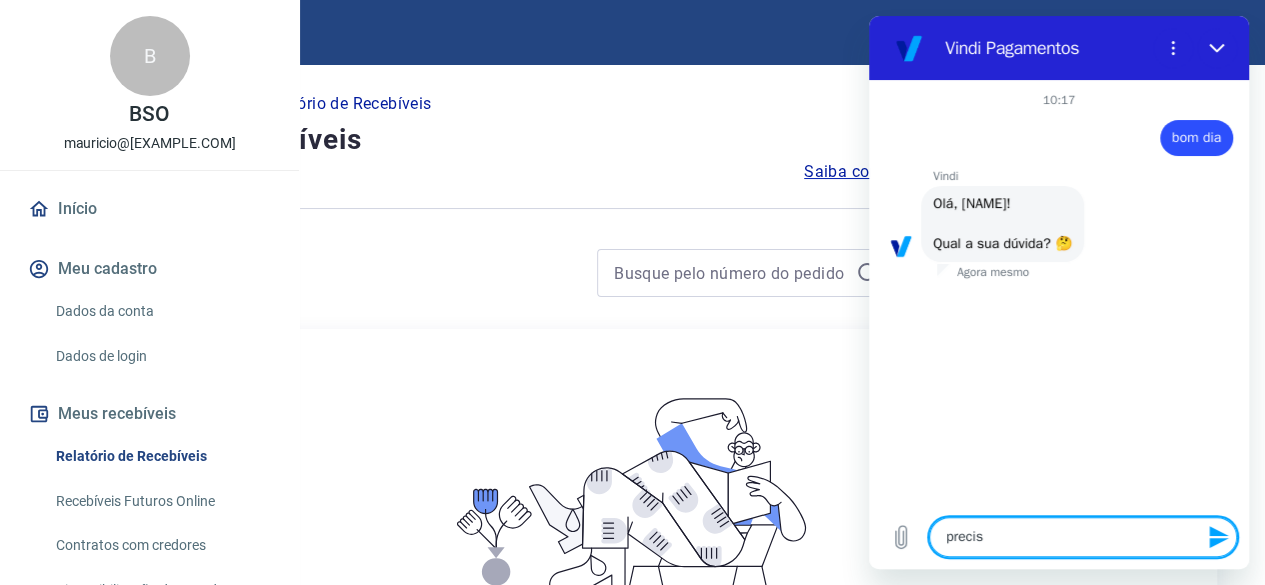 type on "preciso" 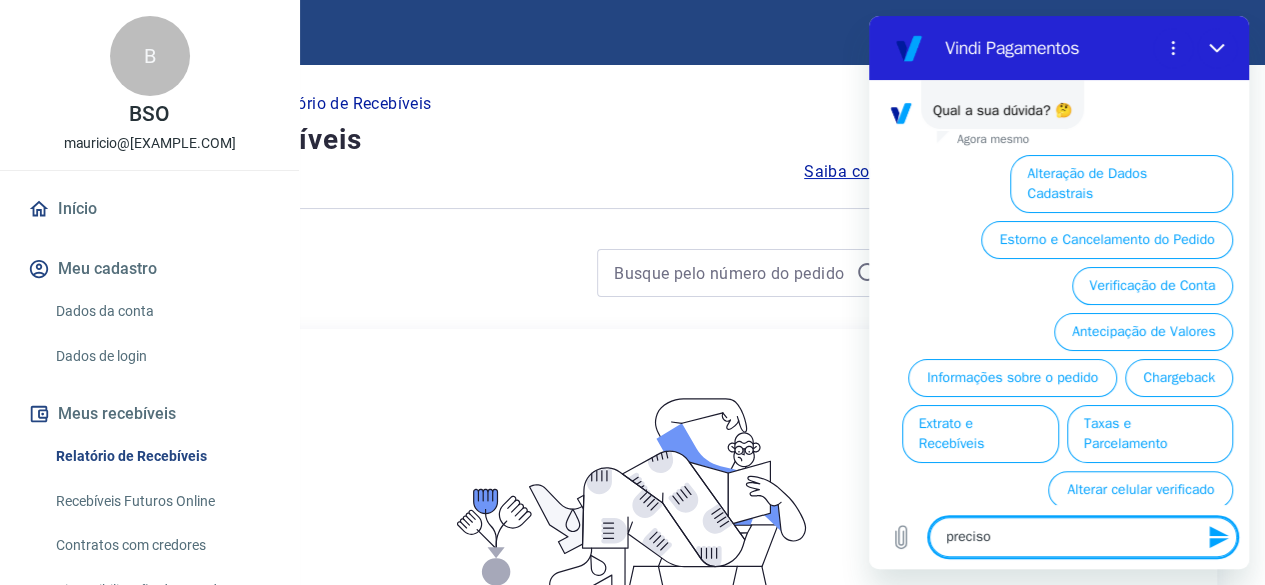 type on "preciso" 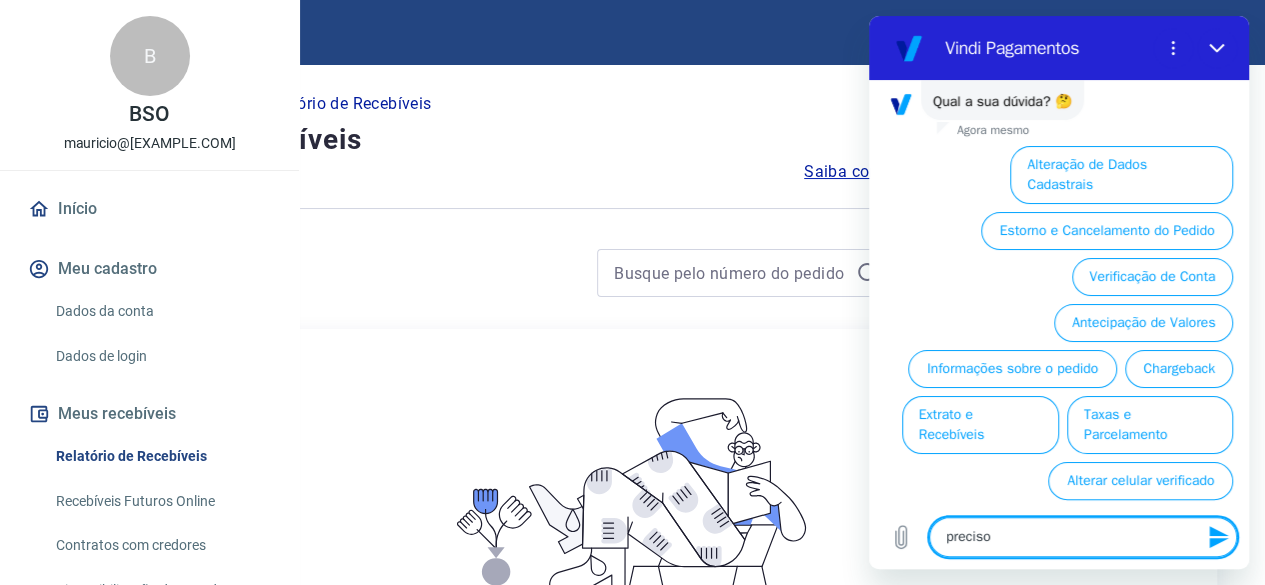 type on "preciso s" 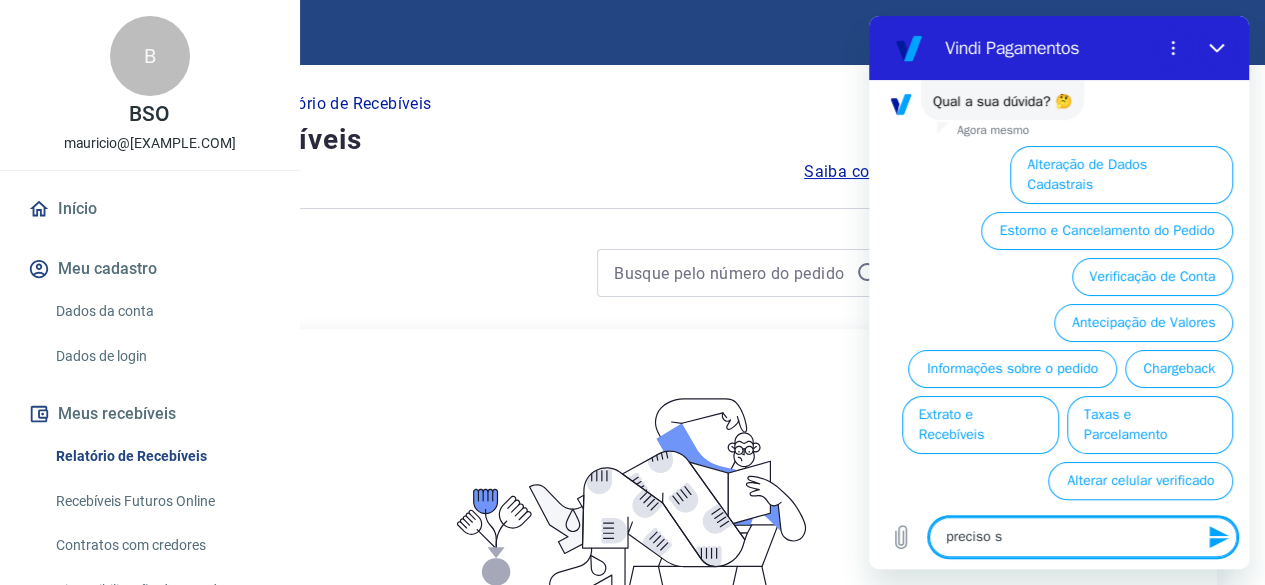 type on "preciso sa" 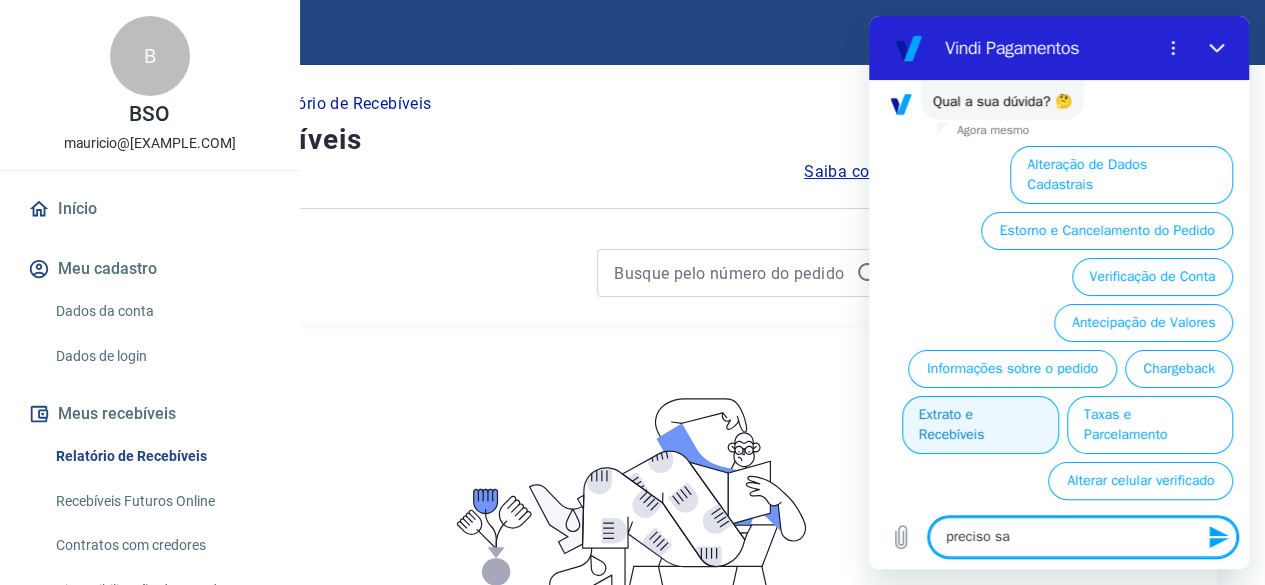 type on "preciso sa" 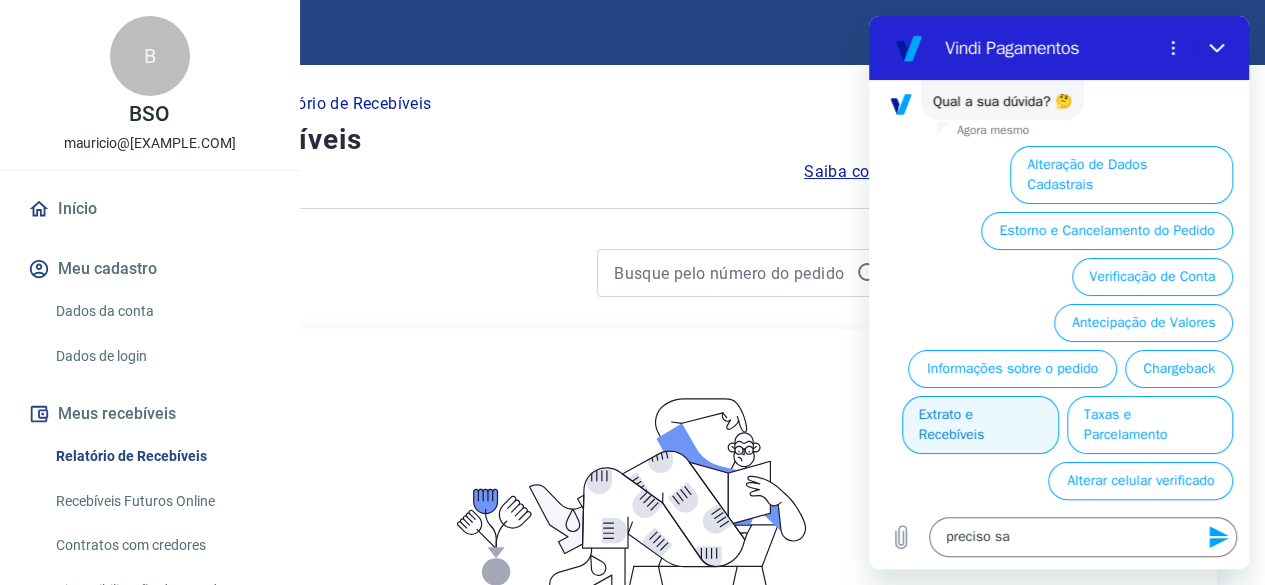 click on "Extrato e Recebíveis" at bounding box center [980, 425] 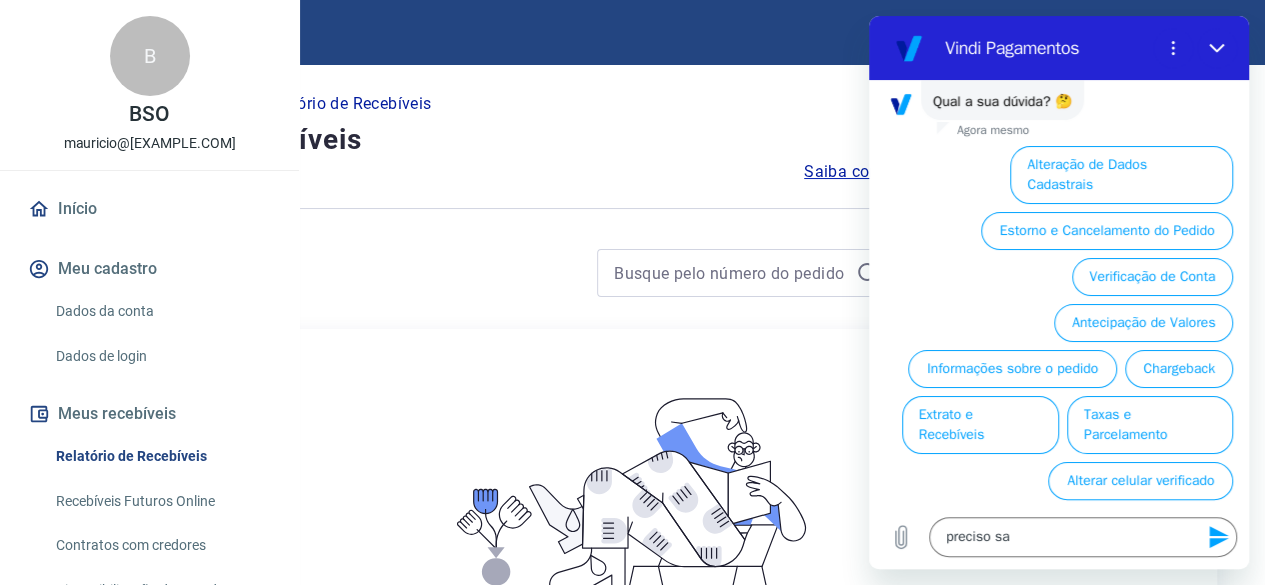 scroll, scrollTop: 0, scrollLeft: 0, axis: both 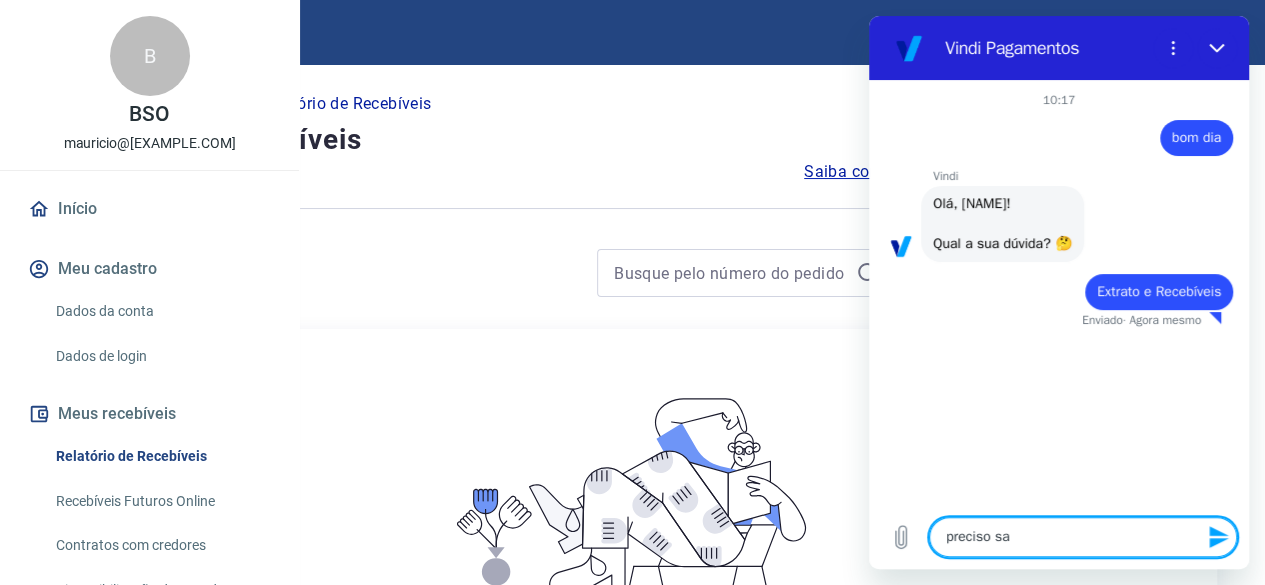 type on "x" 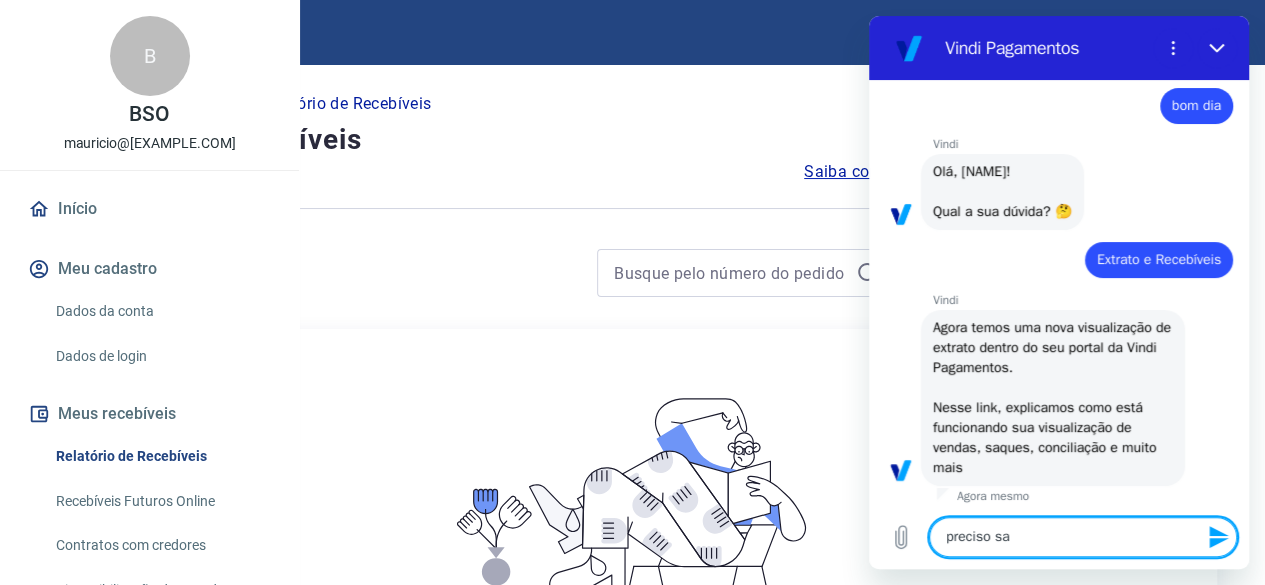 type on "preciso s" 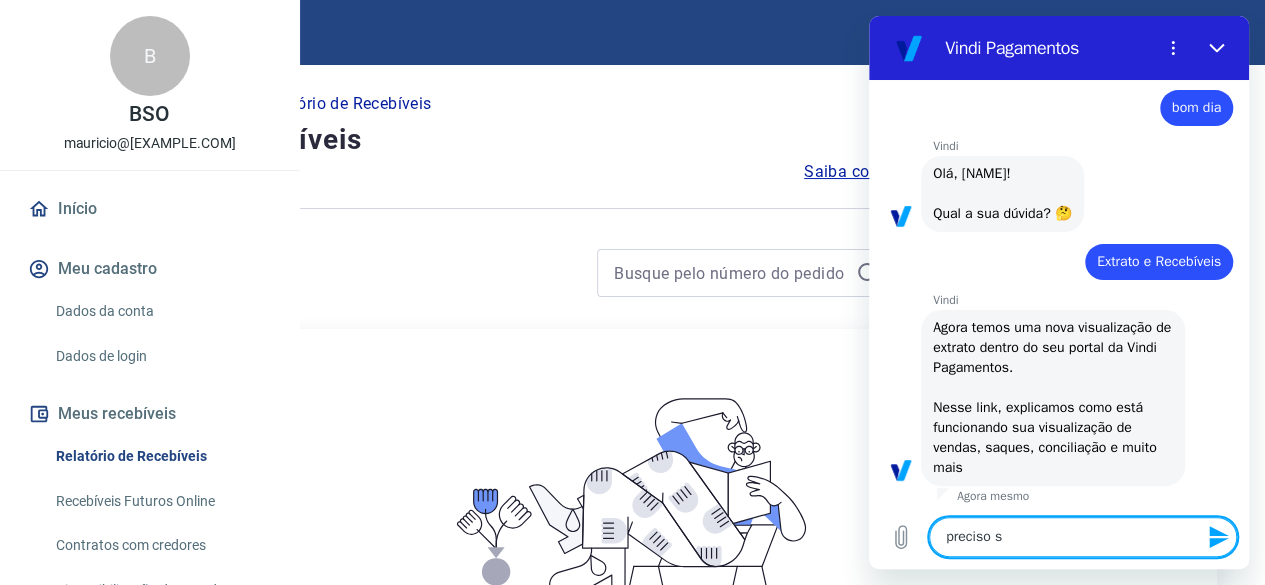 type 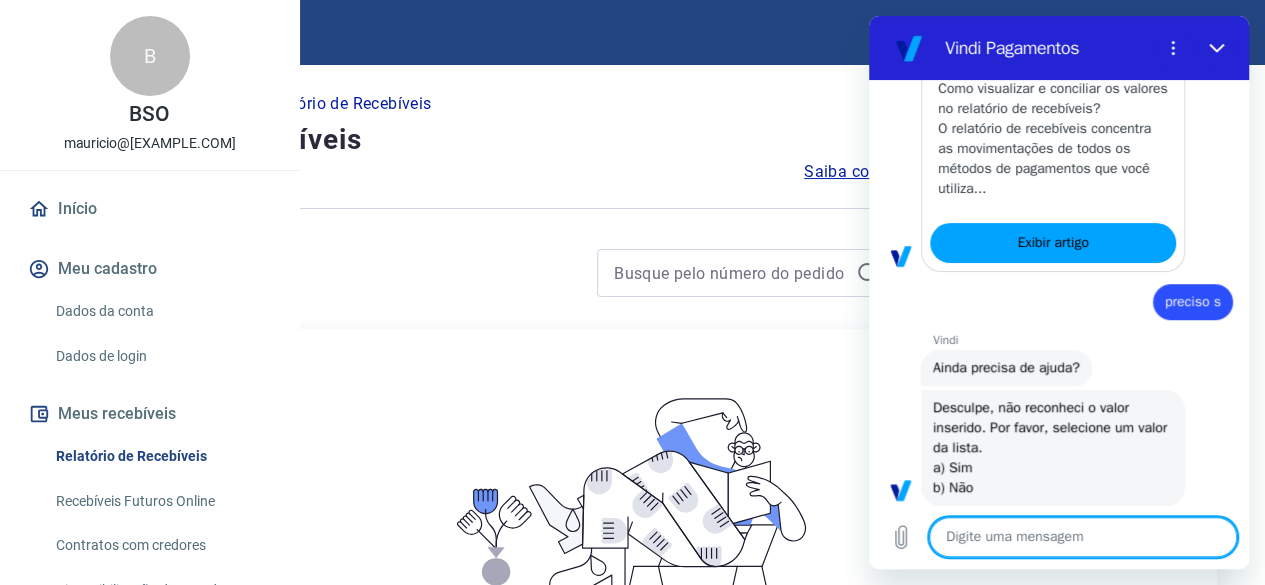 type on "x" 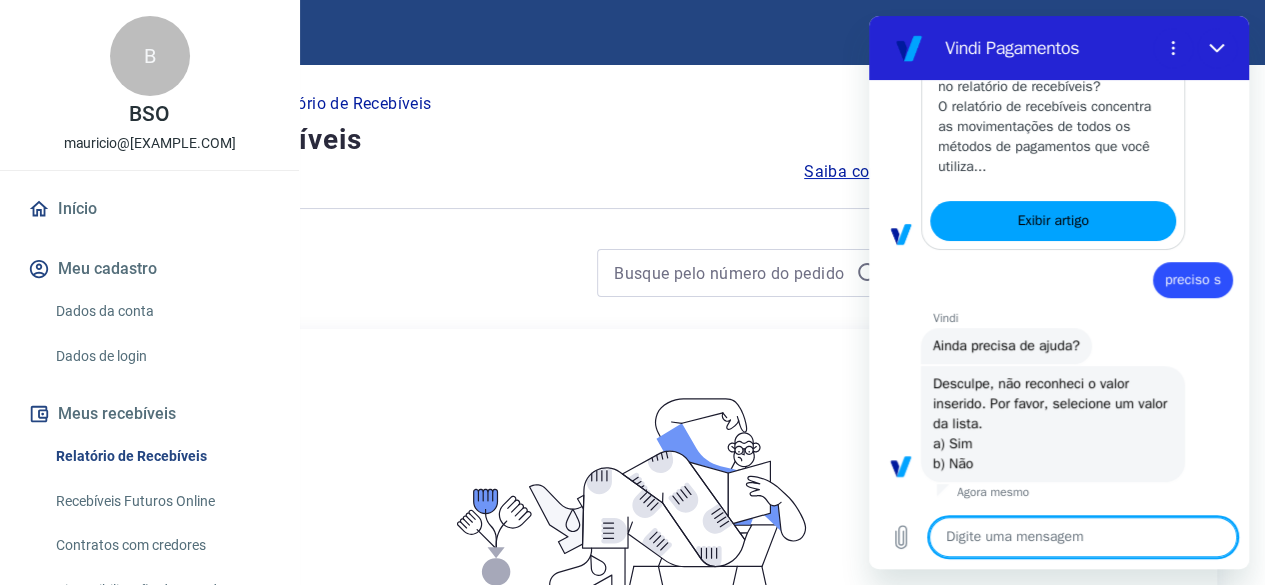 scroll, scrollTop: 507, scrollLeft: 0, axis: vertical 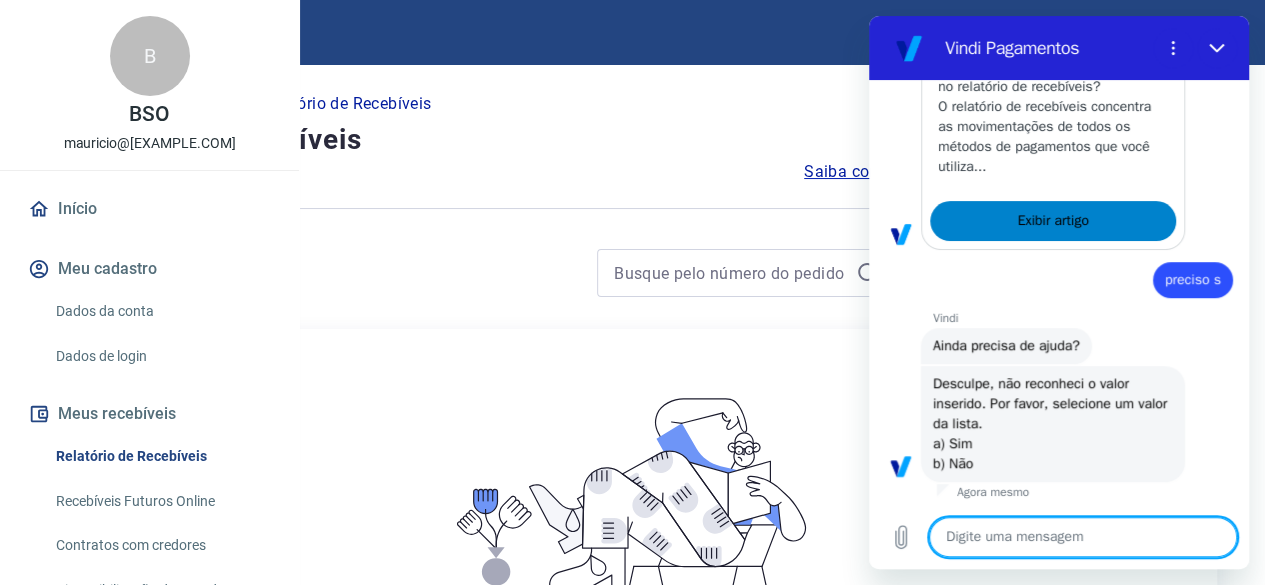 type 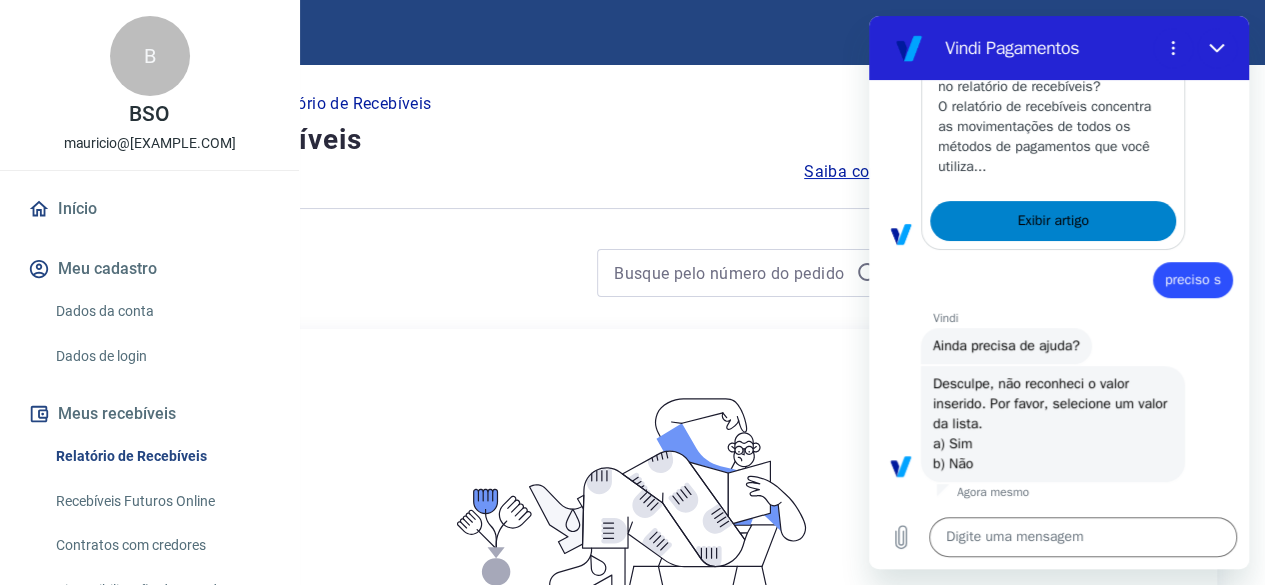 click on "Exibir artigo" at bounding box center [1052, 221] 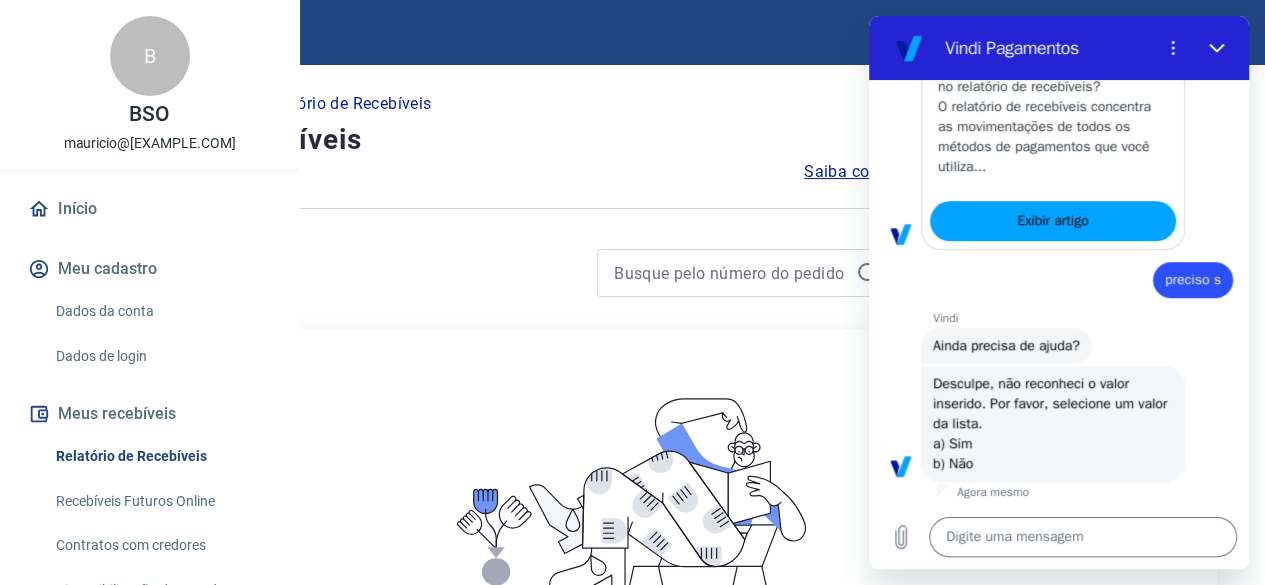 type on "x" 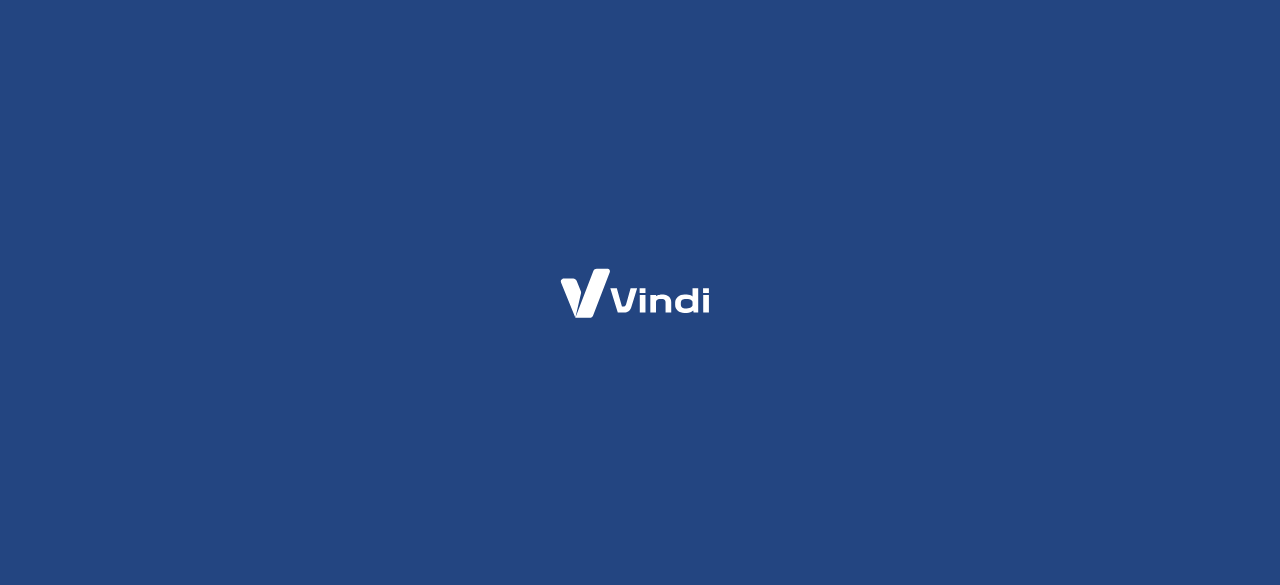 scroll, scrollTop: 0, scrollLeft: 0, axis: both 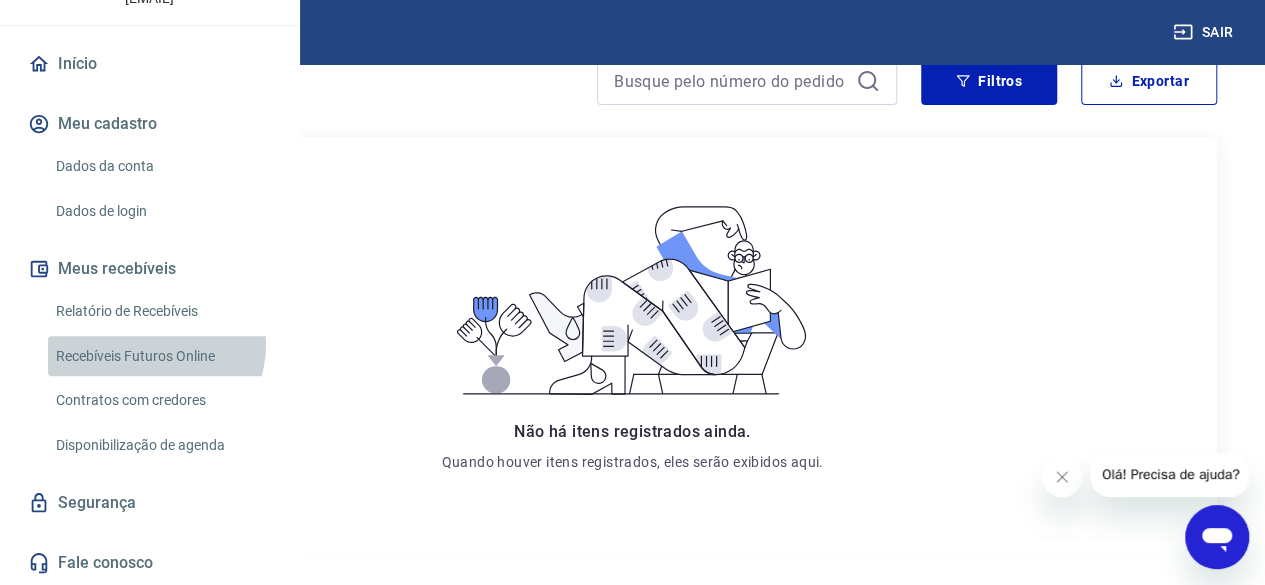 click on "Recebíveis Futuros Online" at bounding box center (161, 356) 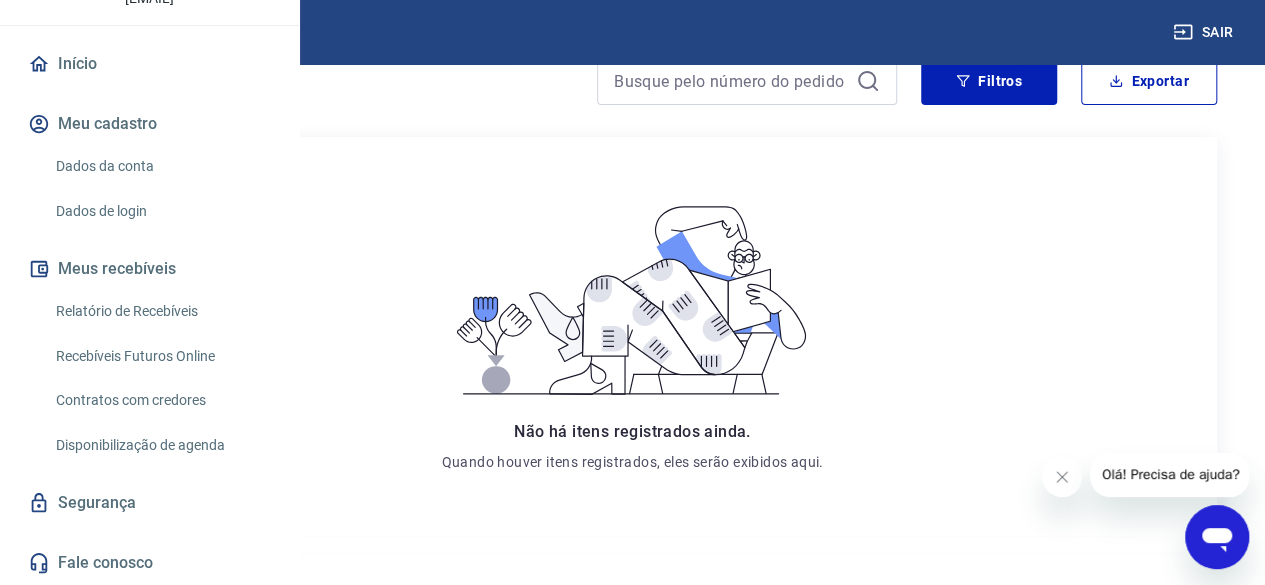 scroll, scrollTop: 350, scrollLeft: 0, axis: vertical 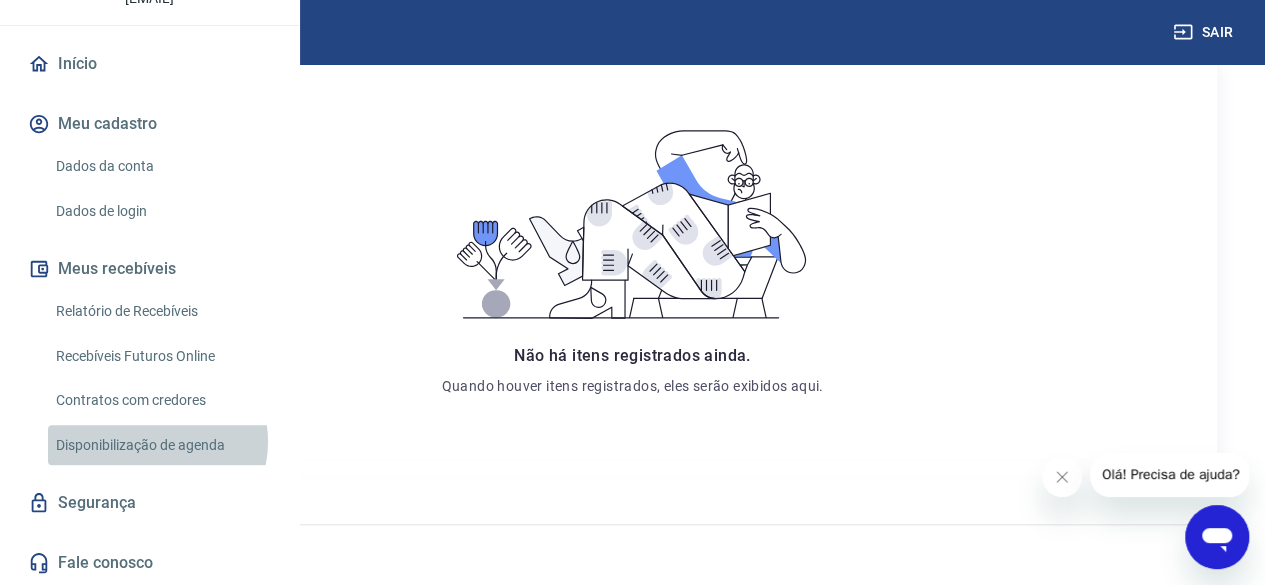 click on "Disponibilização de agenda" at bounding box center [161, 445] 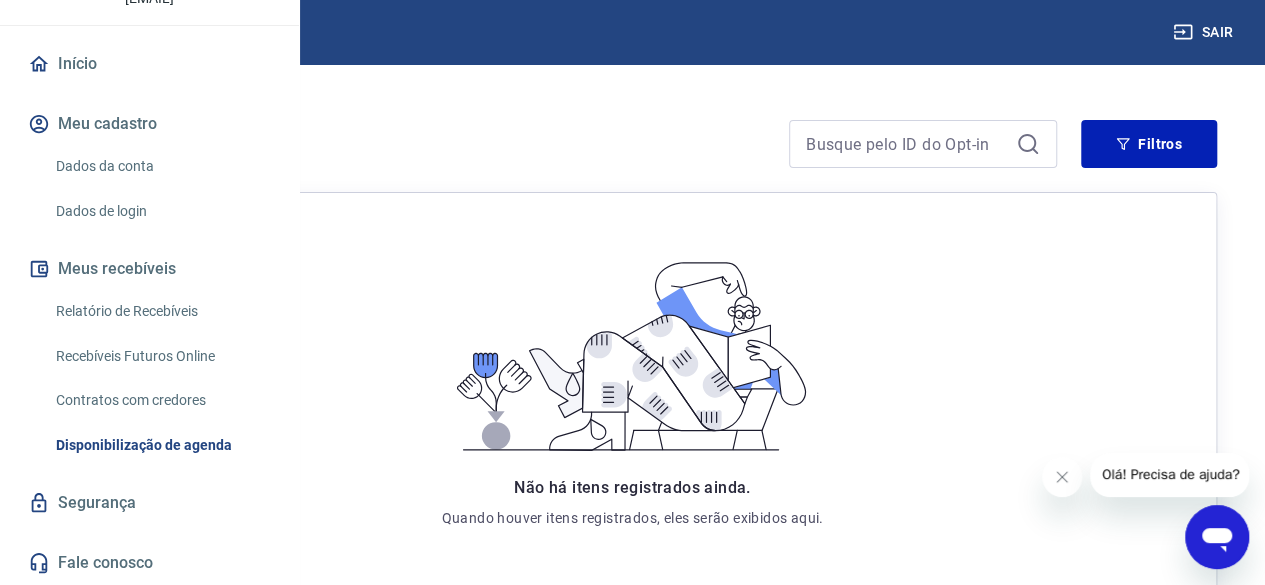 scroll, scrollTop: 246, scrollLeft: 0, axis: vertical 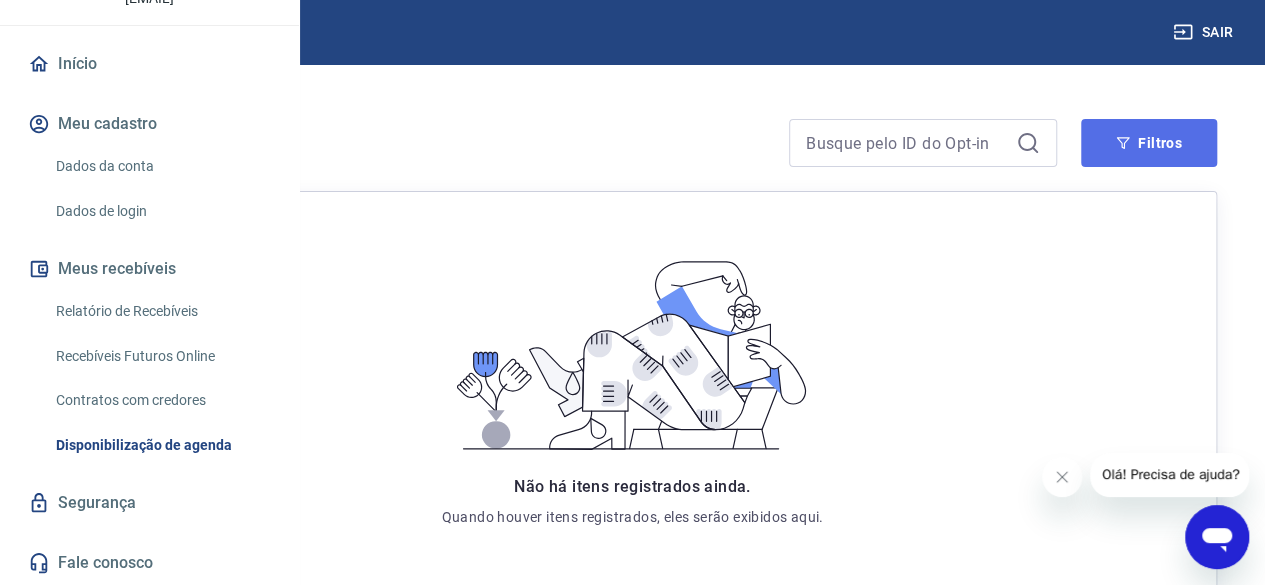 click on "Filtros" at bounding box center [1149, 143] 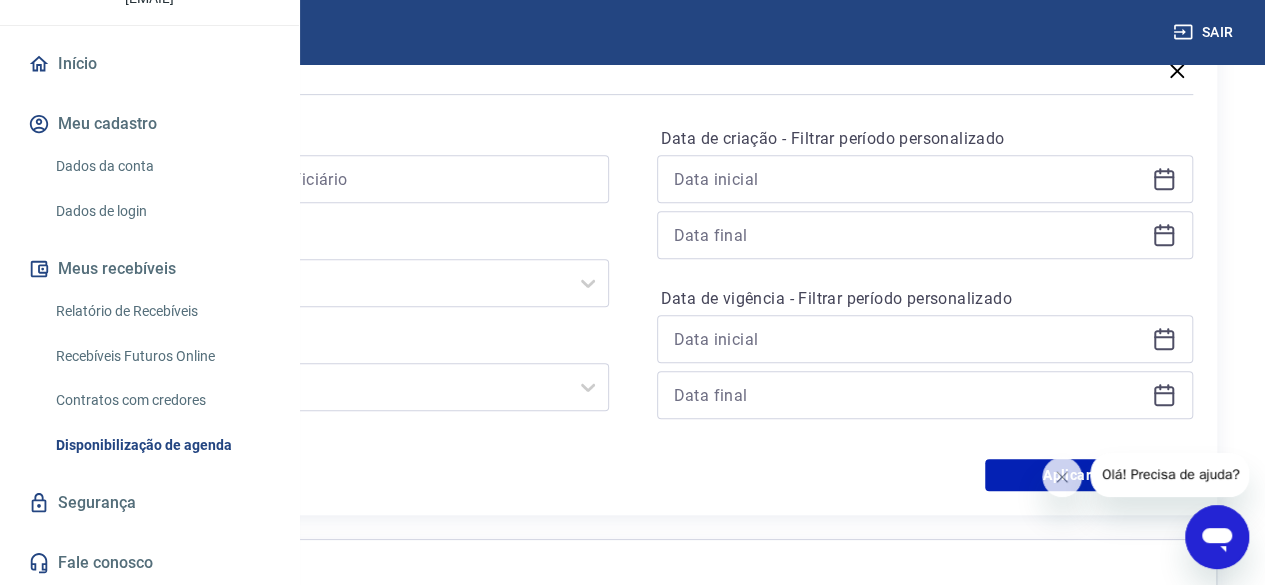 scroll, scrollTop: 403, scrollLeft: 0, axis: vertical 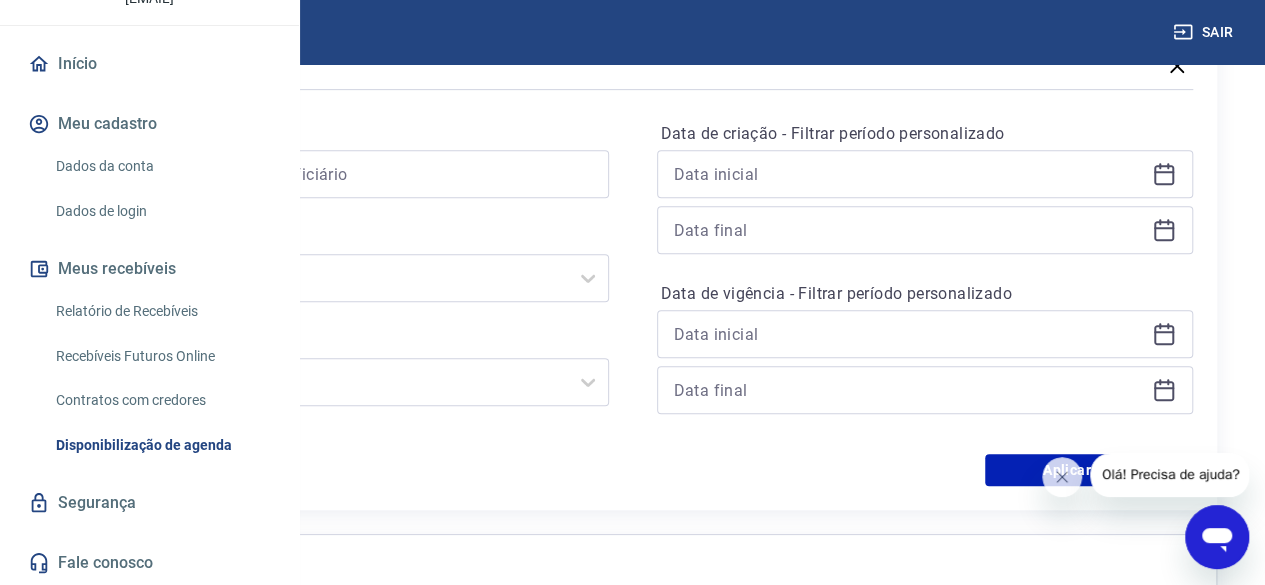 click at bounding box center (340, 174) 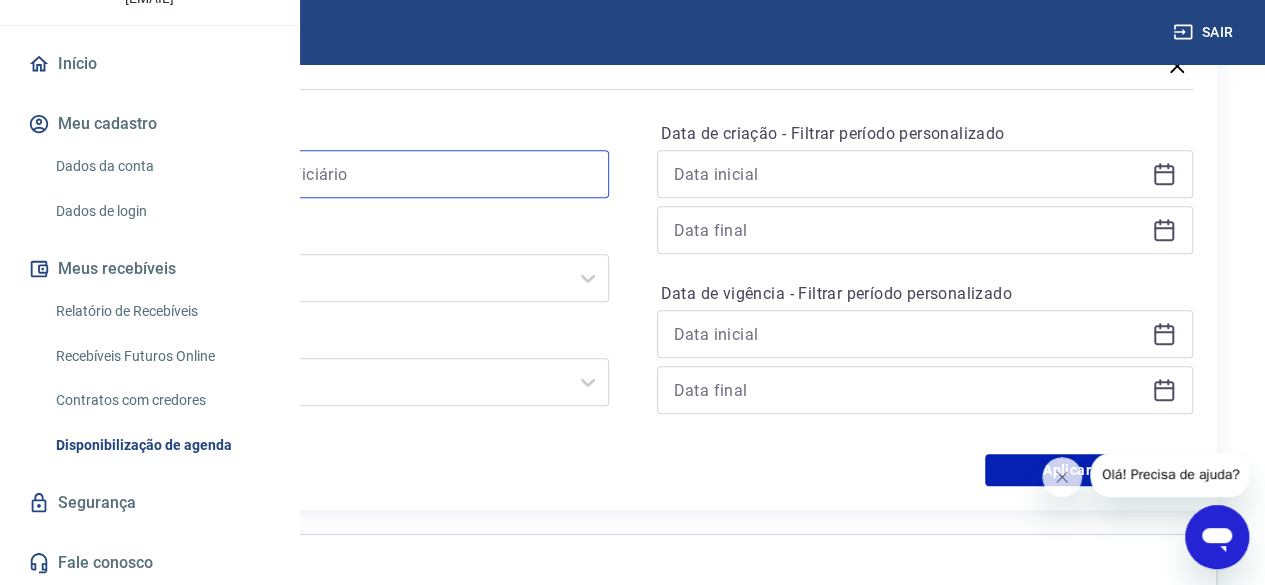 click at bounding box center (340, 174) 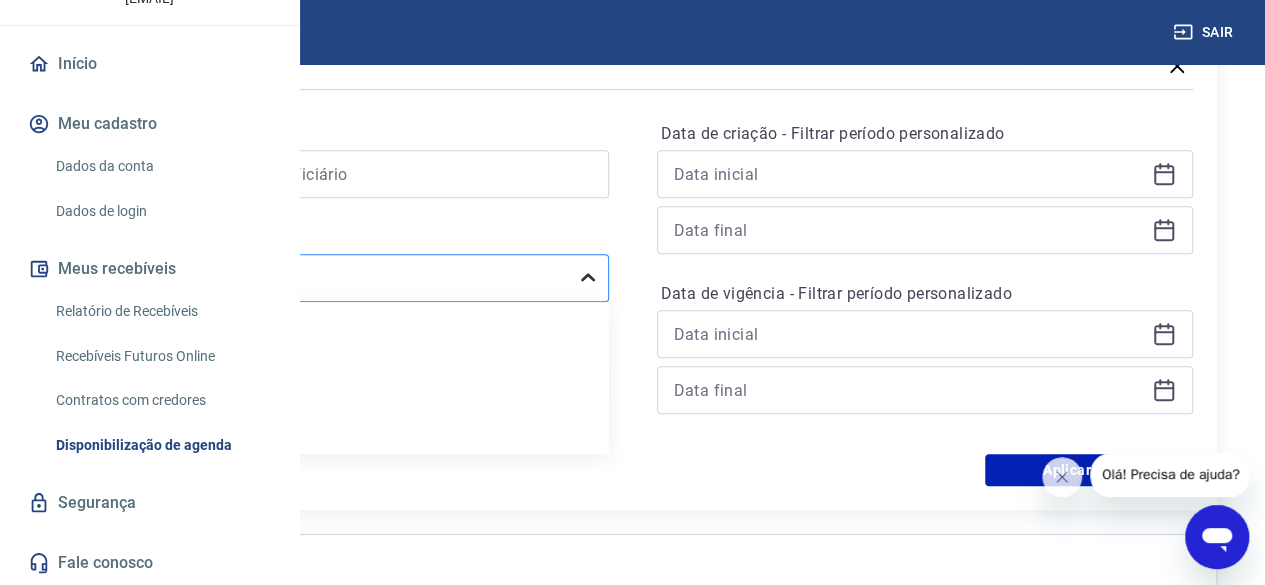 click 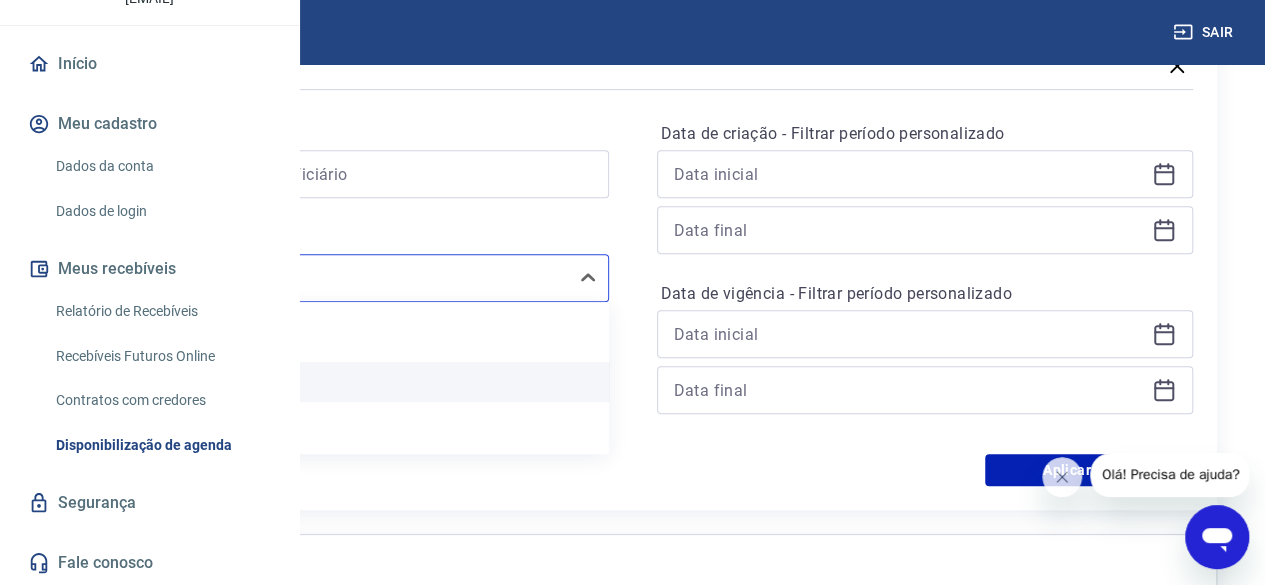 click on "Ativo" at bounding box center (340, 382) 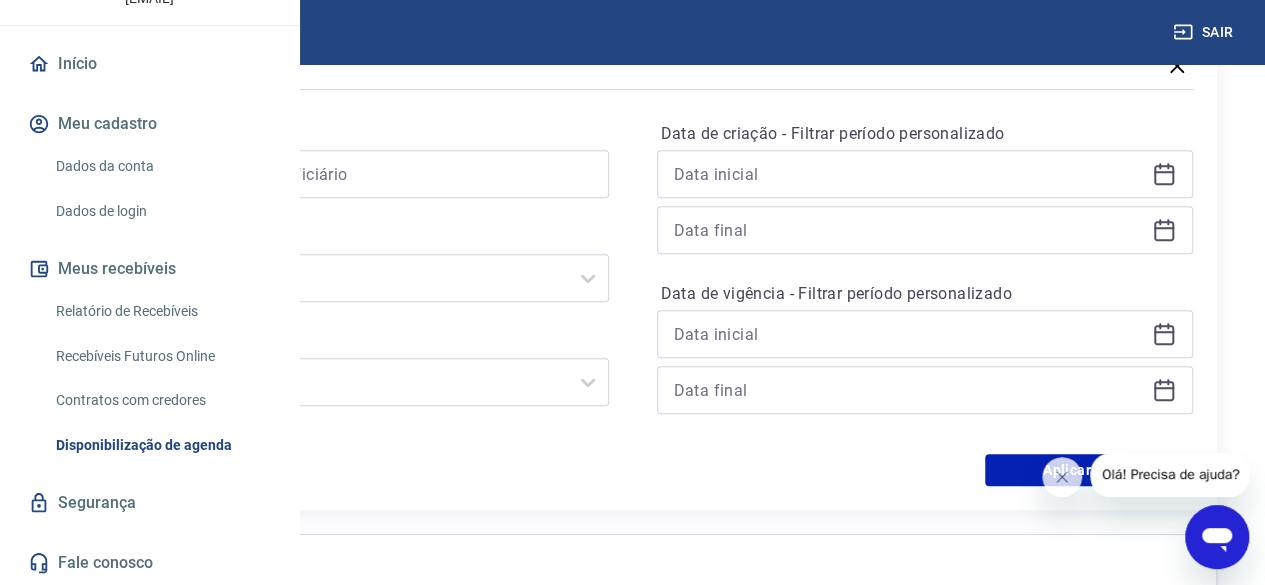 scroll, scrollTop: 540, scrollLeft: 0, axis: vertical 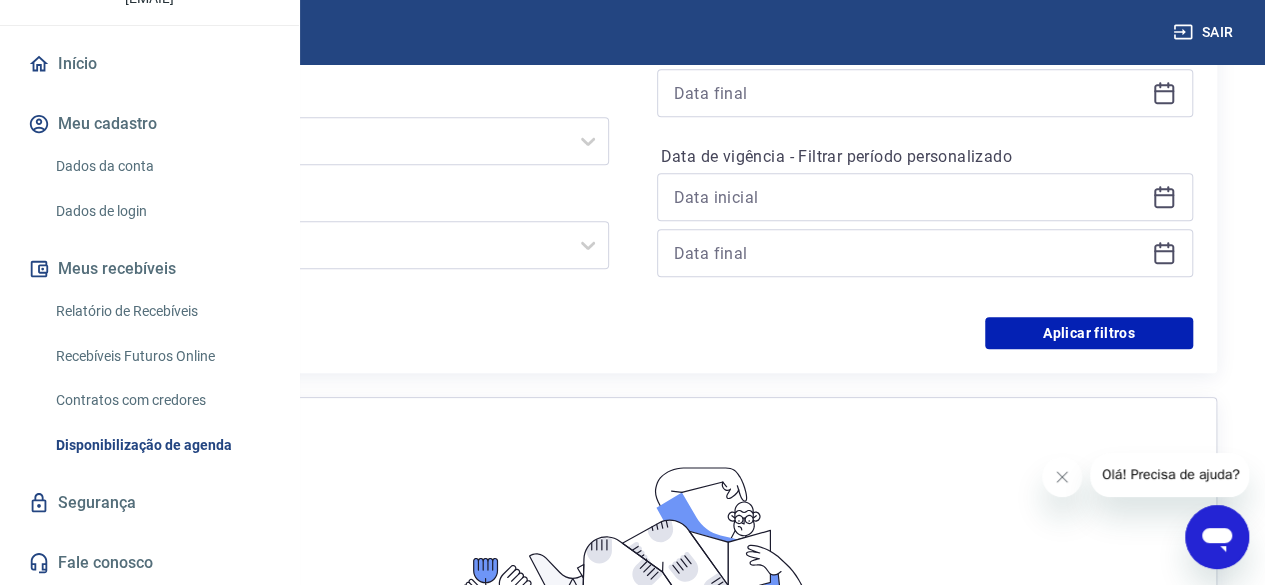click on "Selecione o status" at bounding box center [340, 245] 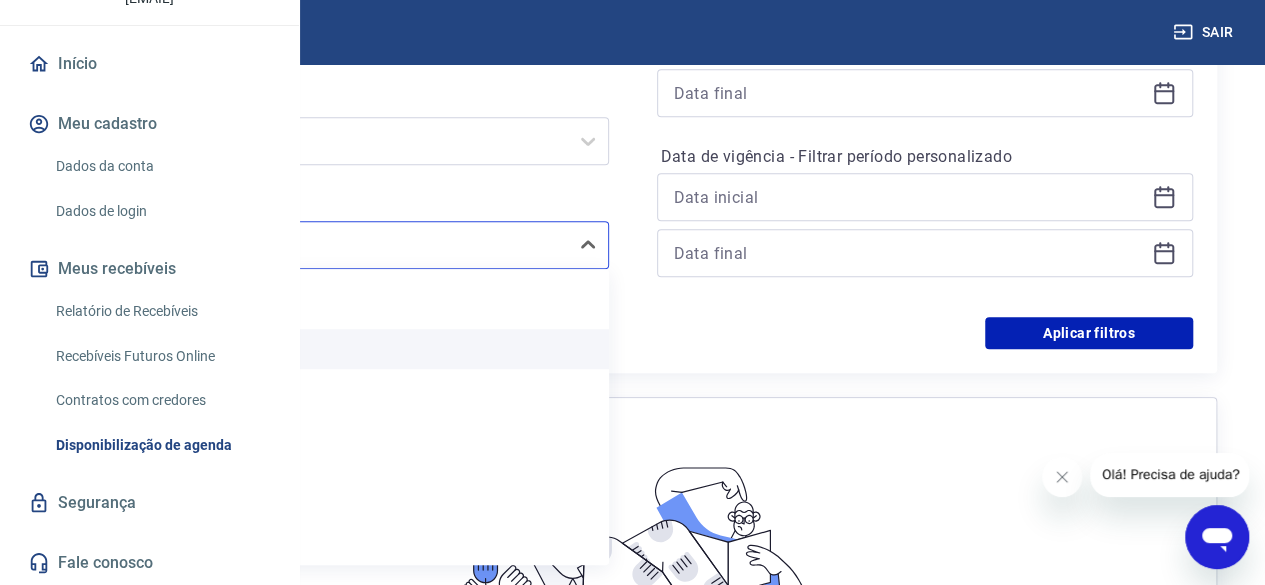click on "Aprovada" at bounding box center [340, 349] 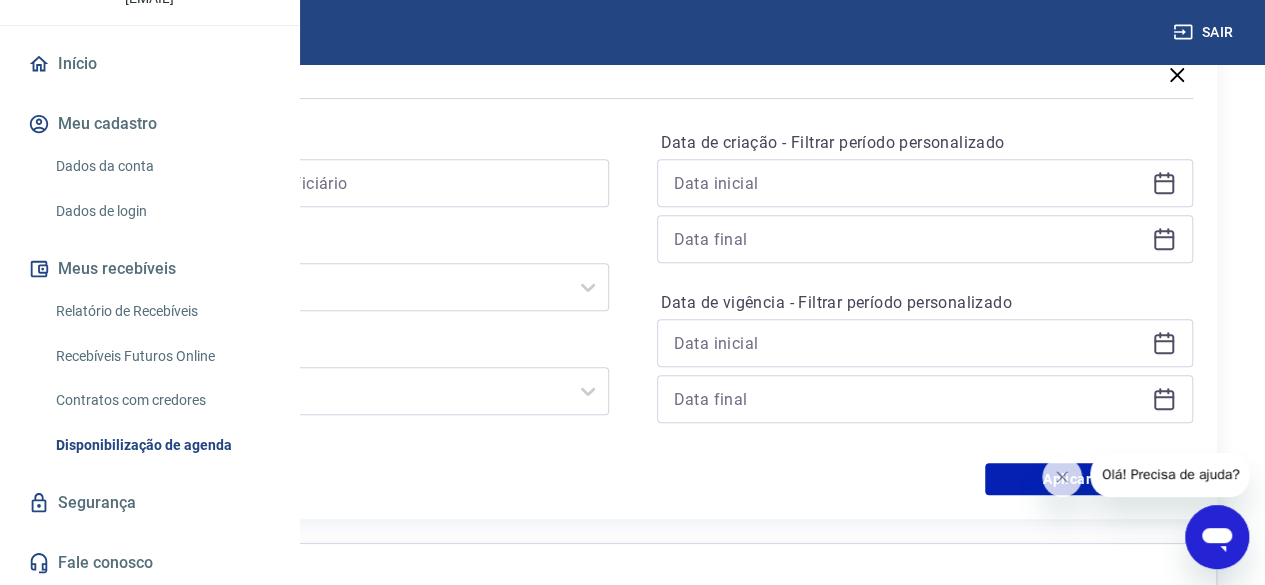 scroll, scrollTop: 388, scrollLeft: 0, axis: vertical 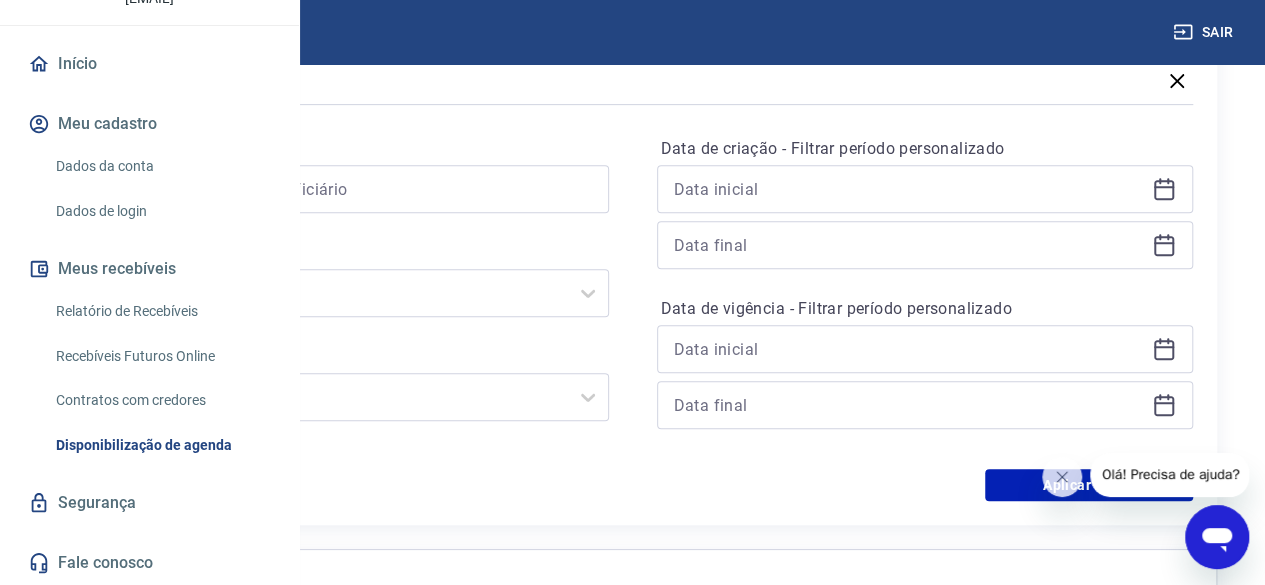 click 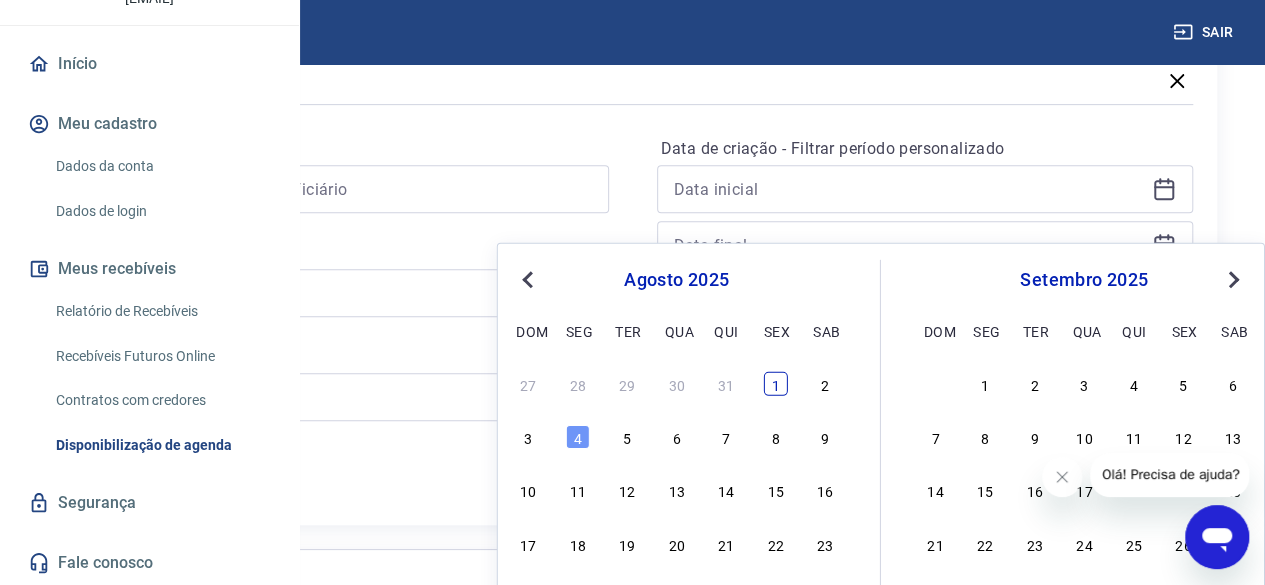 click on "1" at bounding box center [776, 384] 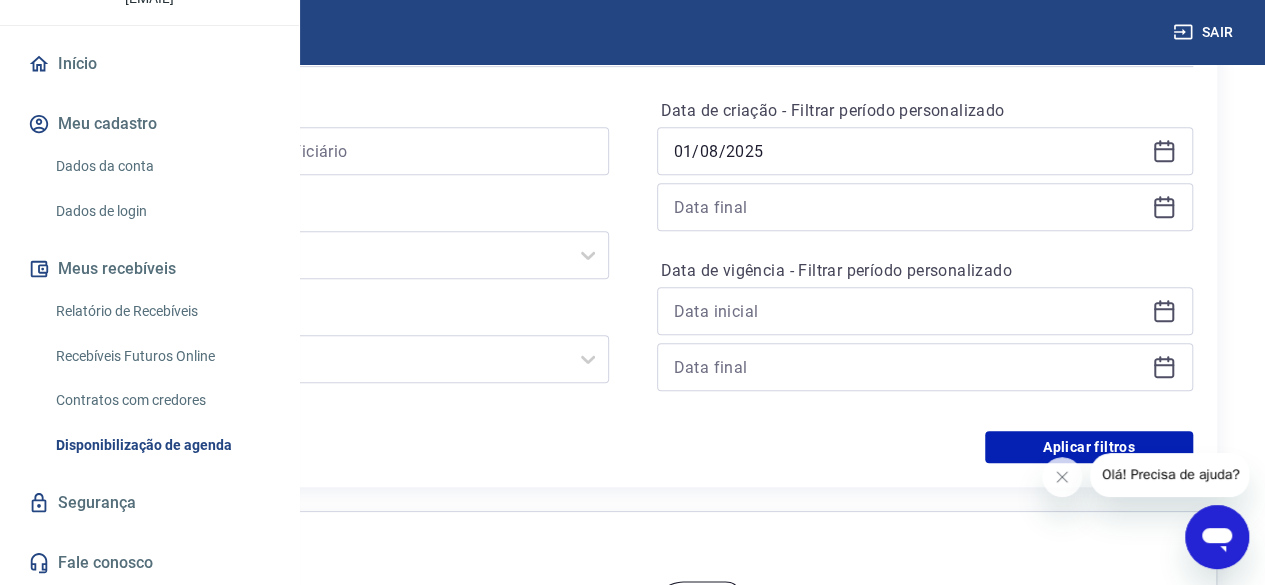scroll, scrollTop: 428, scrollLeft: 0, axis: vertical 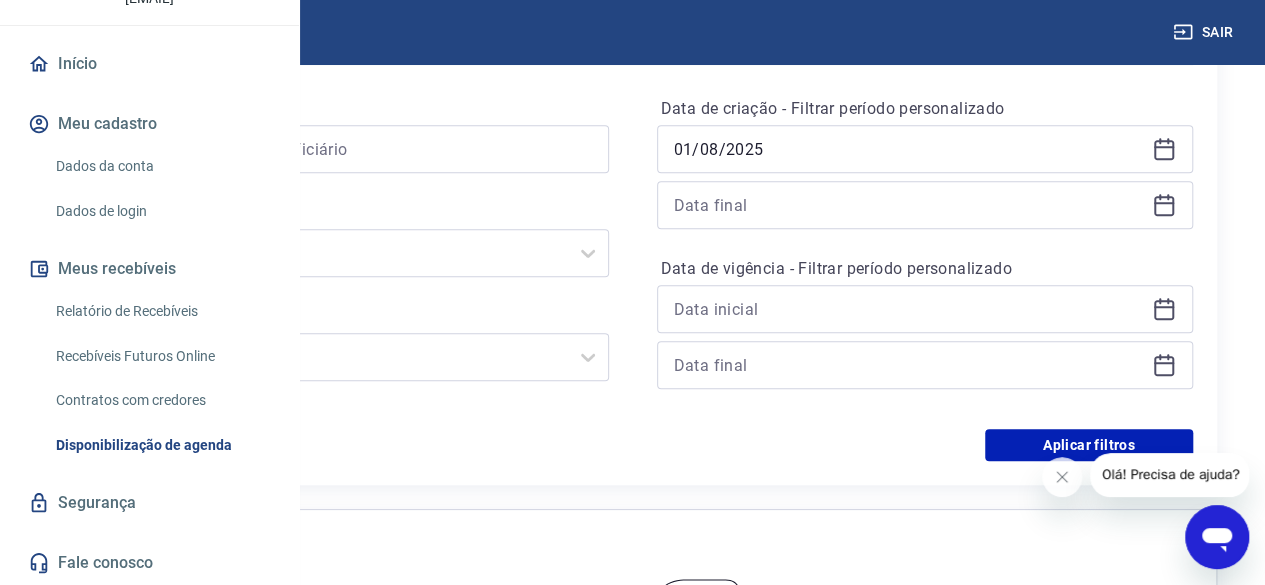 click 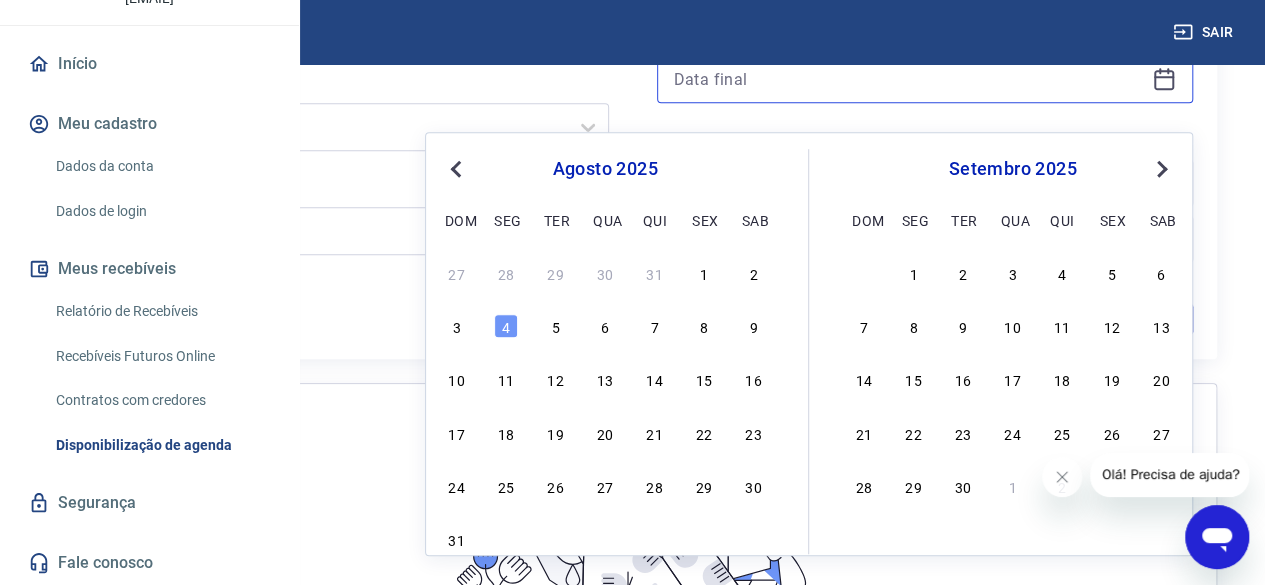 scroll, scrollTop: 556, scrollLeft: 0, axis: vertical 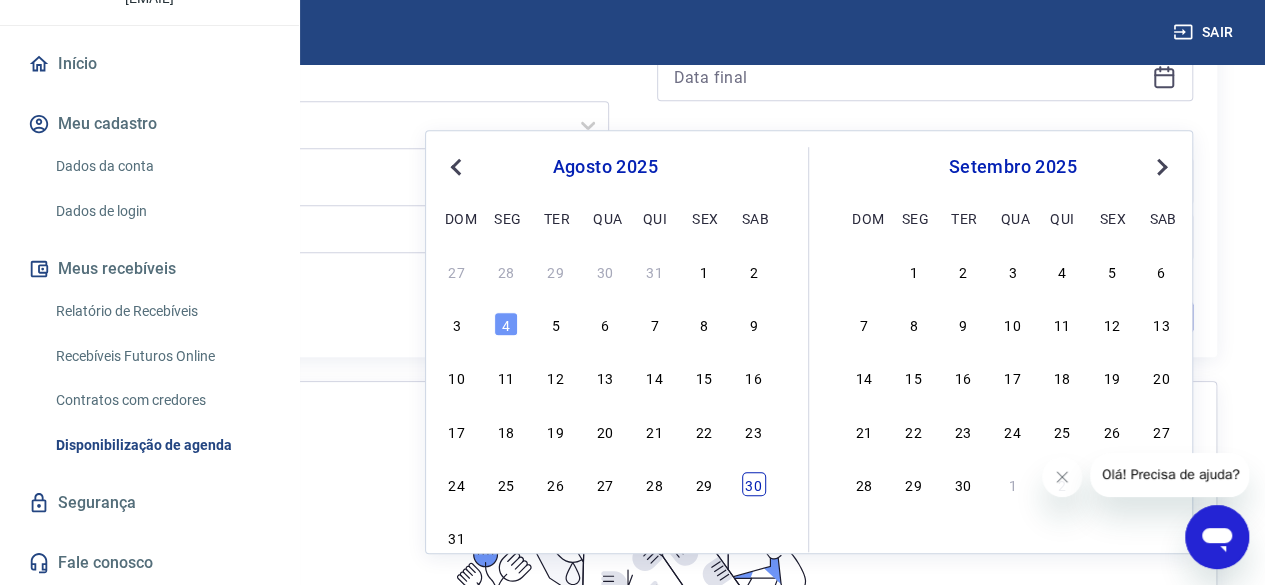 click on "30" at bounding box center (754, 484) 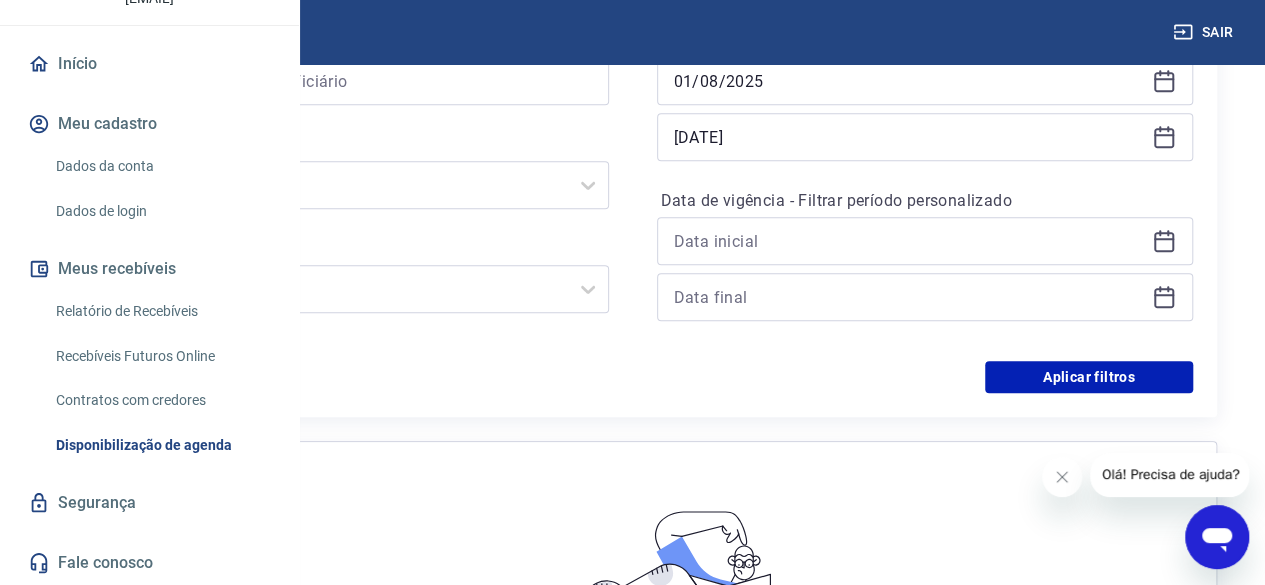 scroll, scrollTop: 500, scrollLeft: 0, axis: vertical 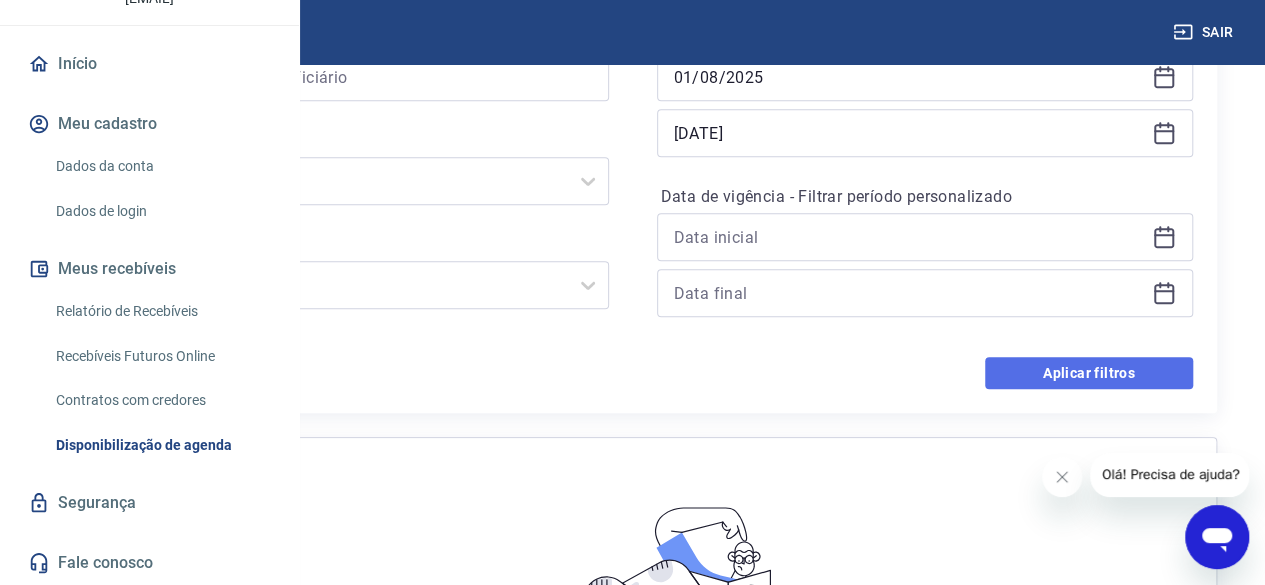 click on "Aplicar filtros" at bounding box center (1089, 373) 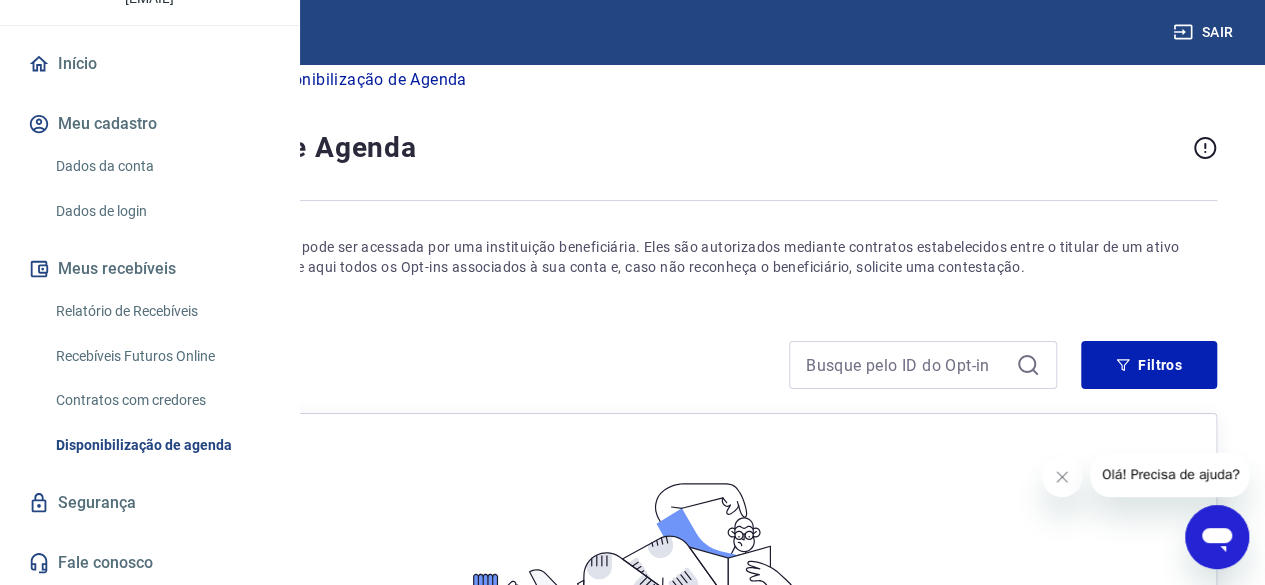 scroll, scrollTop: 0, scrollLeft: 0, axis: both 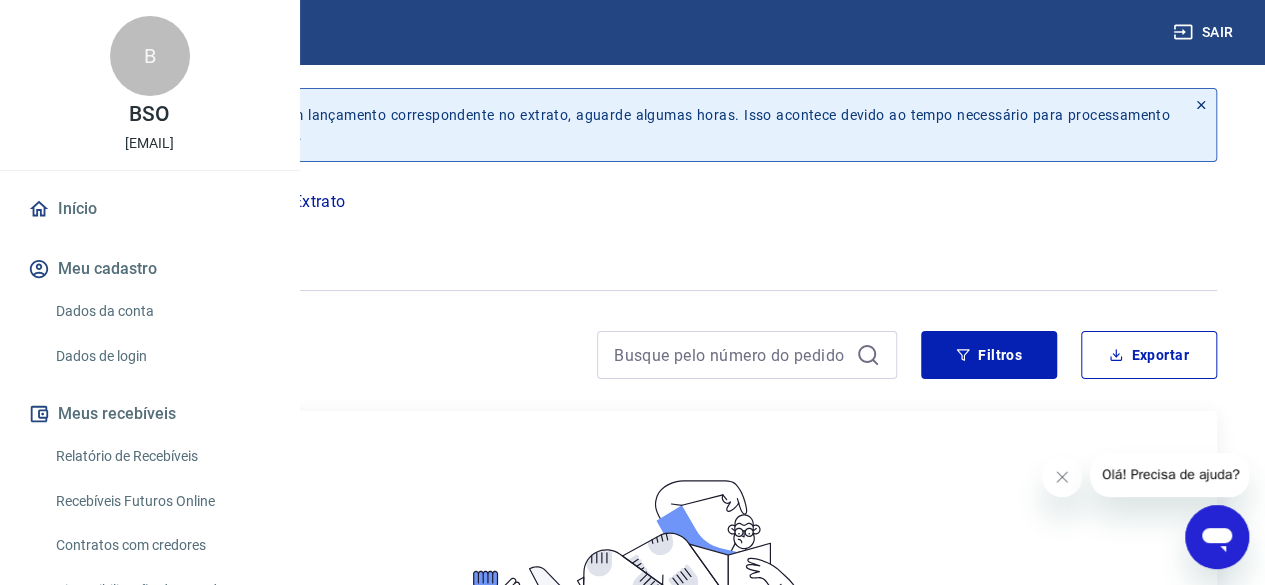 click at bounding box center (89, 31) 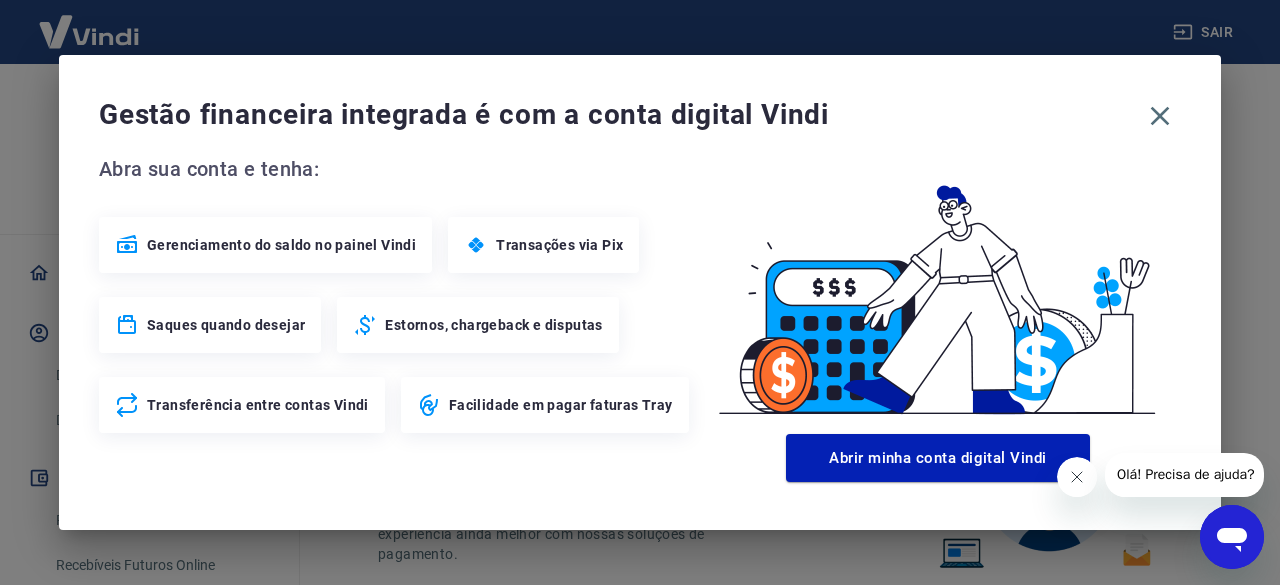 click 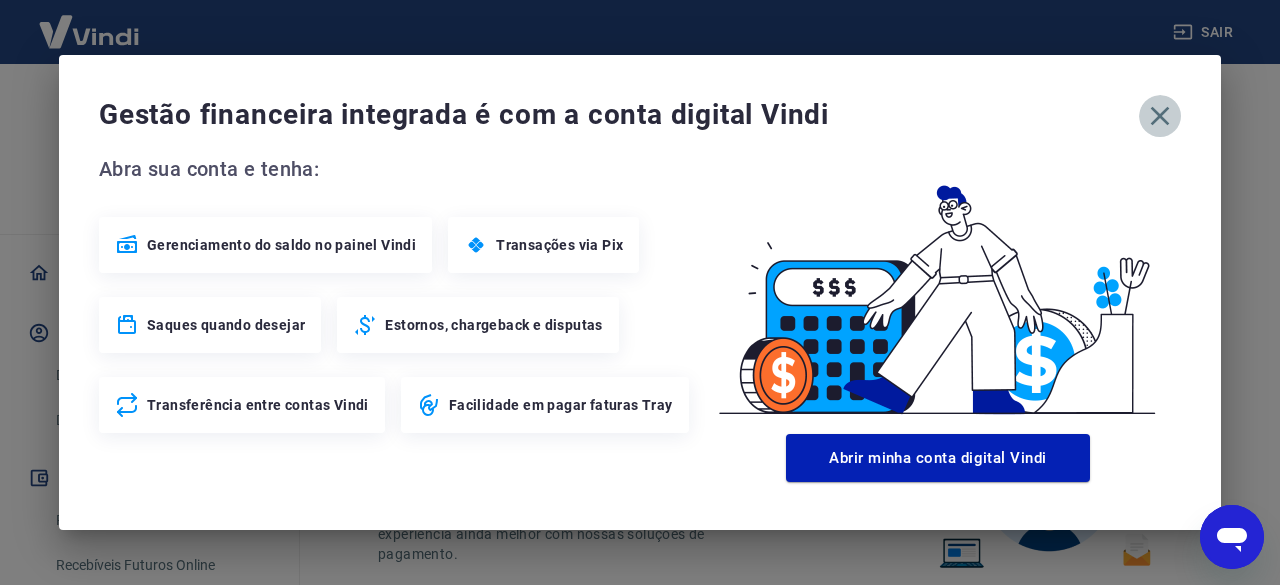 click 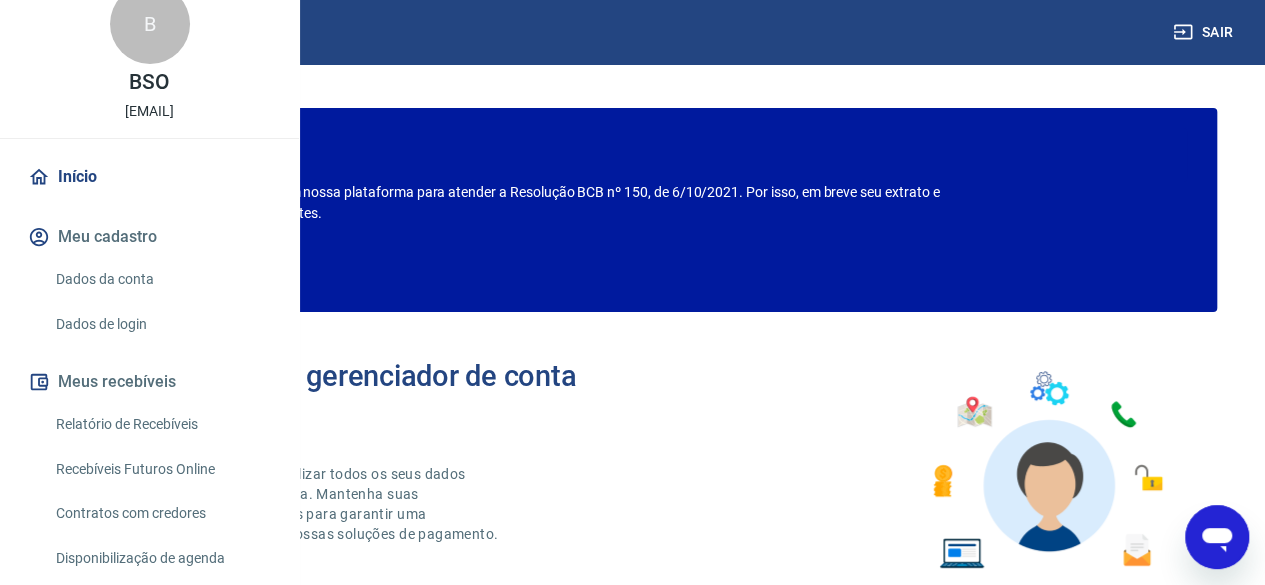 scroll, scrollTop: 38, scrollLeft: 0, axis: vertical 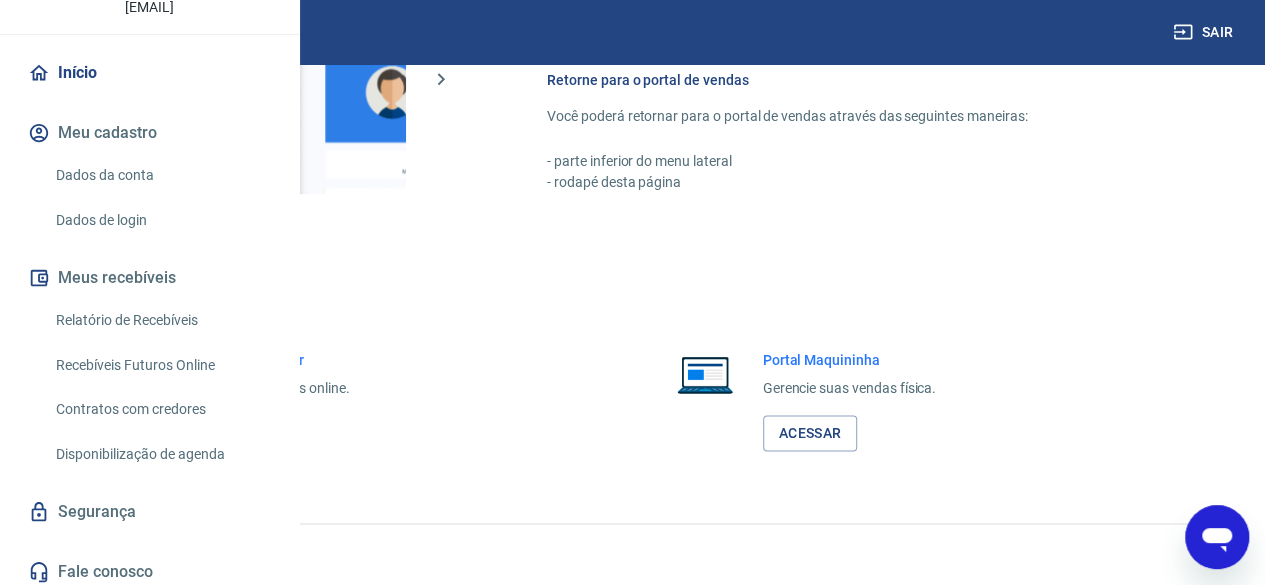 click on "Relatório de Recebíveis" at bounding box center (161, 320) 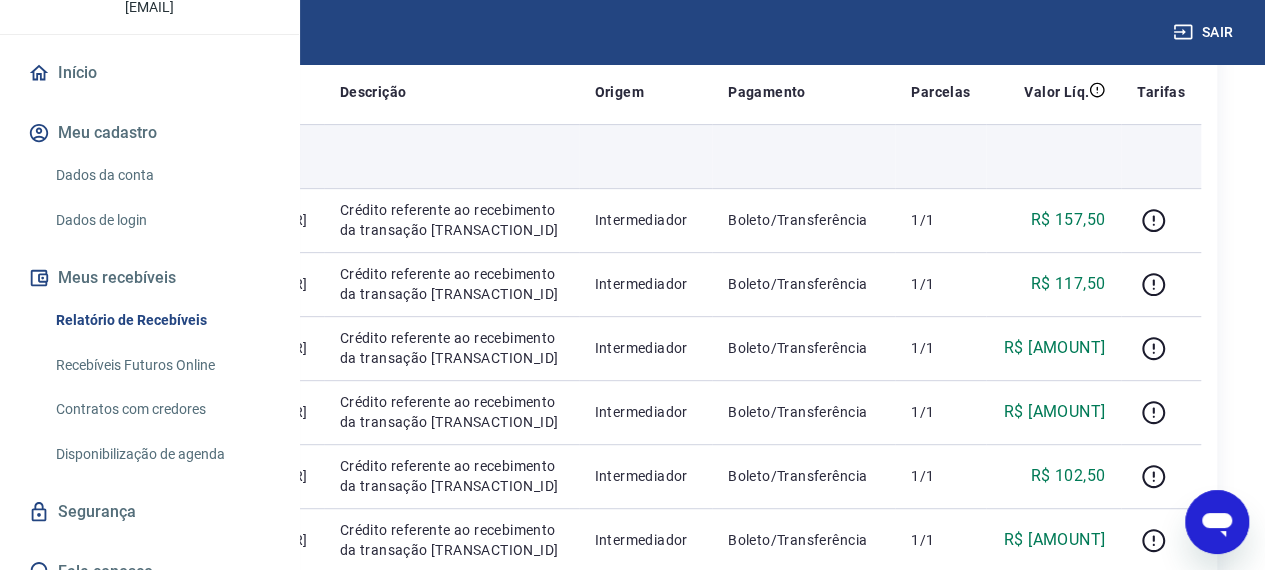 scroll, scrollTop: 0, scrollLeft: 0, axis: both 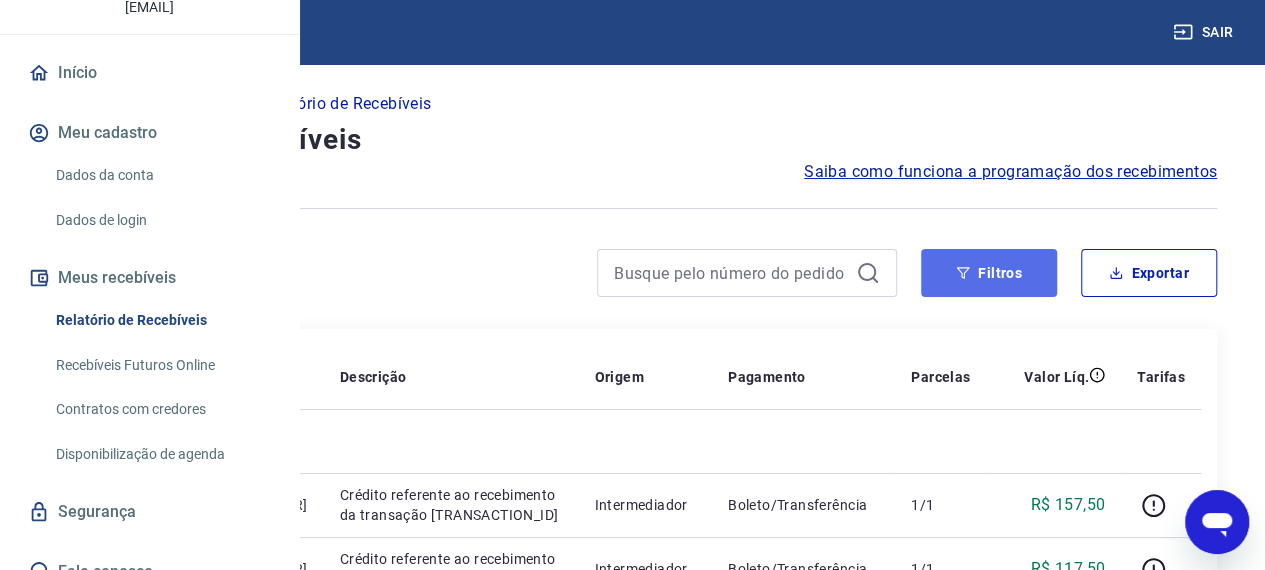 click on "Filtros" at bounding box center [989, 273] 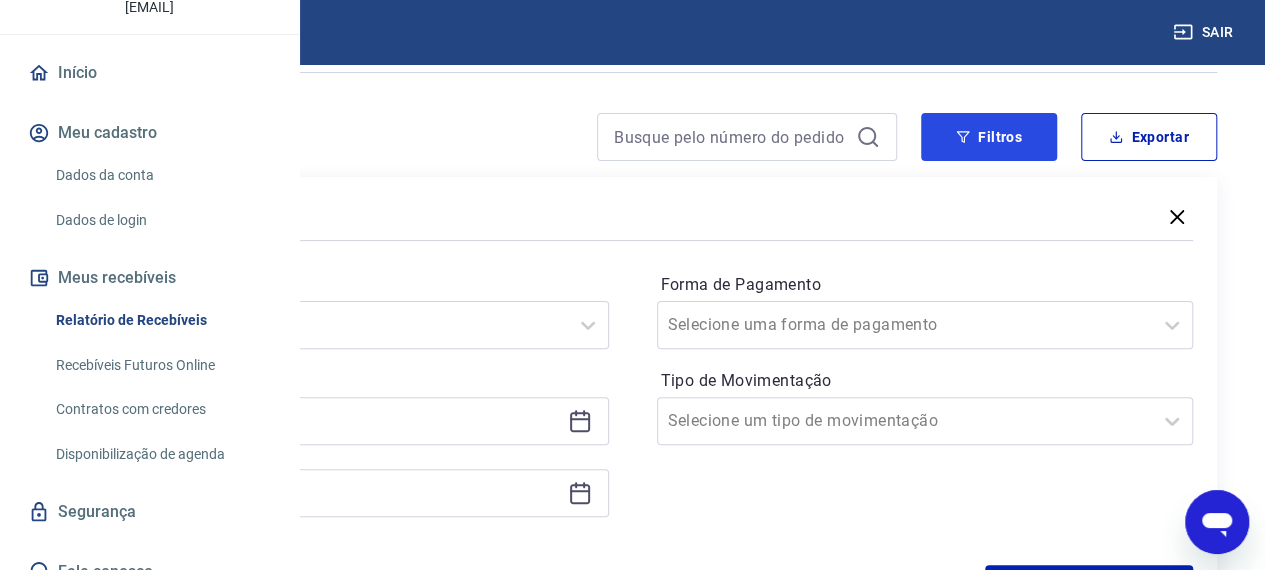 scroll, scrollTop: 138, scrollLeft: 0, axis: vertical 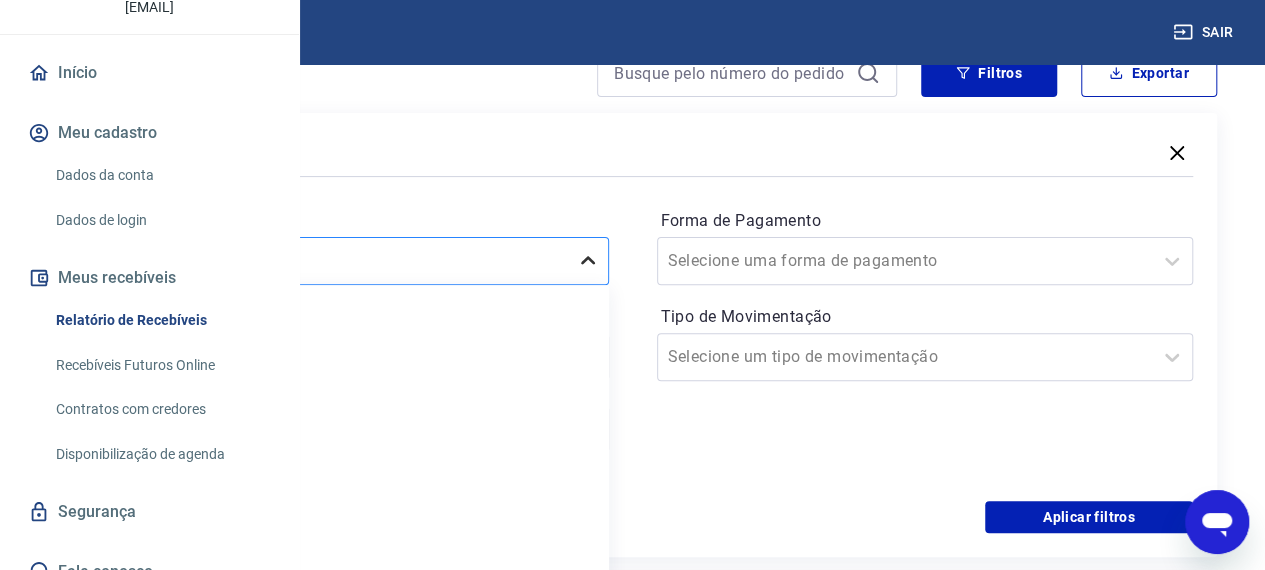 click on "option Limpar Filtro focused, 1 of 7. 7 results available. Use Up and Down to choose options, press Enter to select the currently focused option, press Escape to exit the menu, press Tab to select the option and exit the menu. Selecione um período Limpar Filtro Hoje Última semana Últimos 15 dias Últimos 30 dias Últimos 90 dias Últimos 6 meses" at bounding box center (340, 261) 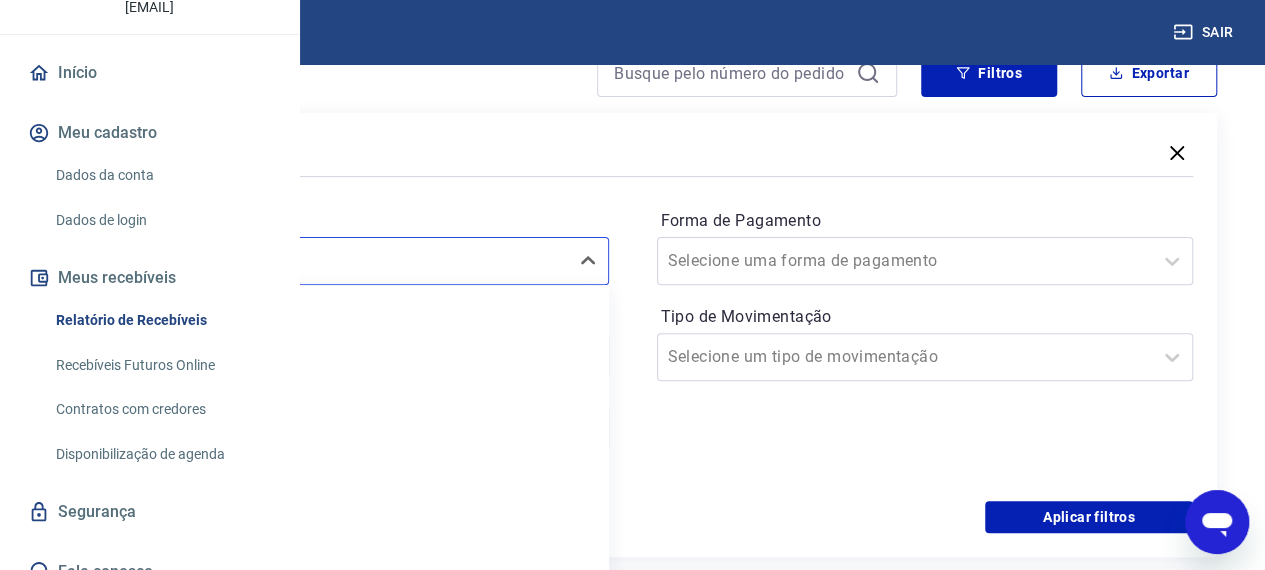 scroll, scrollTop: 44, scrollLeft: 0, axis: vertical 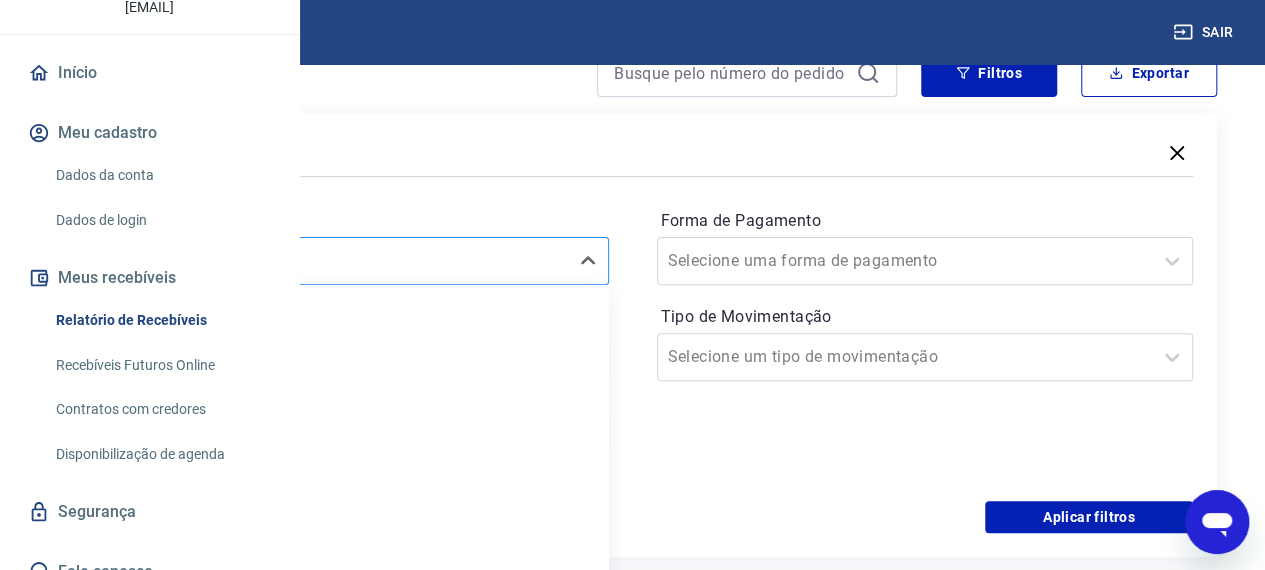 click at bounding box center [320, 261] 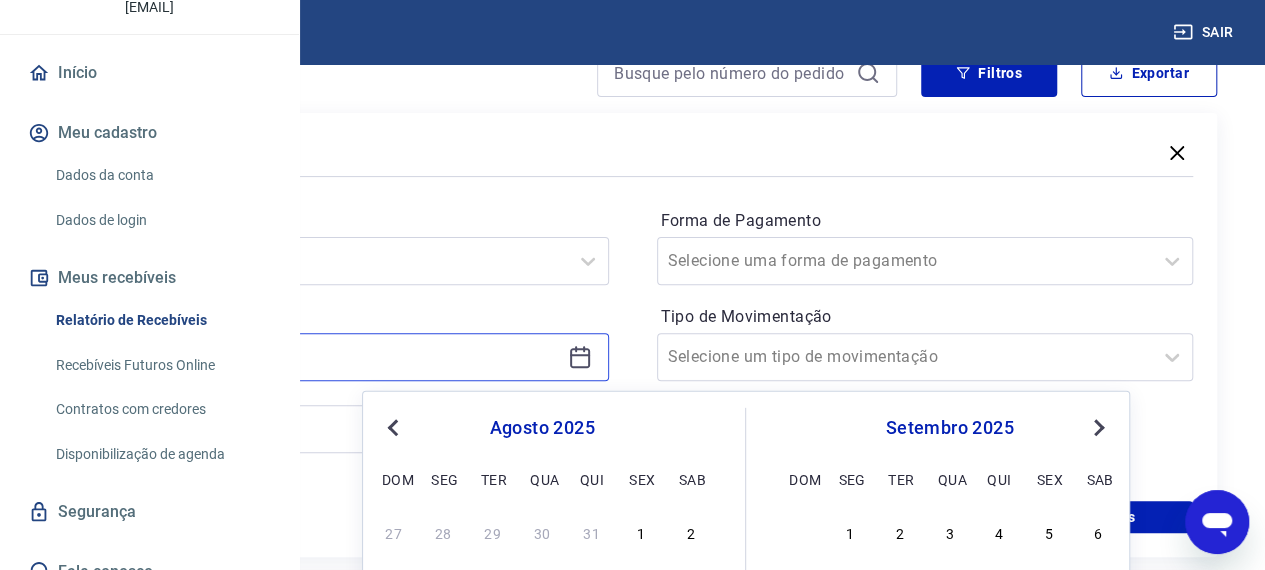 click at bounding box center [324, 357] 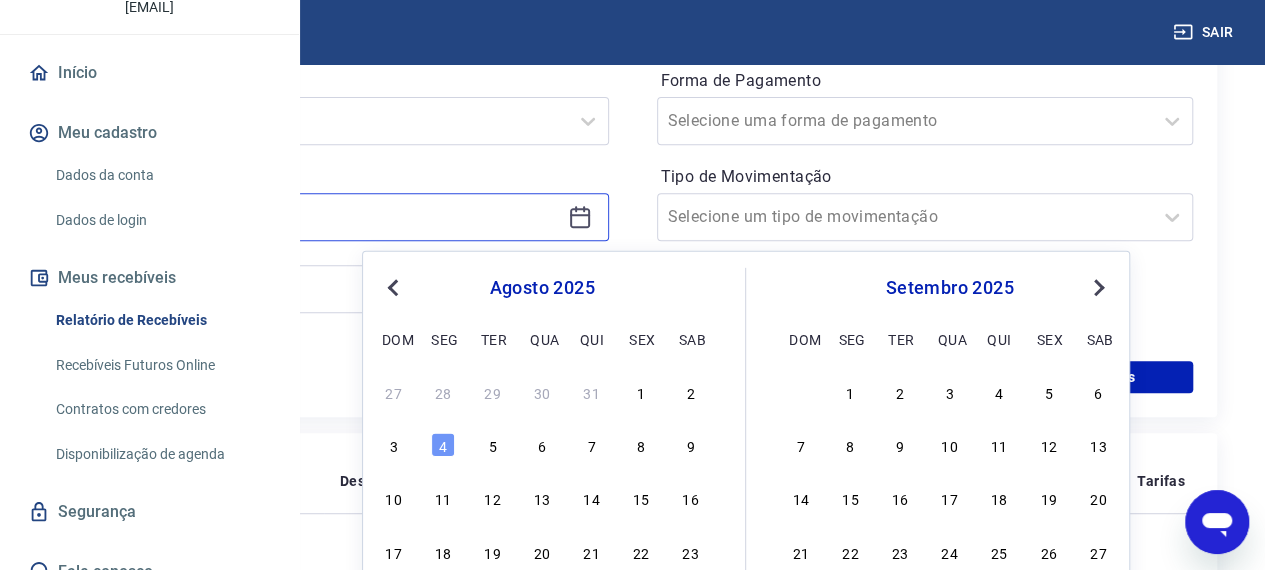 scroll, scrollTop: 344, scrollLeft: 0, axis: vertical 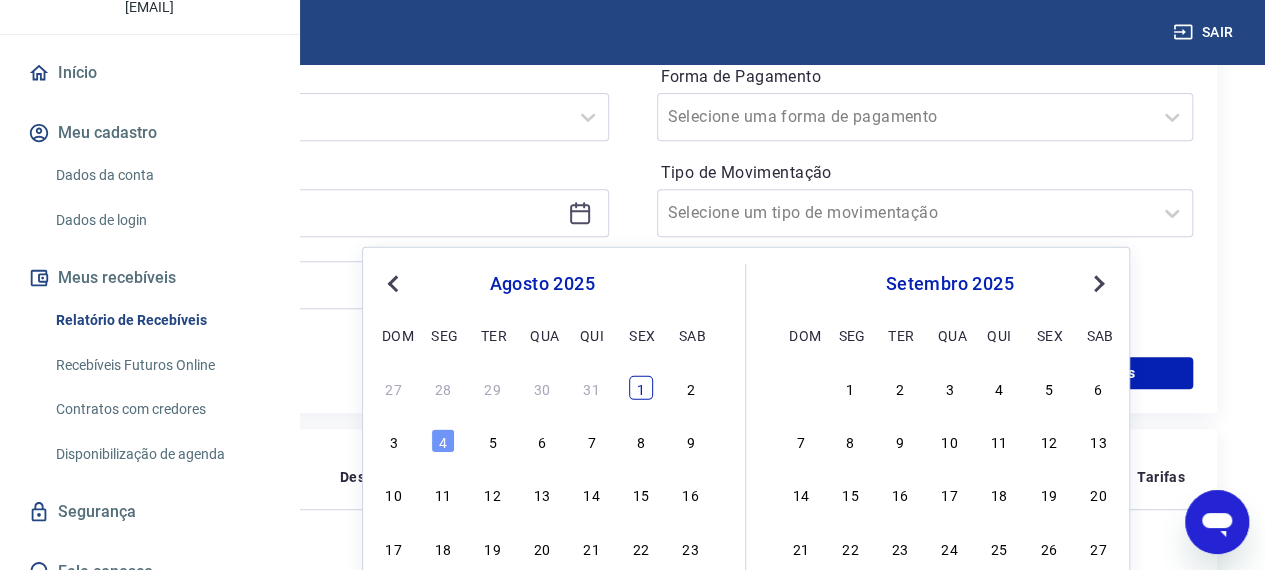 click on "1" at bounding box center (641, 388) 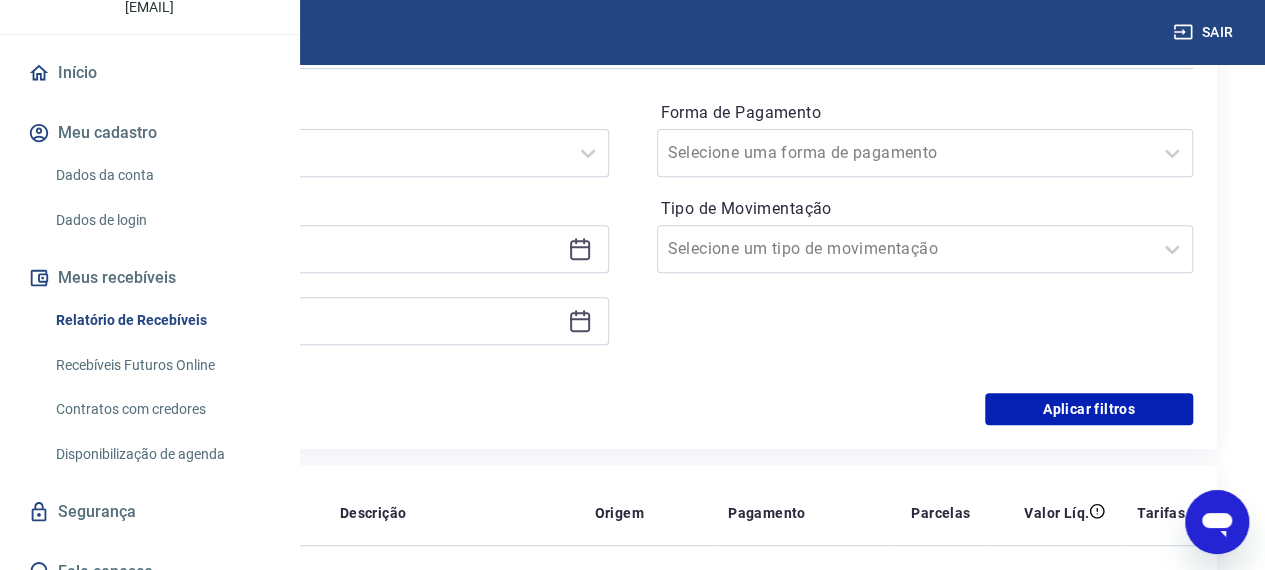 scroll, scrollTop: 304, scrollLeft: 0, axis: vertical 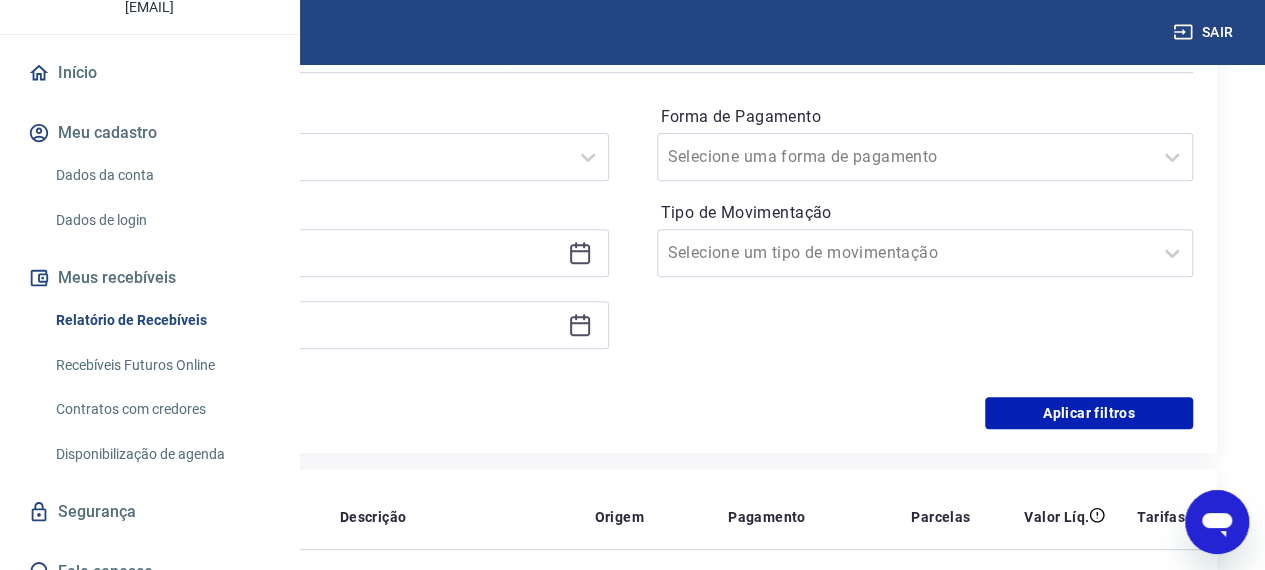click 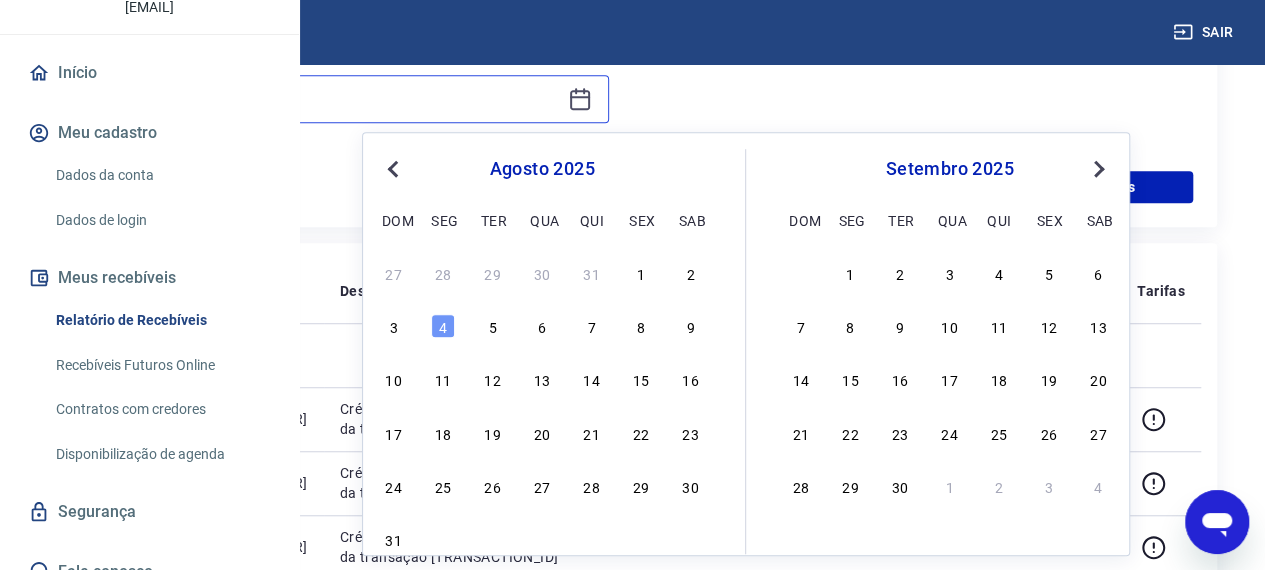 scroll, scrollTop: 524, scrollLeft: 0, axis: vertical 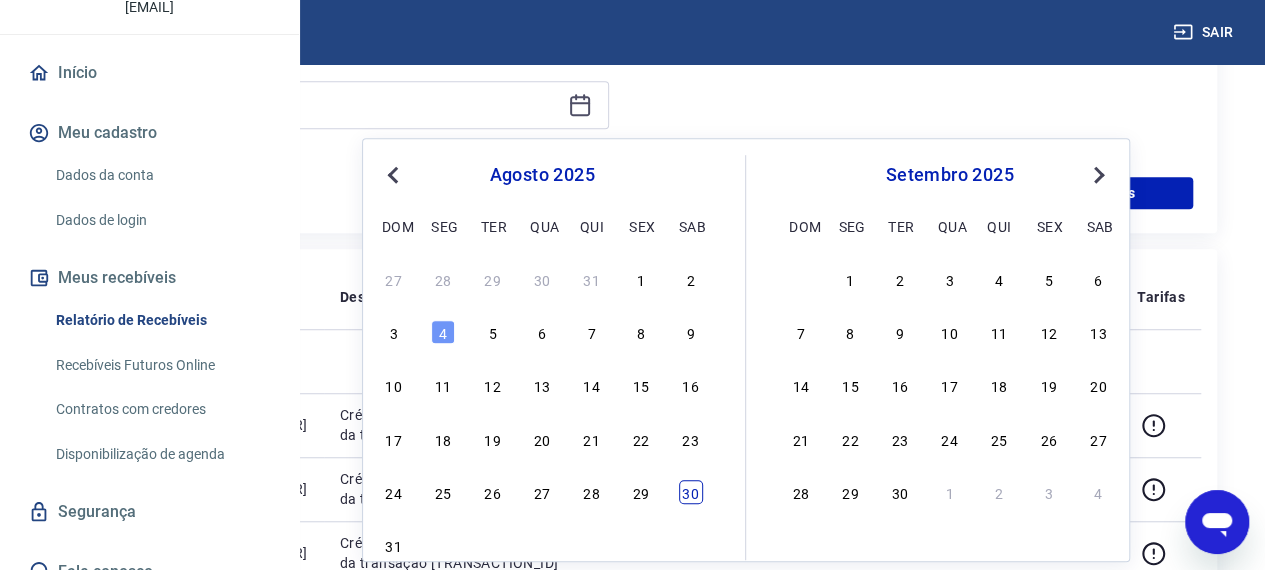 click on "30" at bounding box center (691, 492) 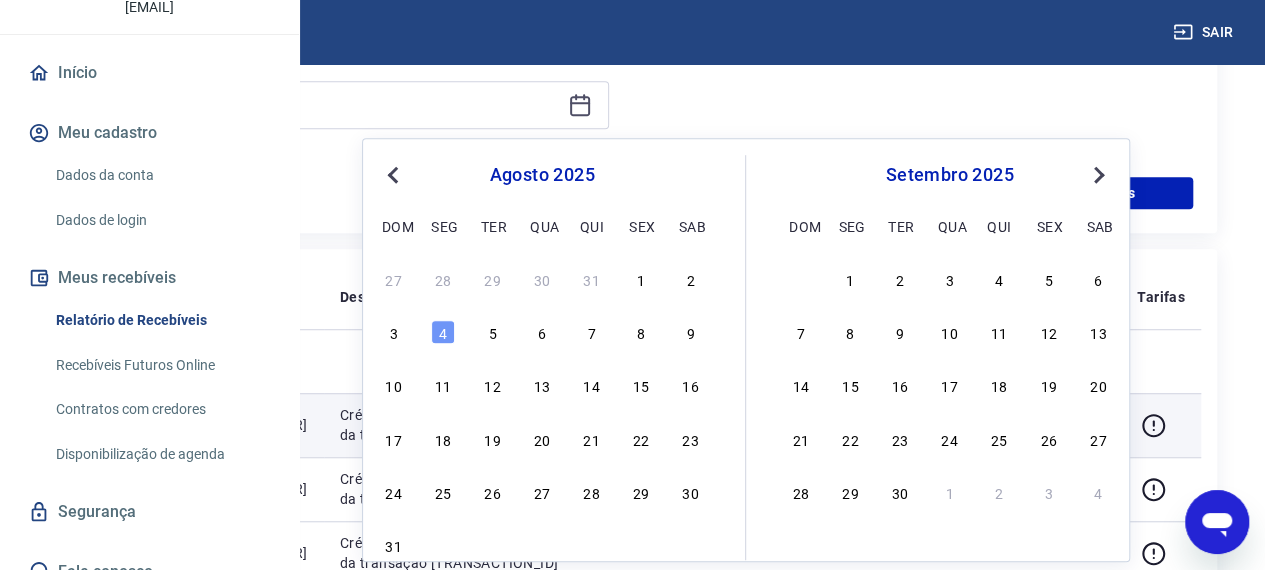 type on "[DATE]" 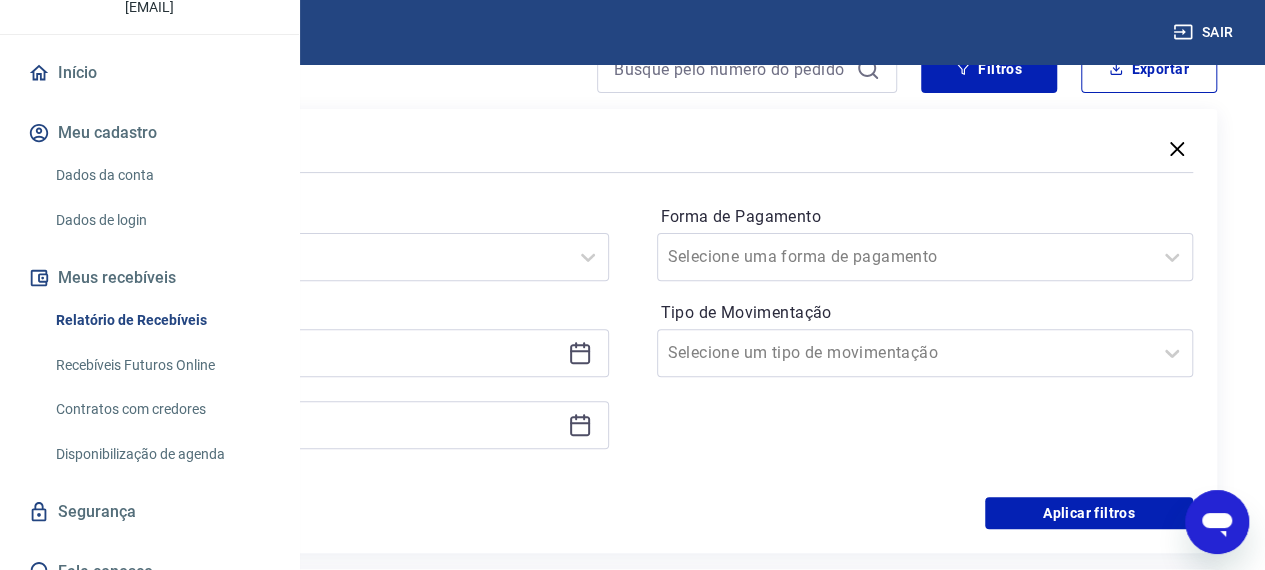 scroll, scrollTop: 202, scrollLeft: 0, axis: vertical 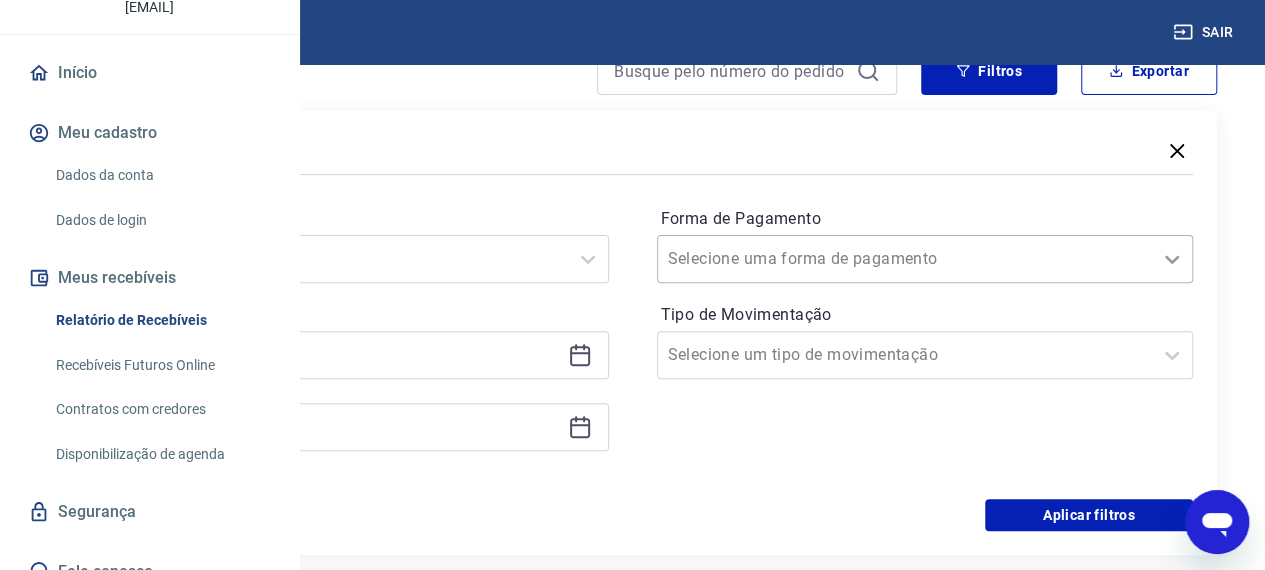 click 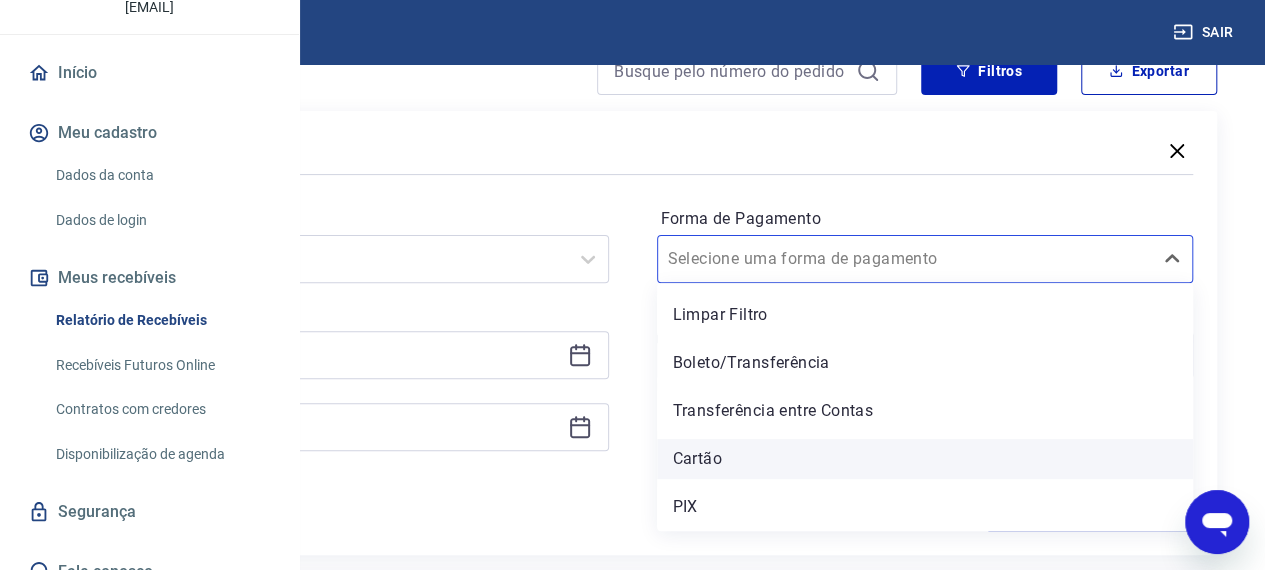 click on "Cartão" at bounding box center [925, 459] 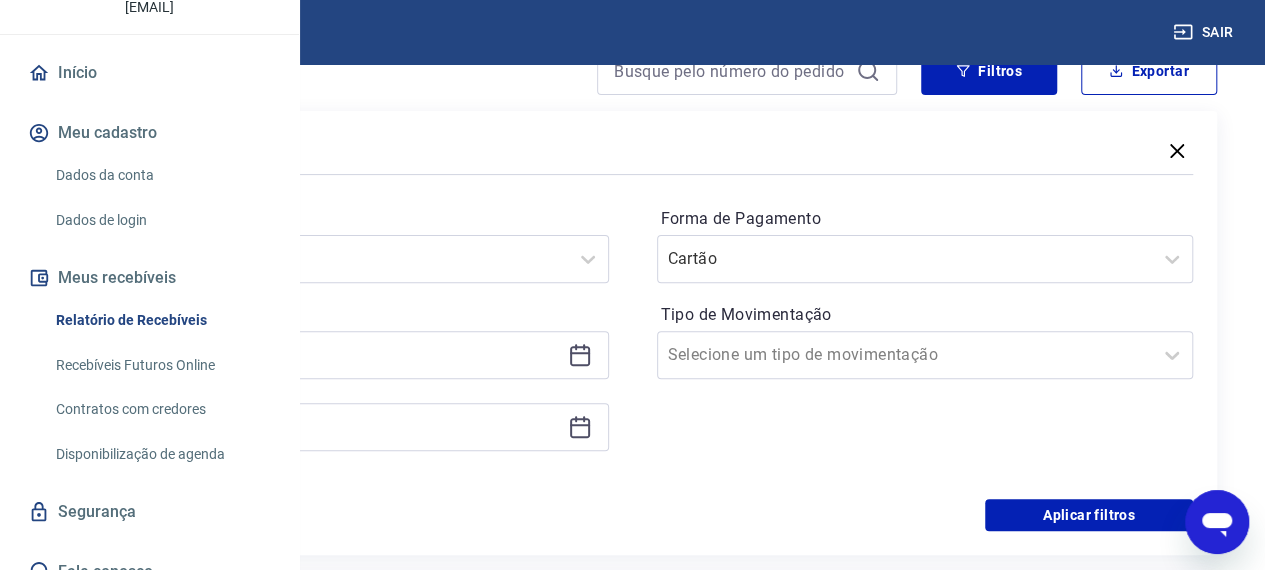 click on "Forma de Pagamento Cartão Tipo de Movimentação Selecione um tipo de movimentação" at bounding box center [925, 339] 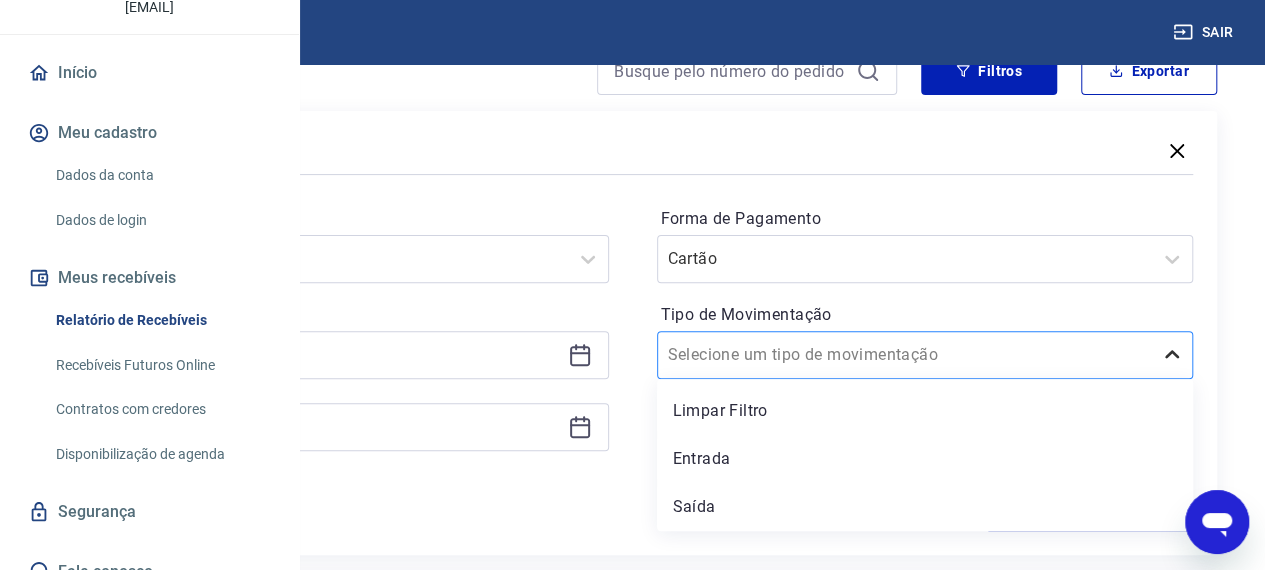 click 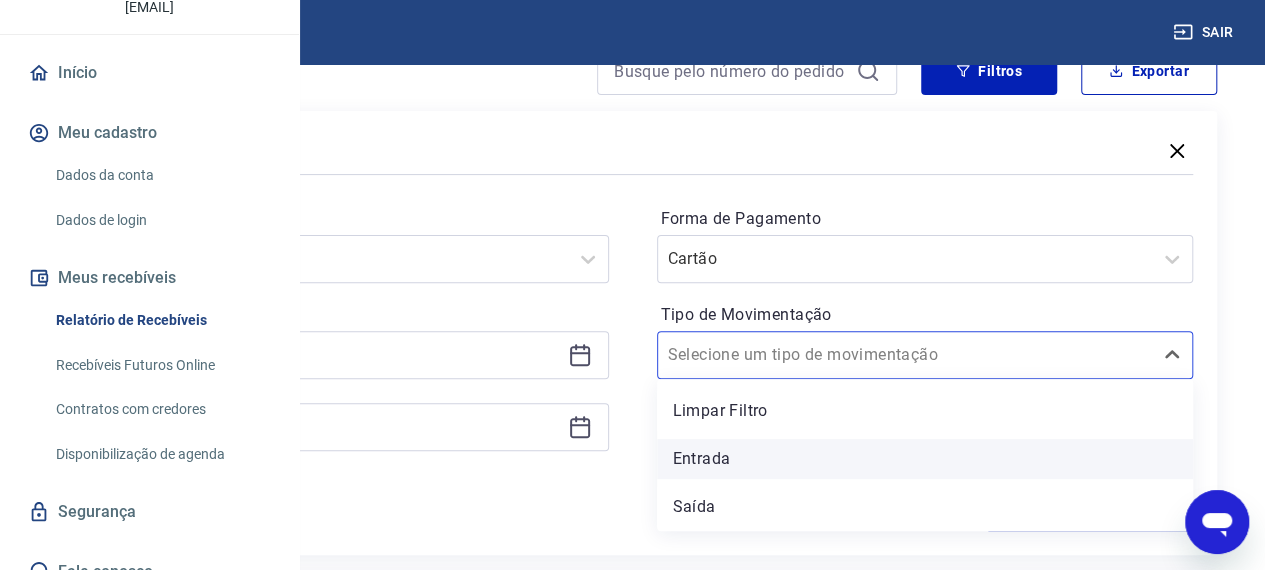 click on "Entrada" at bounding box center (925, 459) 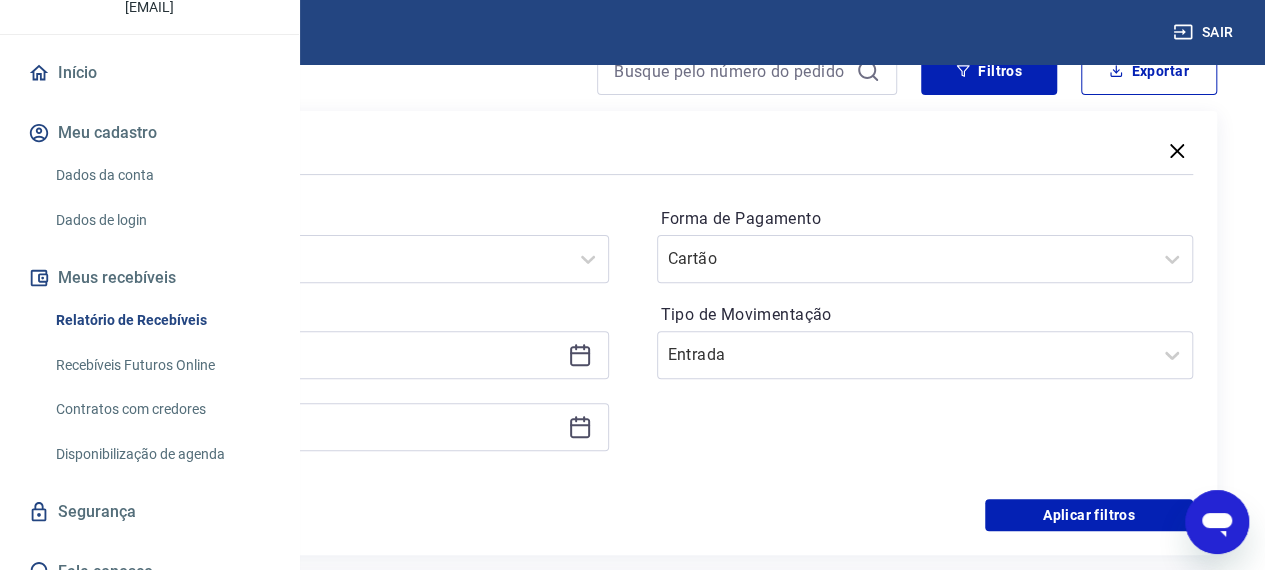 click on "Forma de Pagamento Cartão Tipo de Movimentação Entrada" at bounding box center [925, 339] 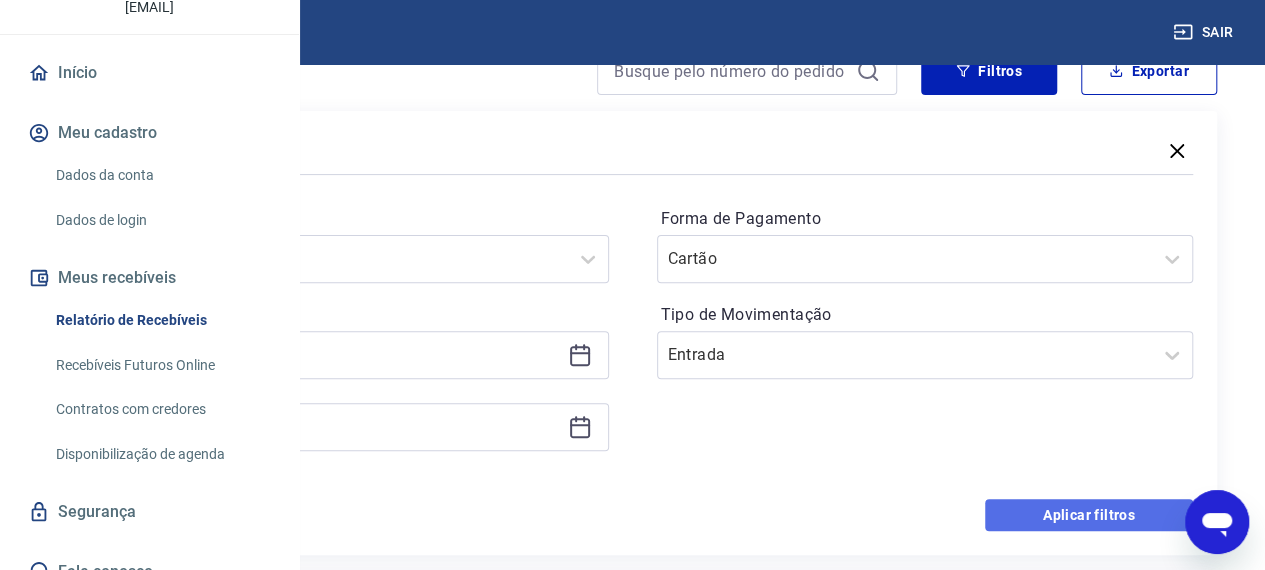 click on "Aplicar filtros" at bounding box center (1089, 515) 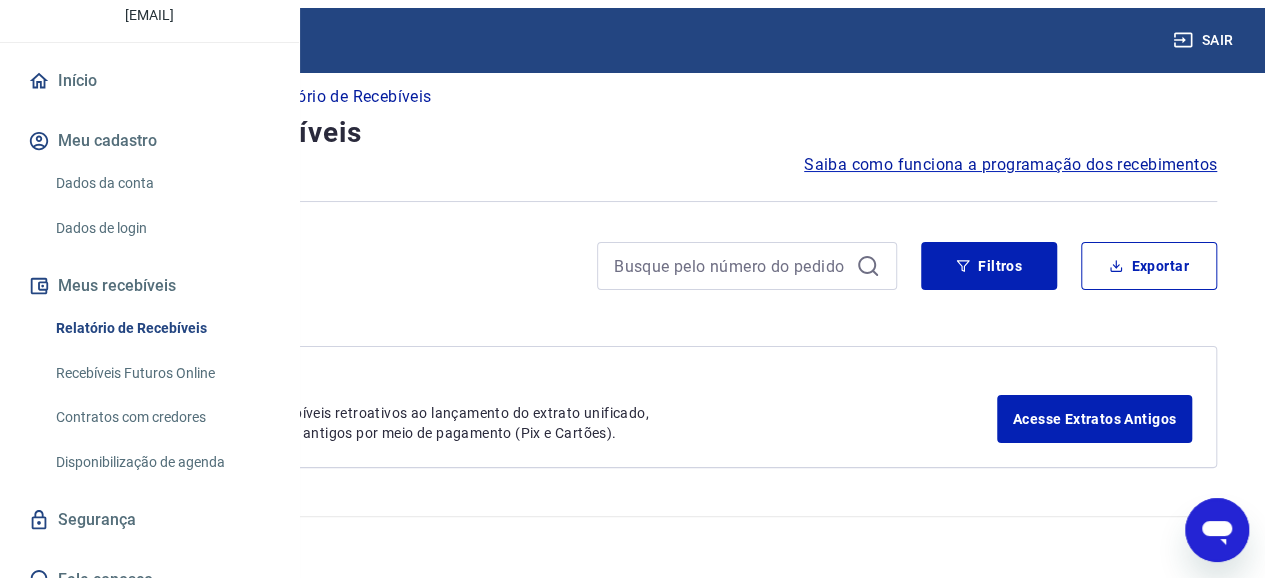 scroll, scrollTop: 0, scrollLeft: 0, axis: both 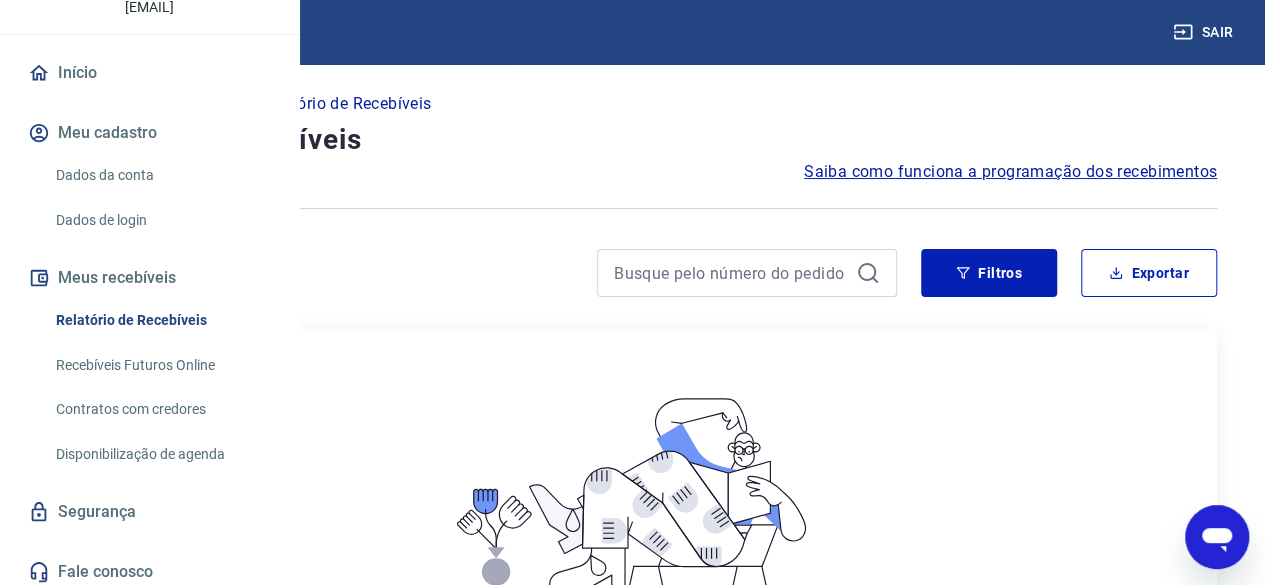 click 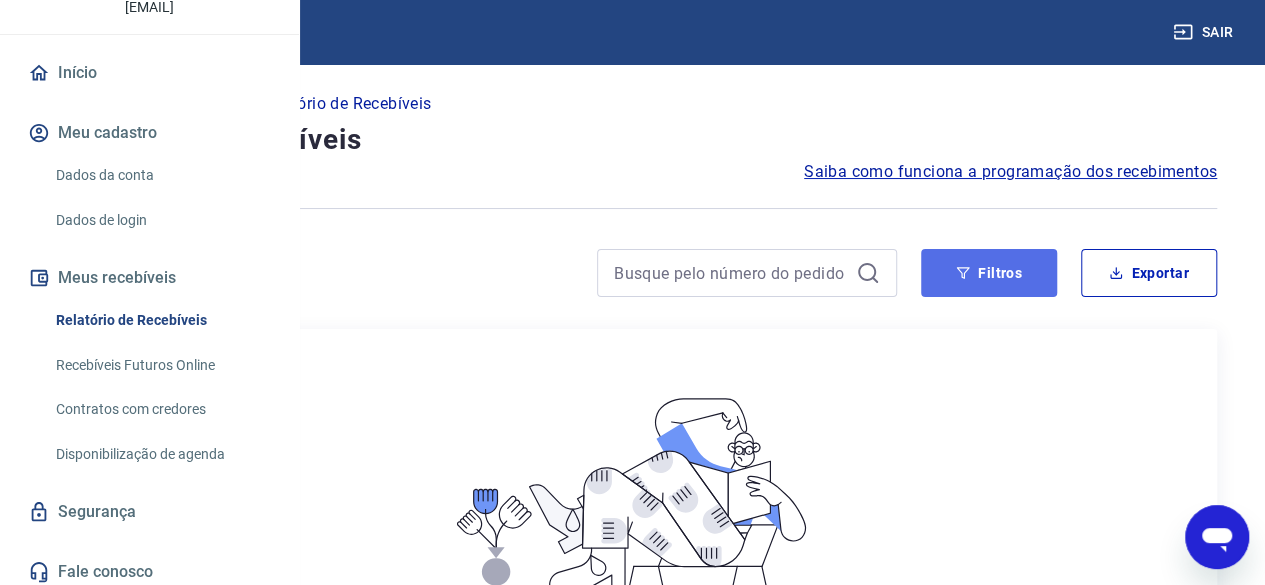 click on "Filtros" at bounding box center [989, 273] 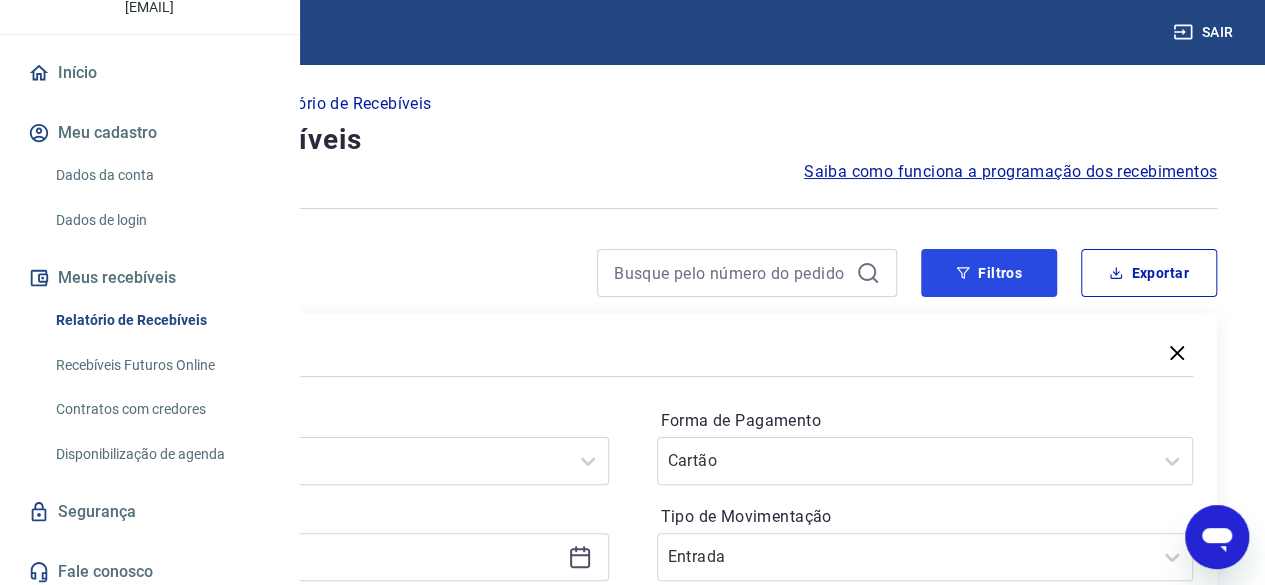 scroll, scrollTop: 0, scrollLeft: 0, axis: both 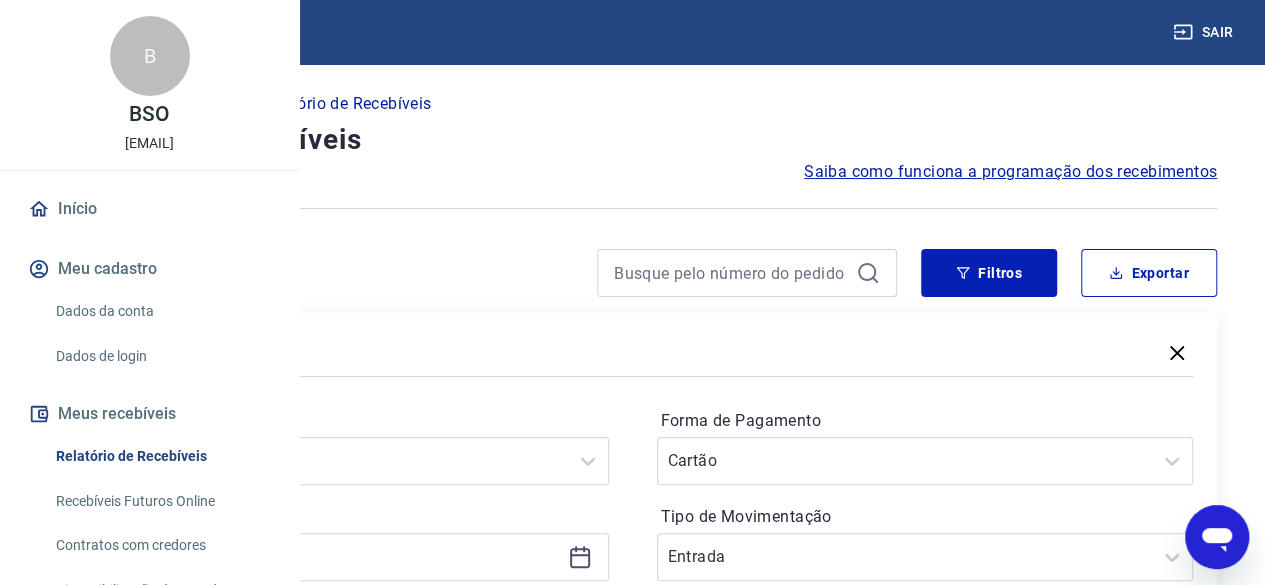 click on "Início" at bounding box center (149, 209) 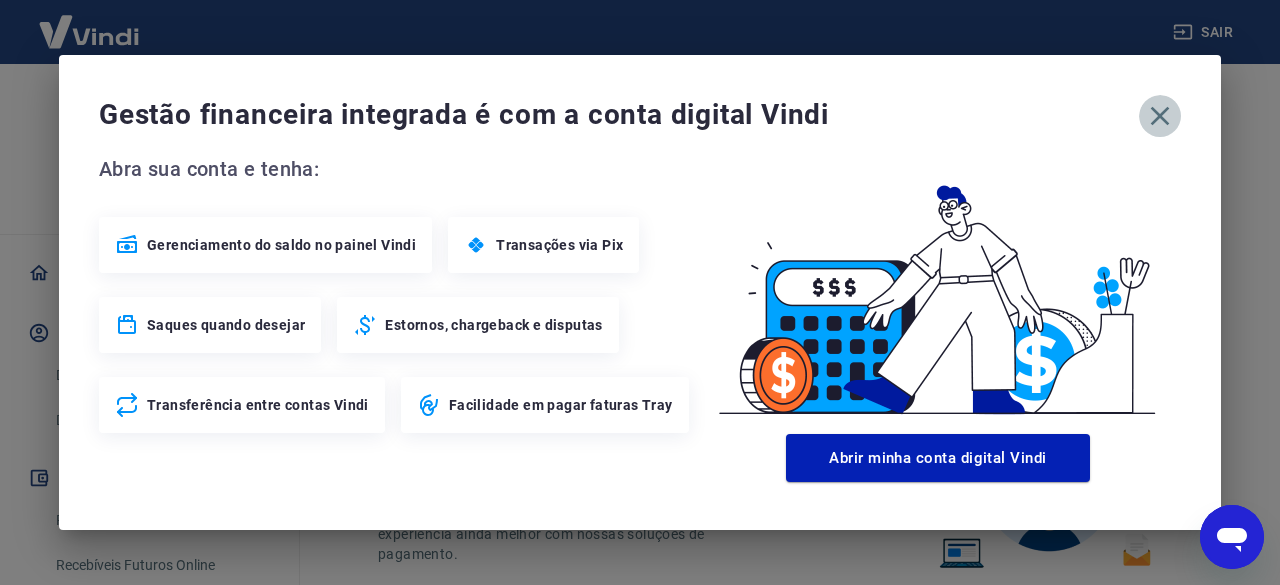 click 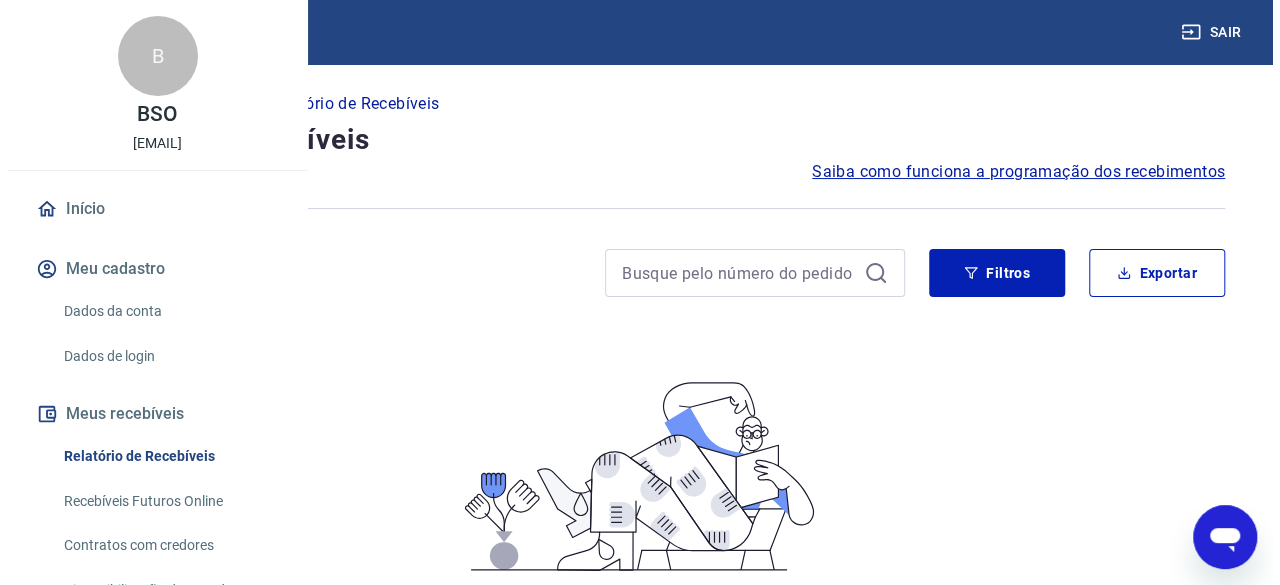 scroll, scrollTop: 1221, scrollLeft: 0, axis: vertical 